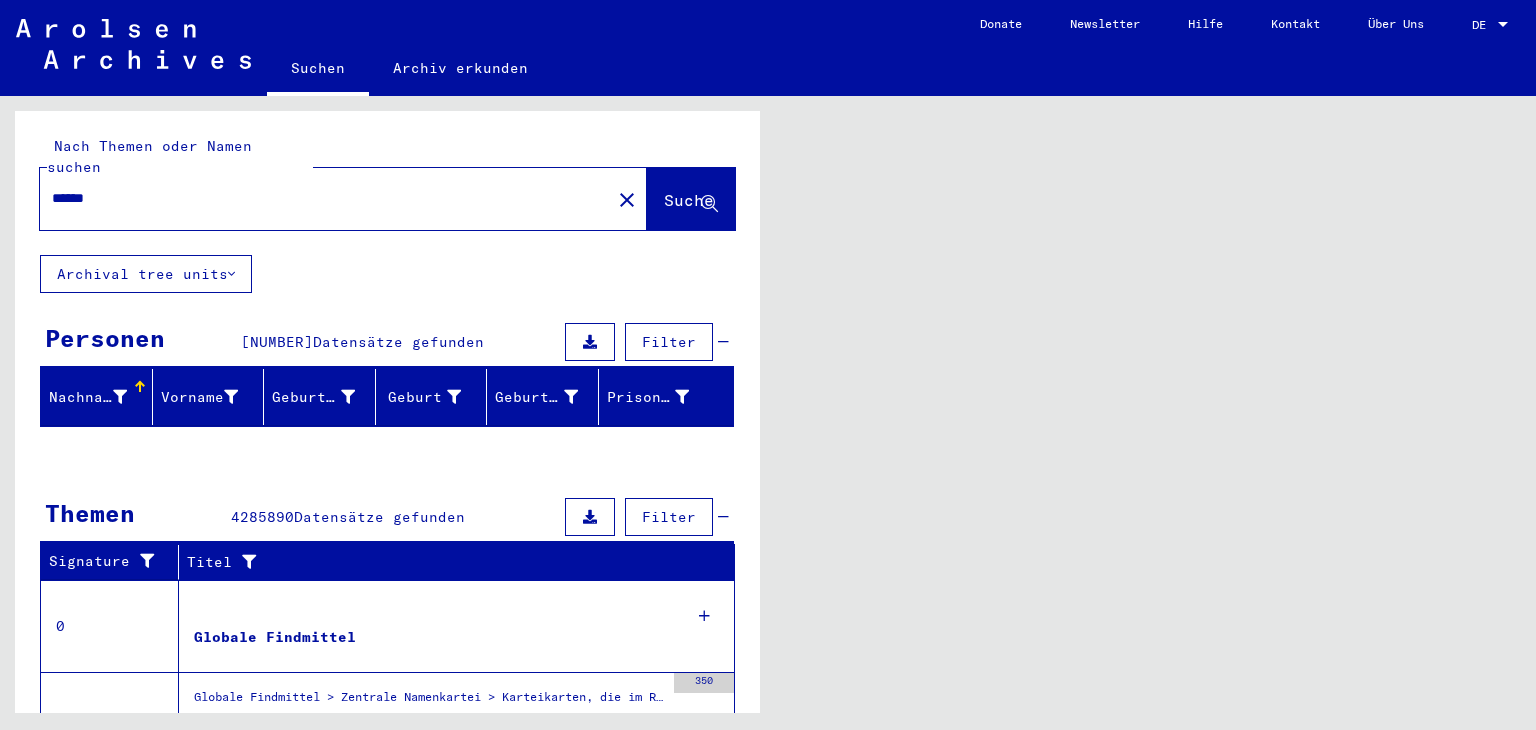 scroll, scrollTop: 0, scrollLeft: 0, axis: both 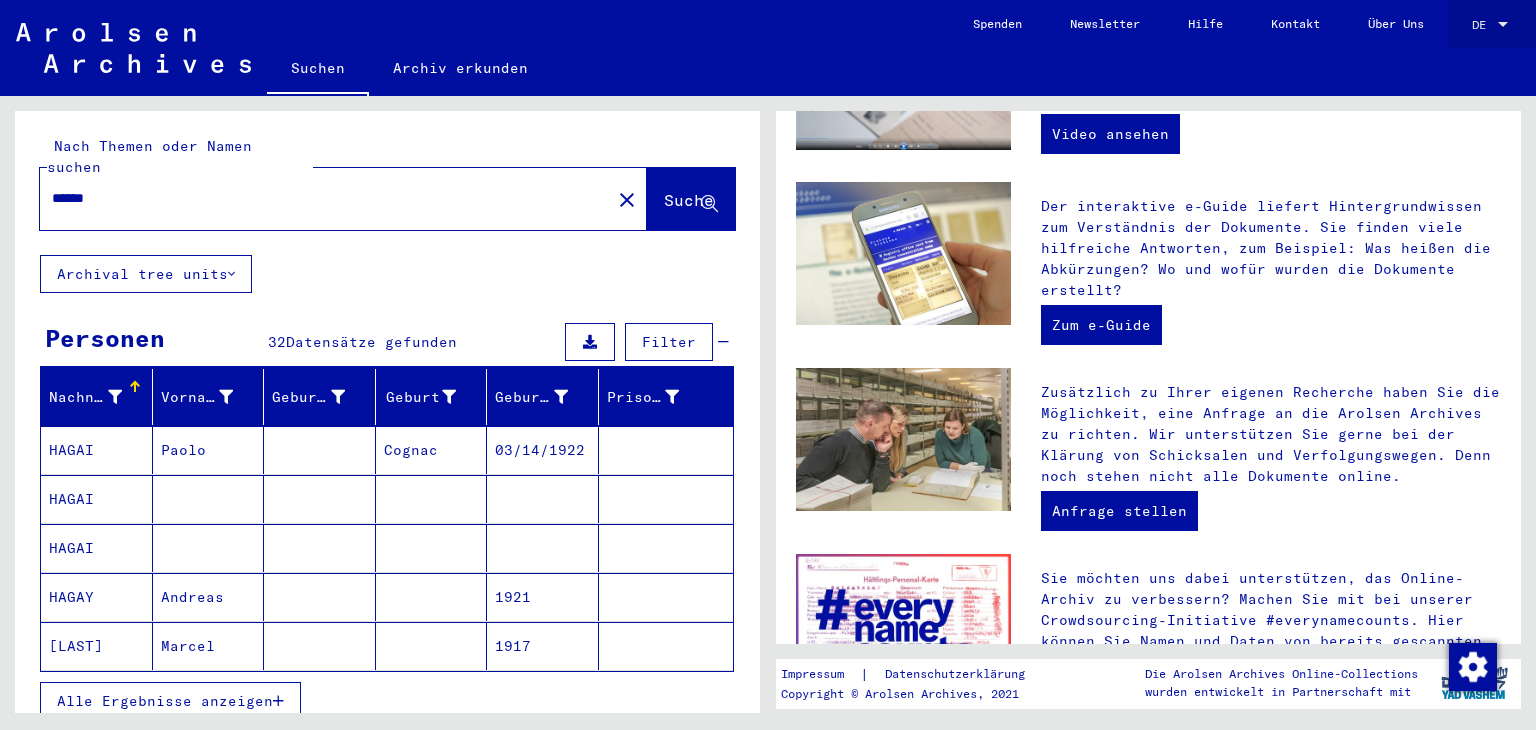 click at bounding box center [1503, 25] 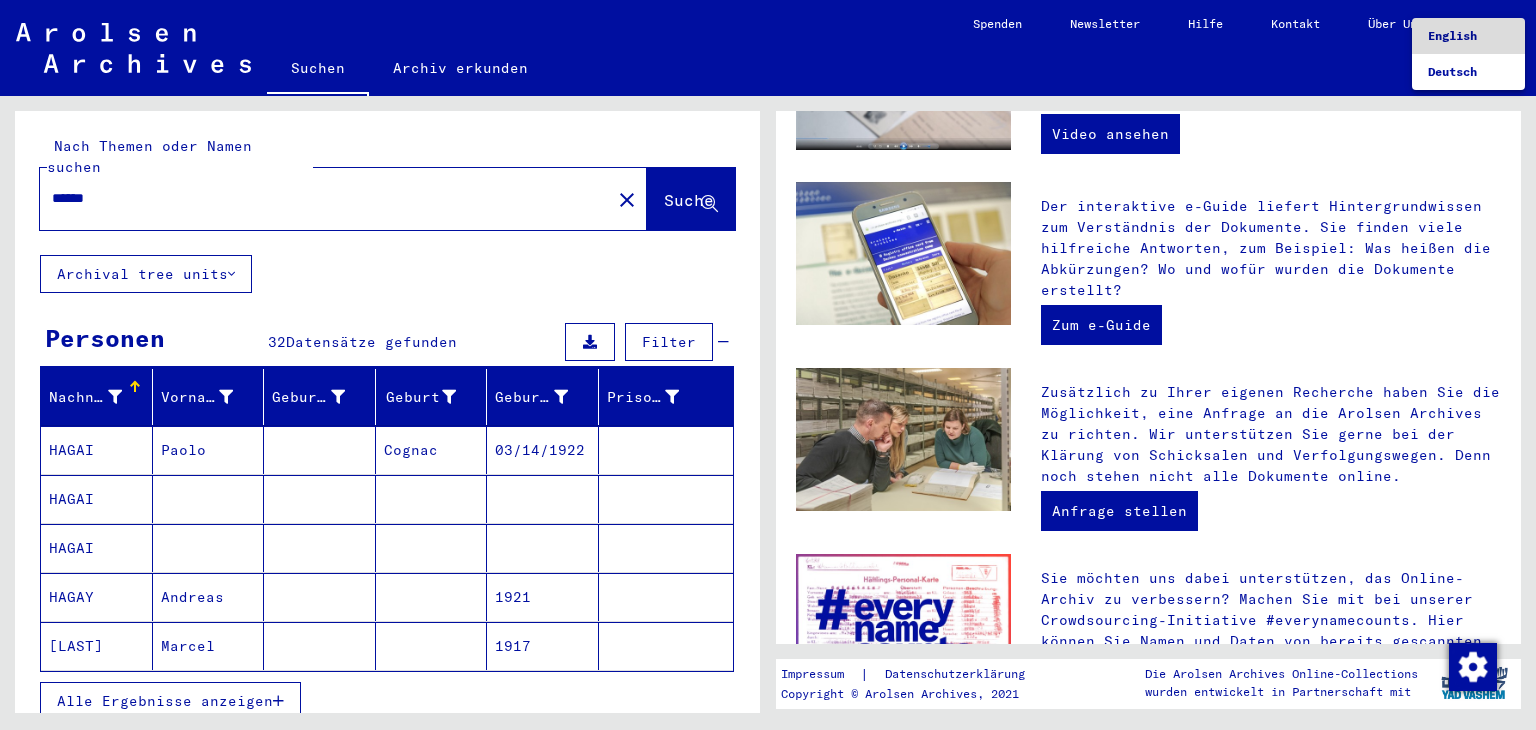 click on "English" at bounding box center (1452, 35) 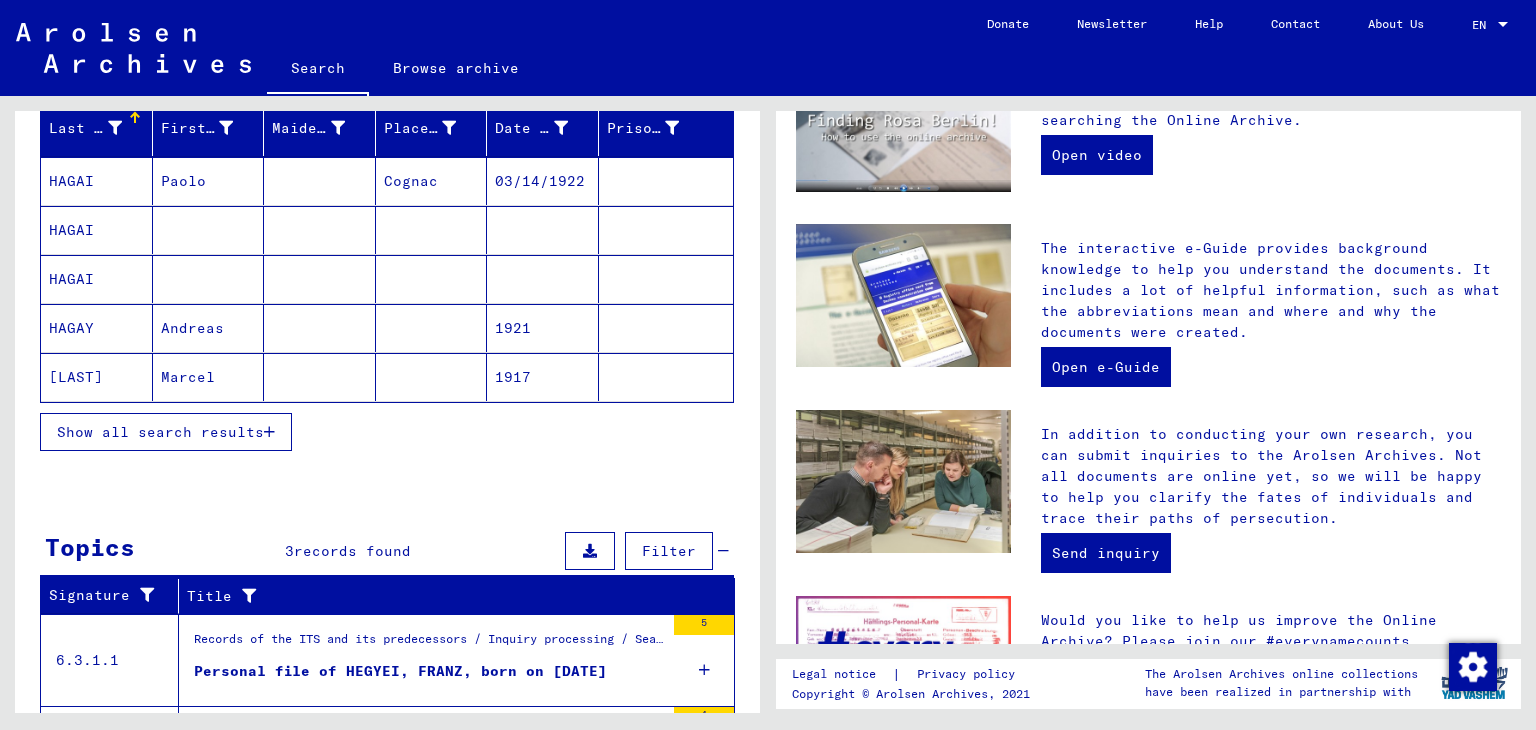 scroll, scrollTop: 479, scrollLeft: 0, axis: vertical 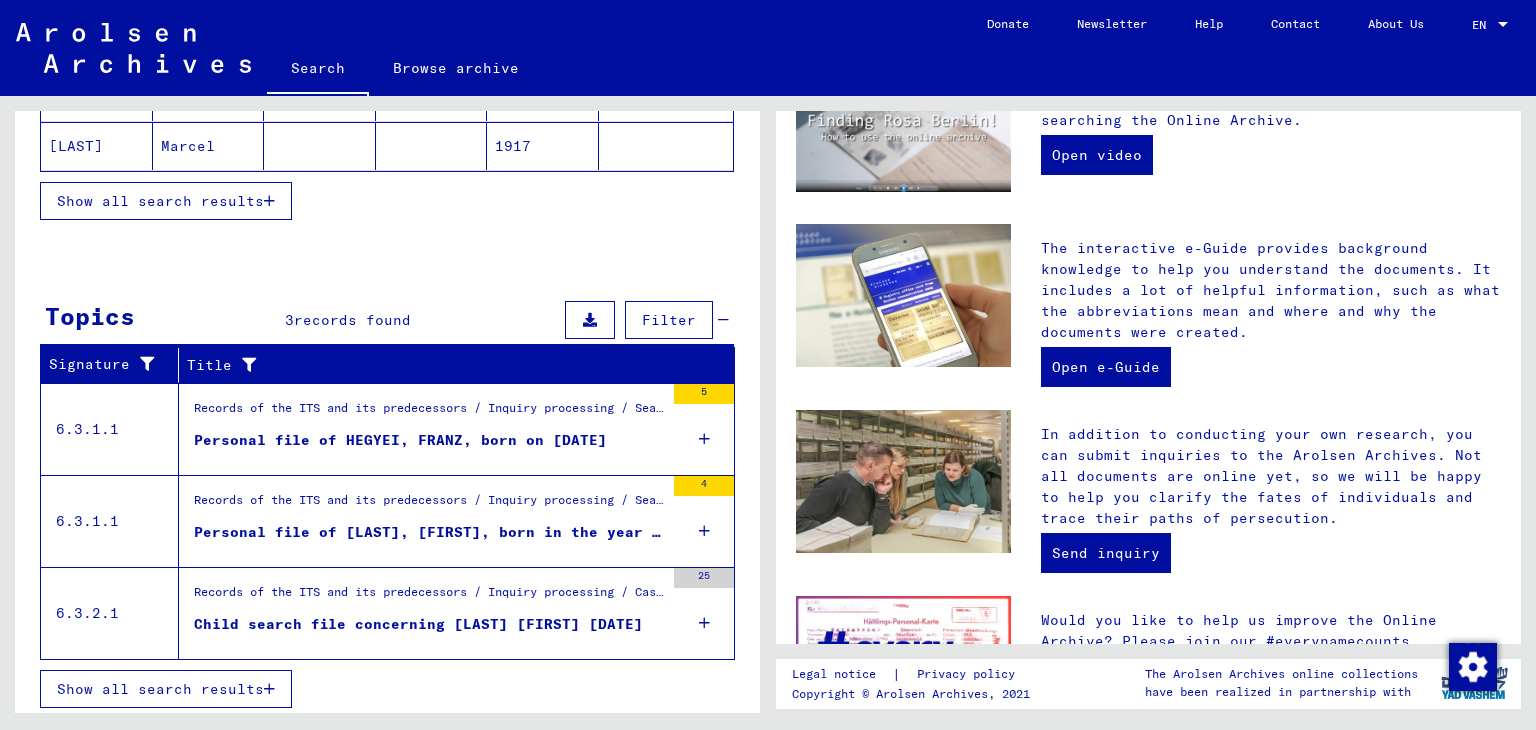 click on "Records of the ITS and its predecessors / Inquiry processing / Searching for missing persons / Tracing inquiries 1945 - 1946 / Files with names from HECHTMAN" at bounding box center (429, 505) 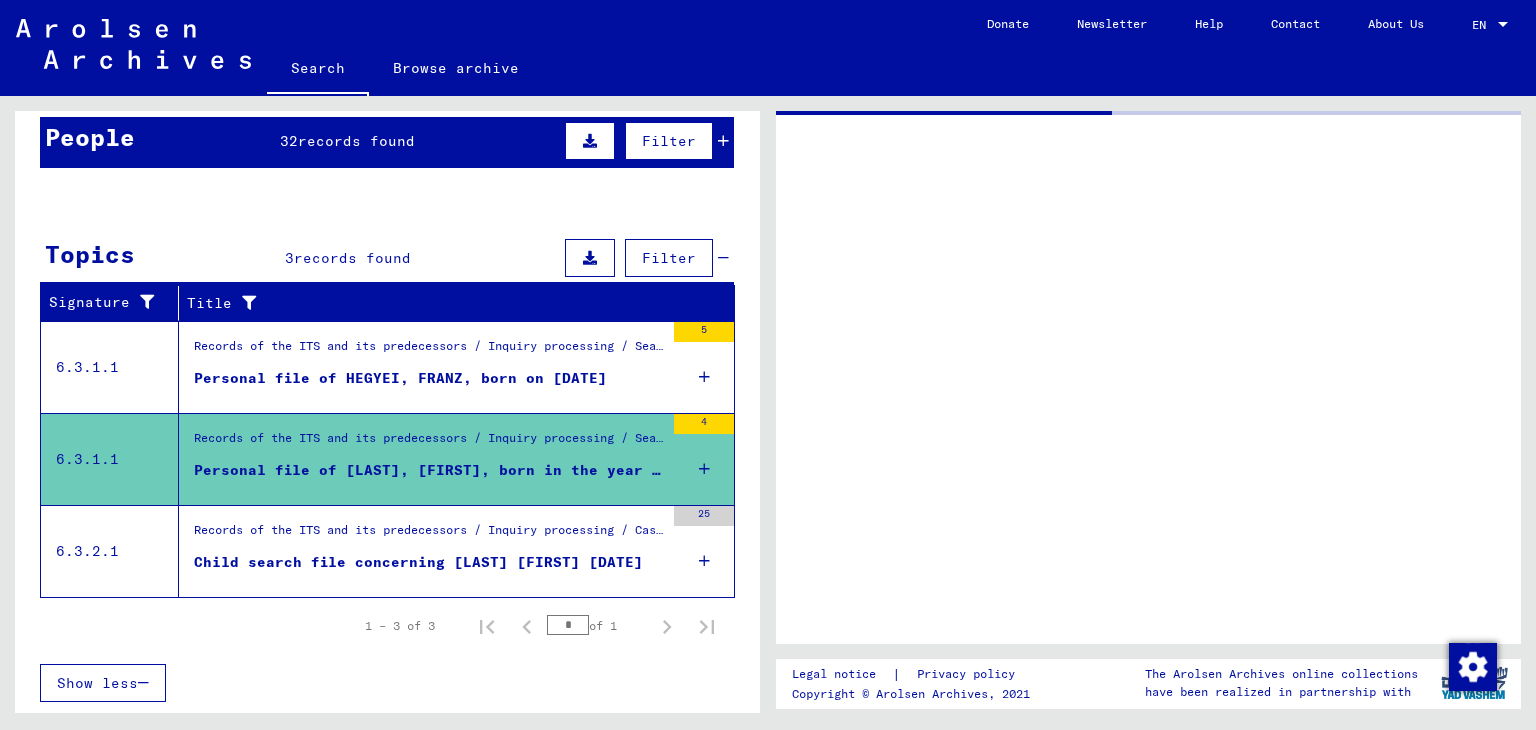 scroll, scrollTop: 176, scrollLeft: 0, axis: vertical 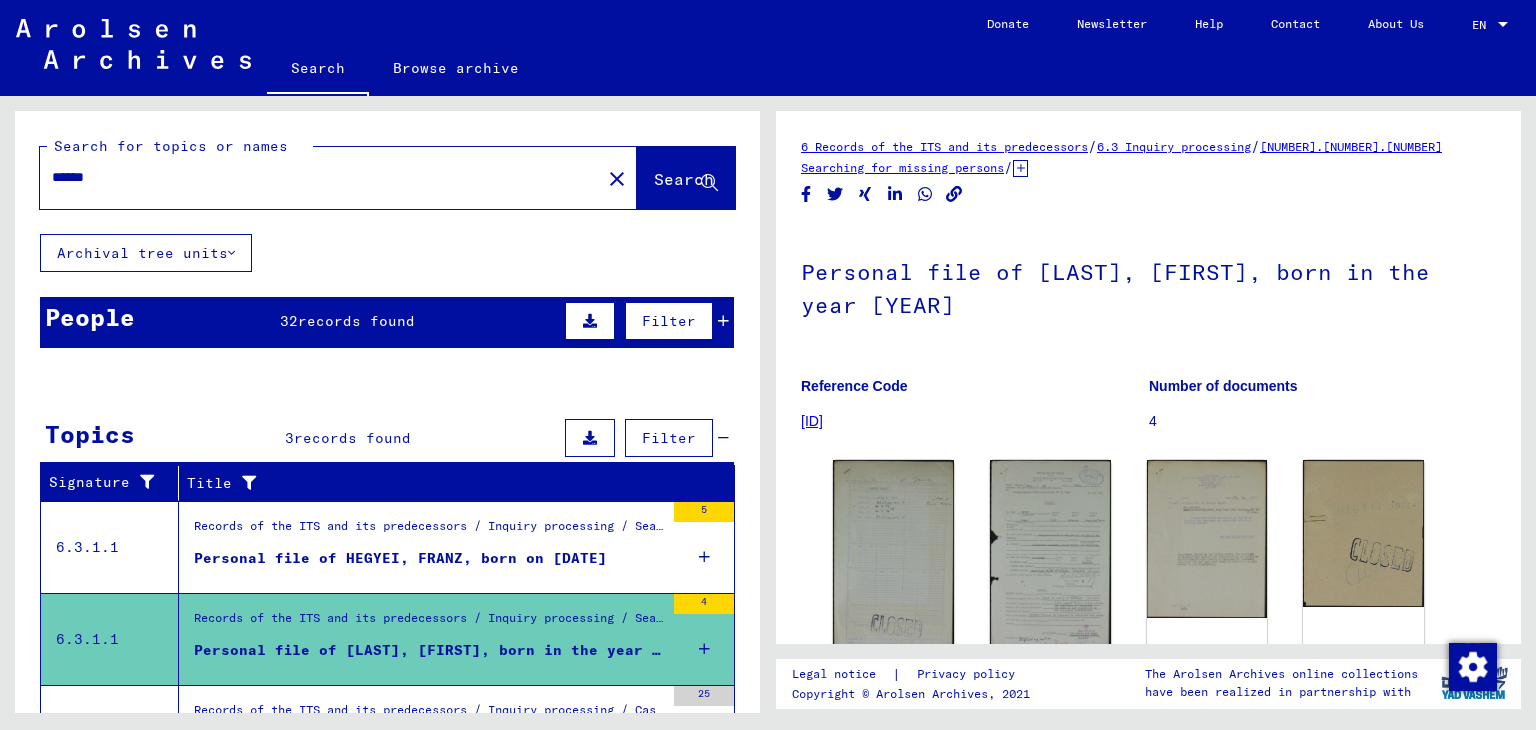 click on "People 32  records found  Filter" at bounding box center (387, 322) 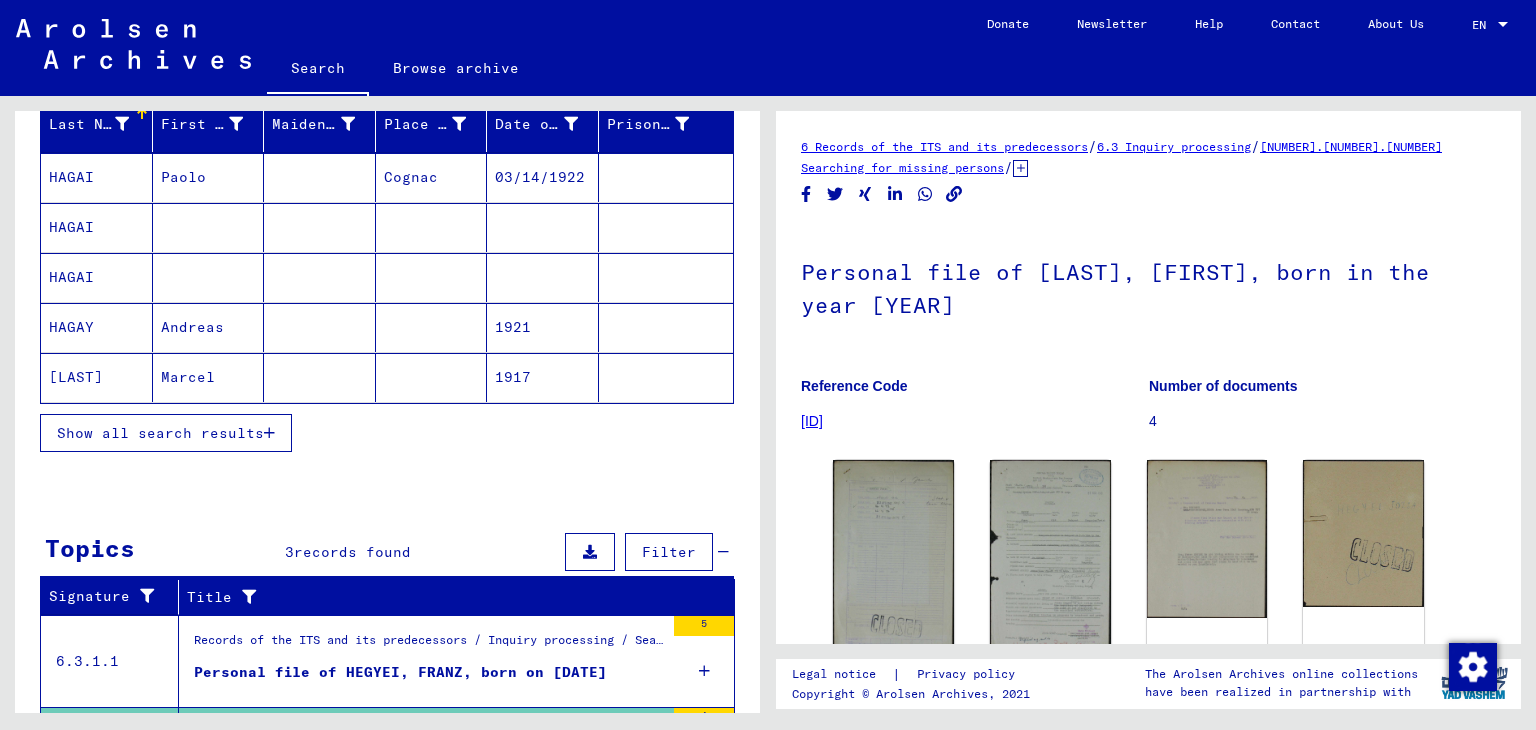 scroll, scrollTop: 256, scrollLeft: 0, axis: vertical 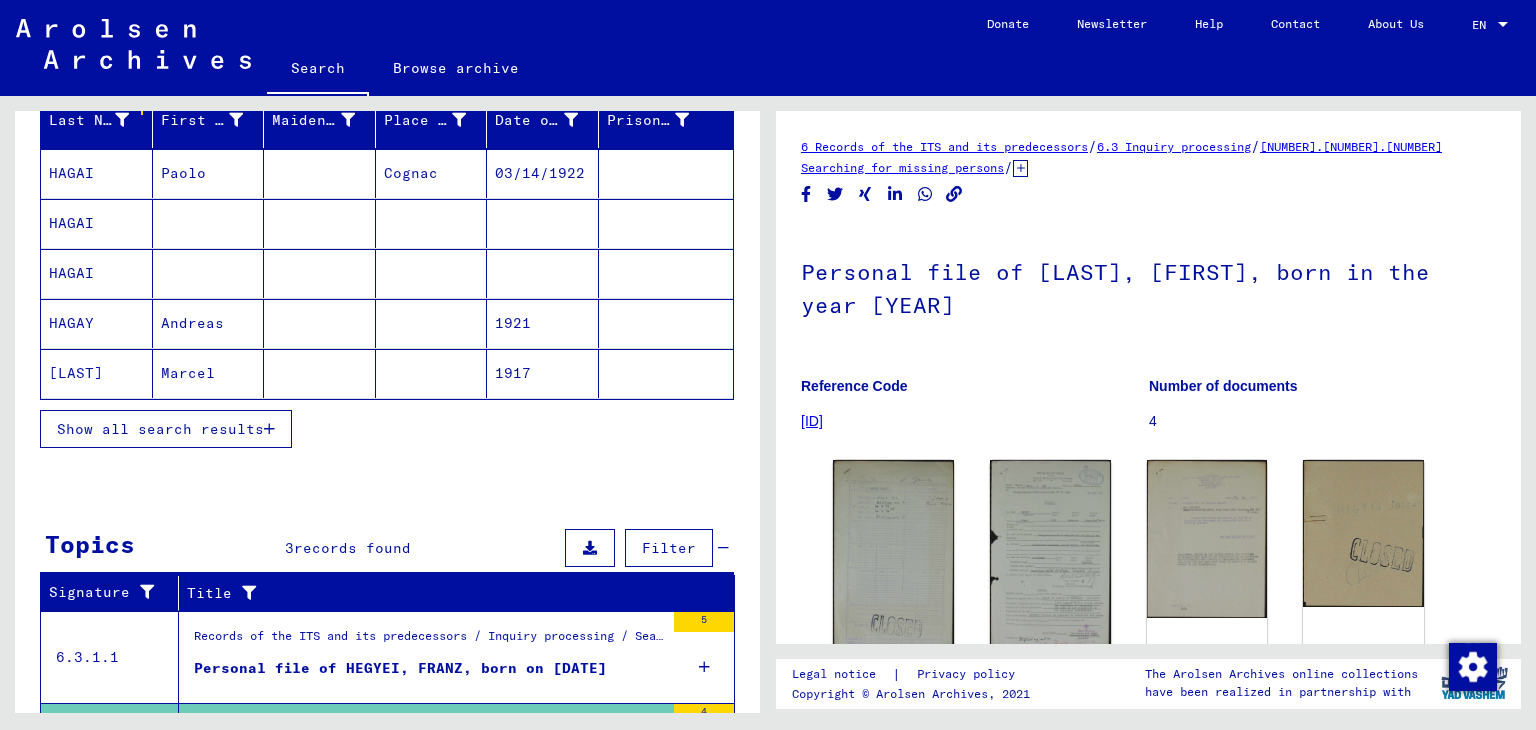 click on "Show all search results" at bounding box center (160, 429) 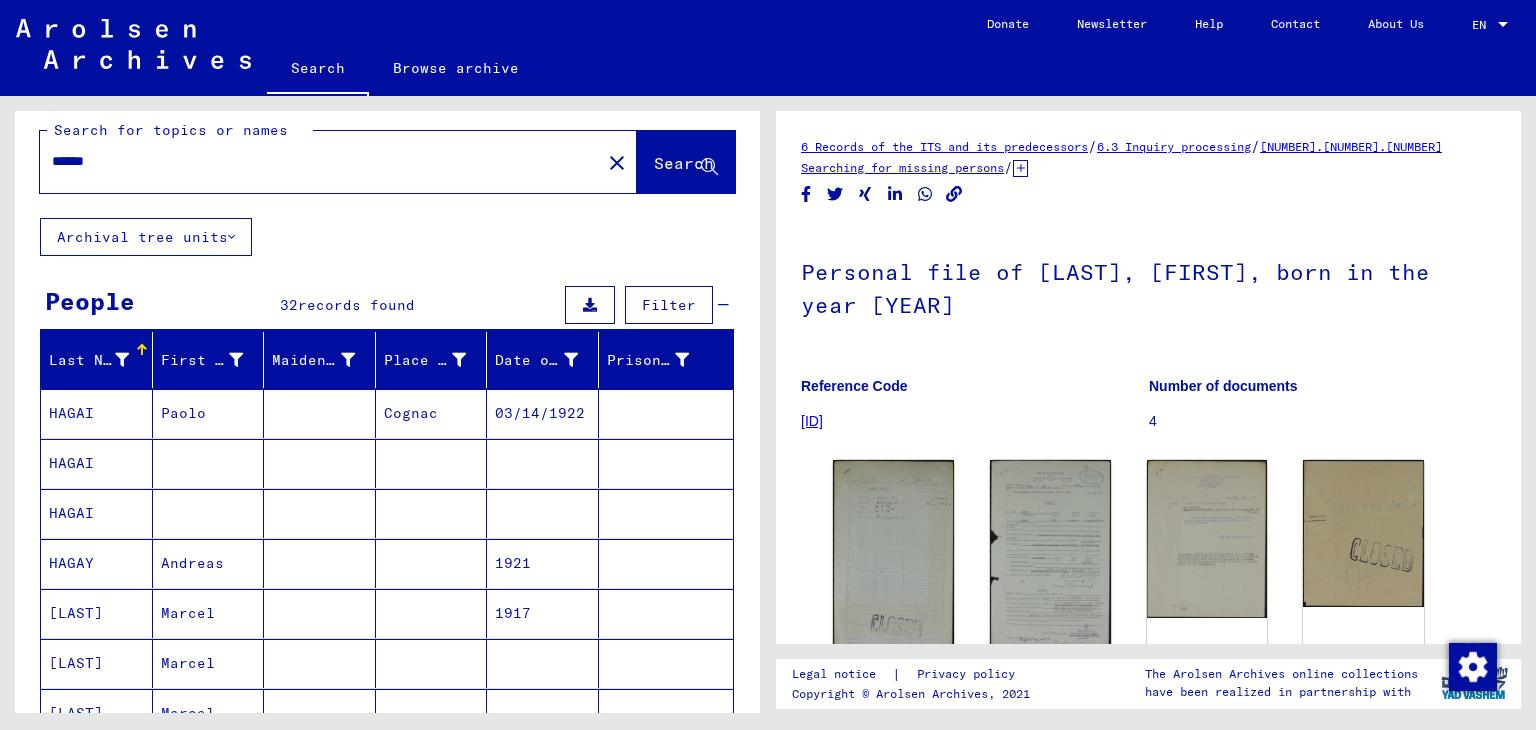 scroll, scrollTop: 0, scrollLeft: 0, axis: both 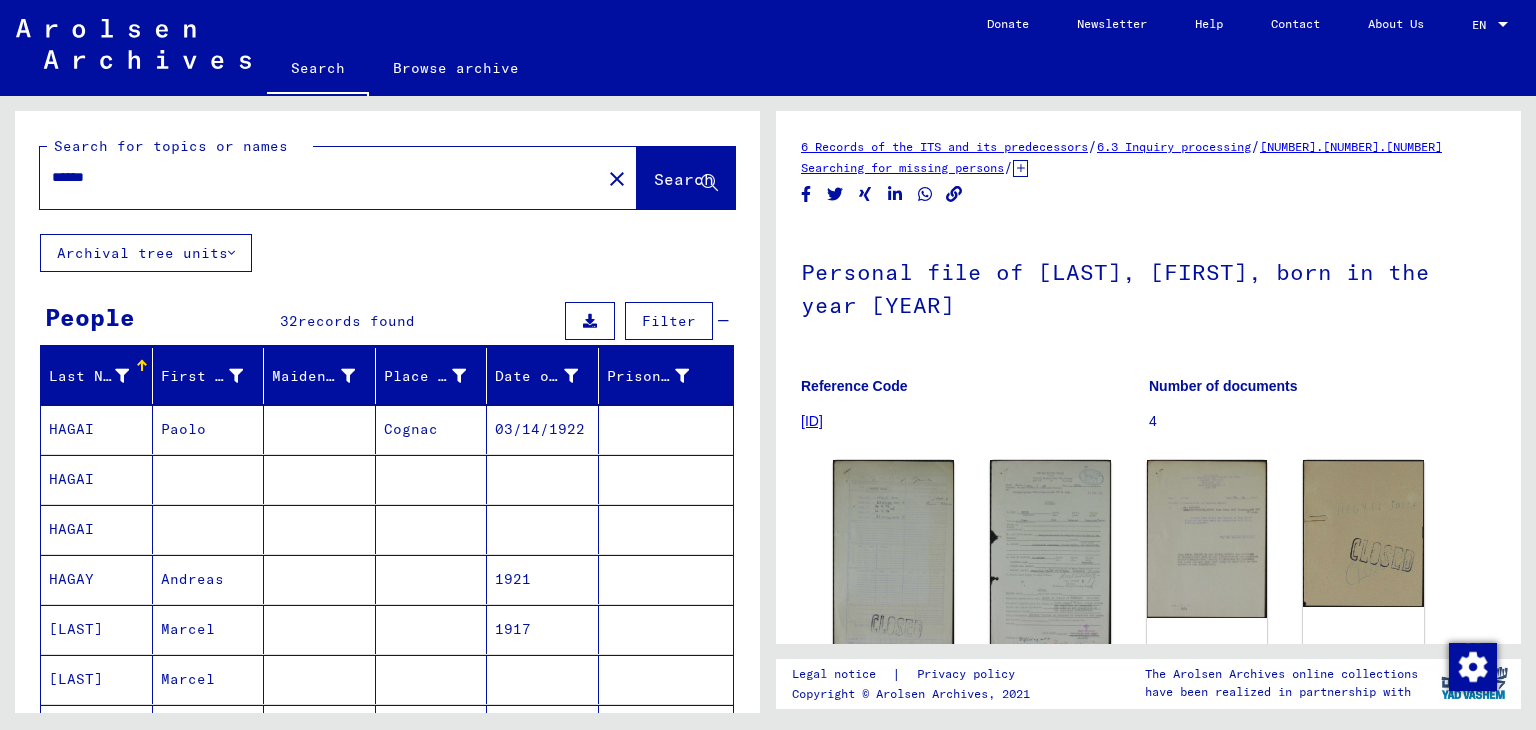 click on "******" at bounding box center (320, 177) 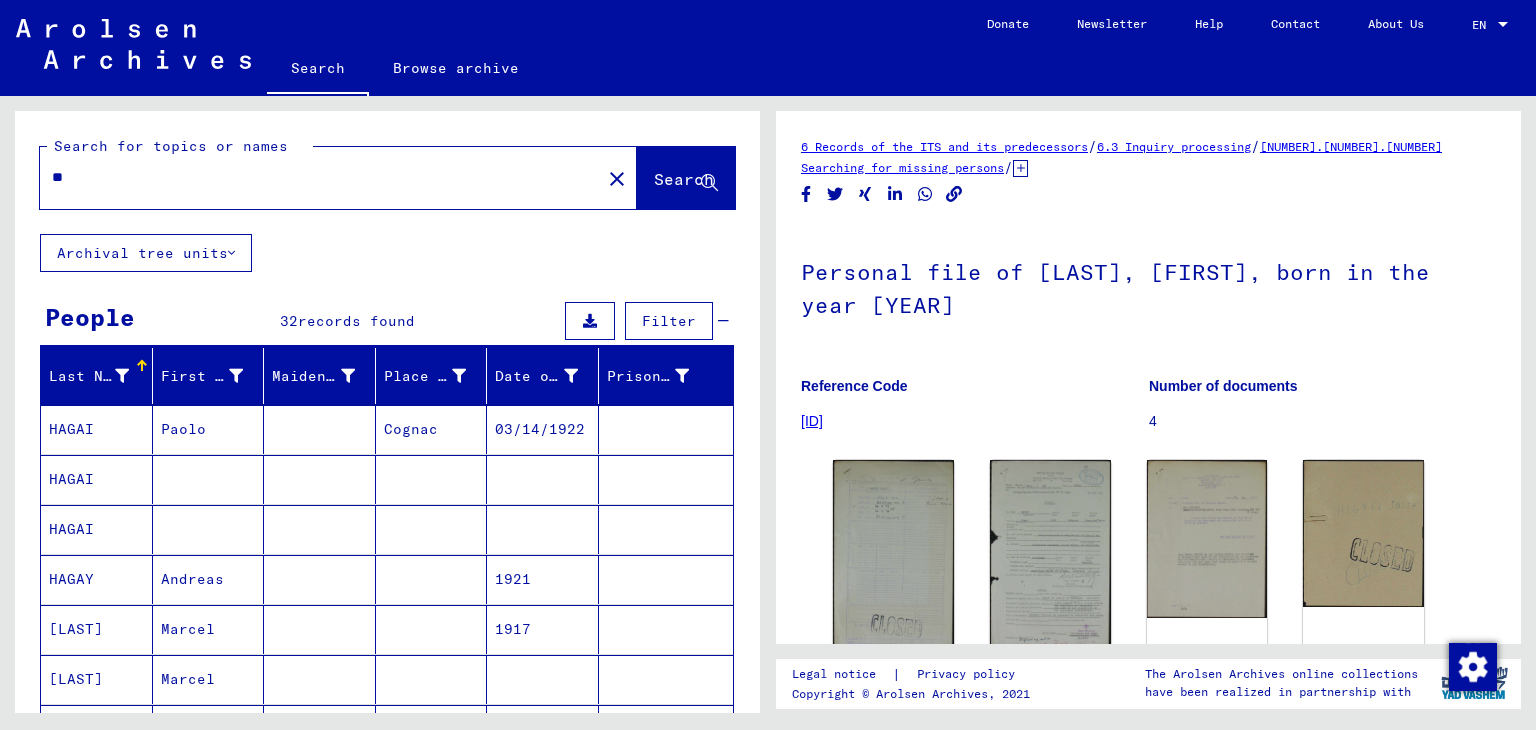 type on "*" 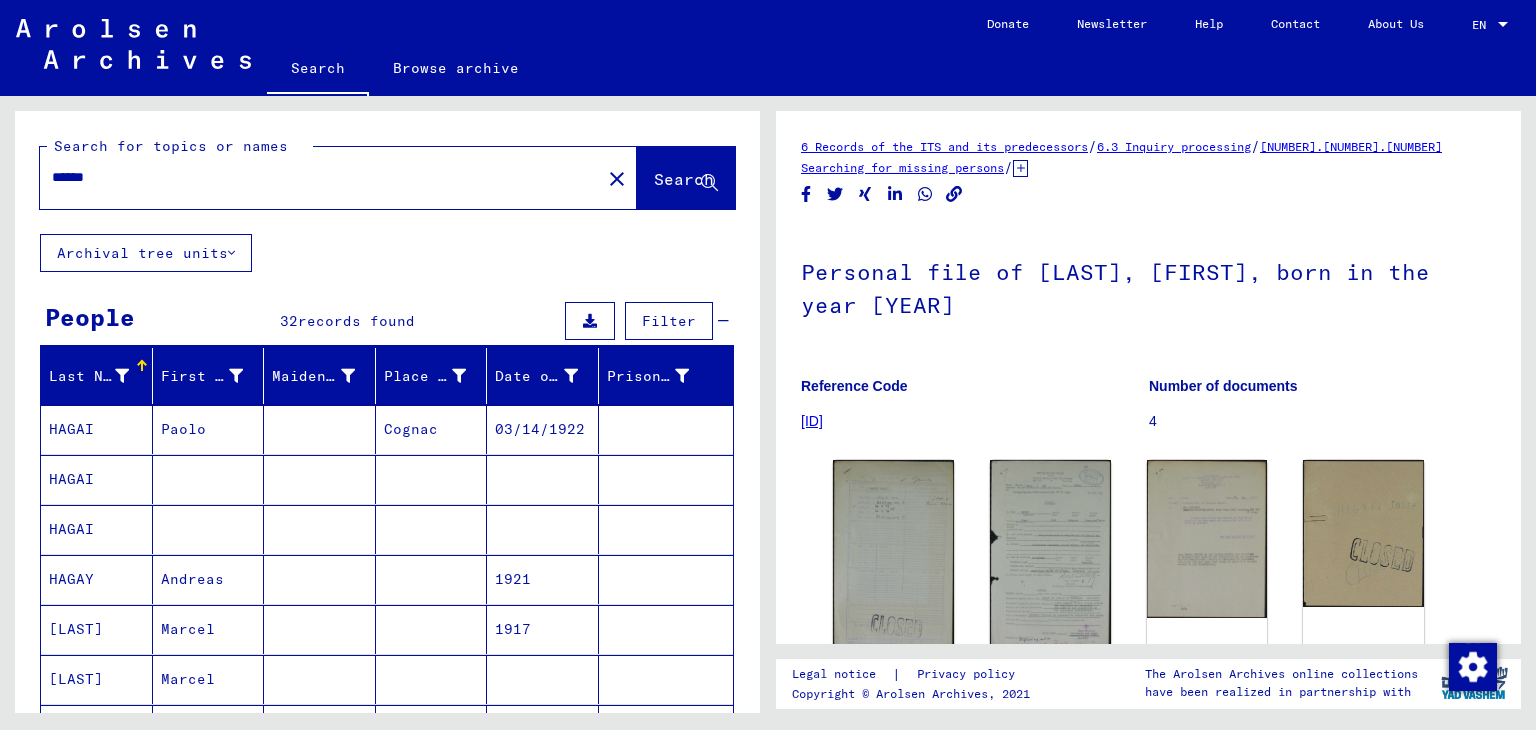 type on "******" 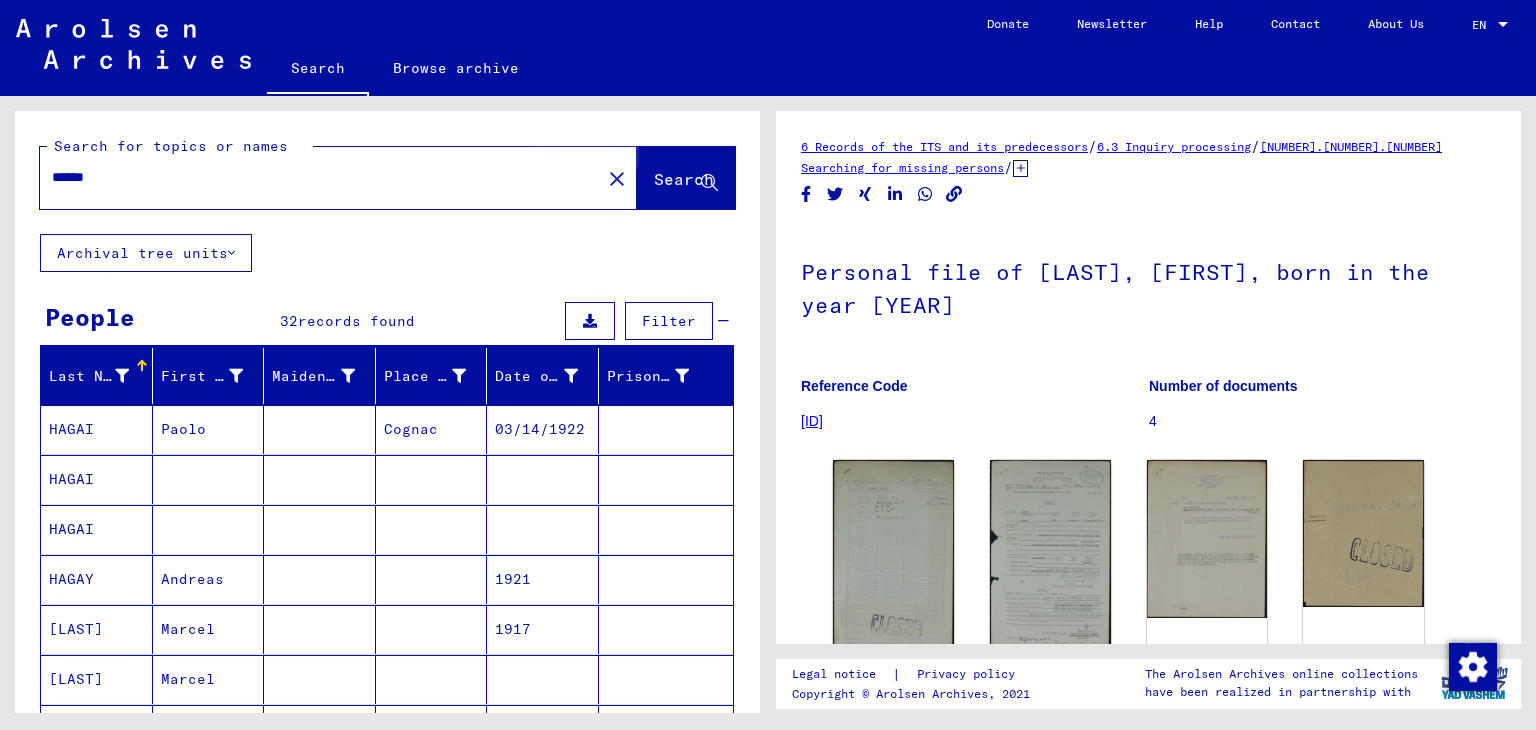 click on "Search" 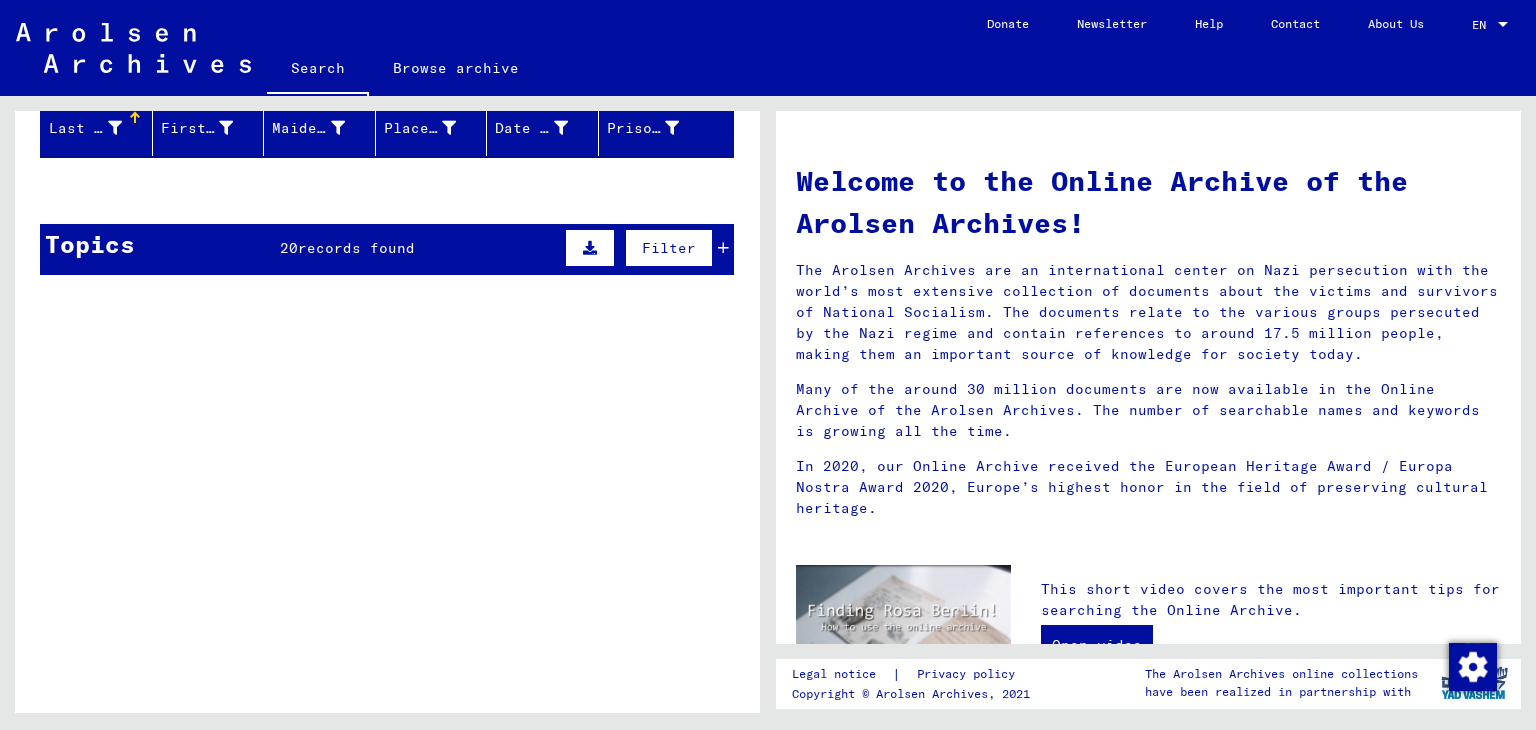scroll, scrollTop: 0, scrollLeft: 0, axis: both 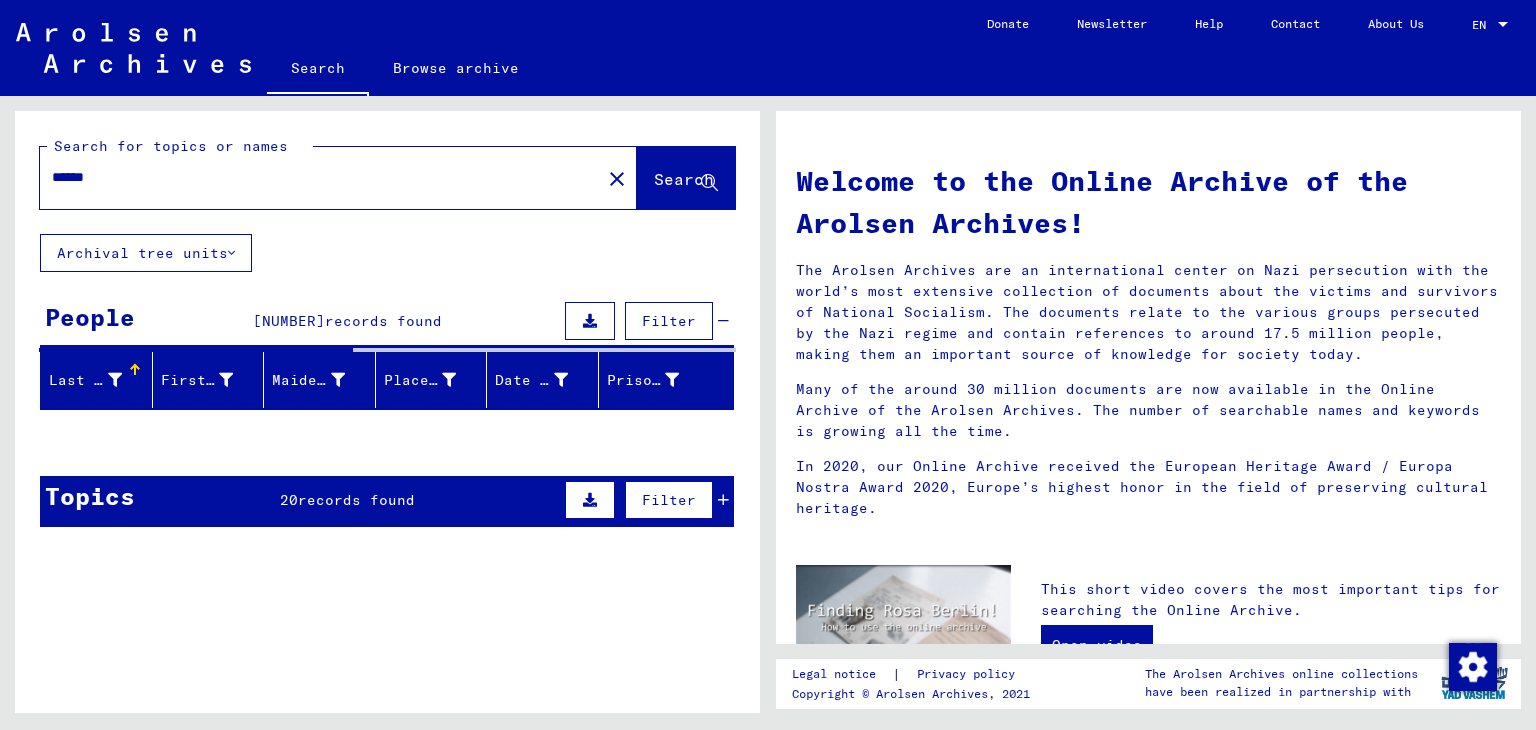 click on "records found" at bounding box center (383, 321) 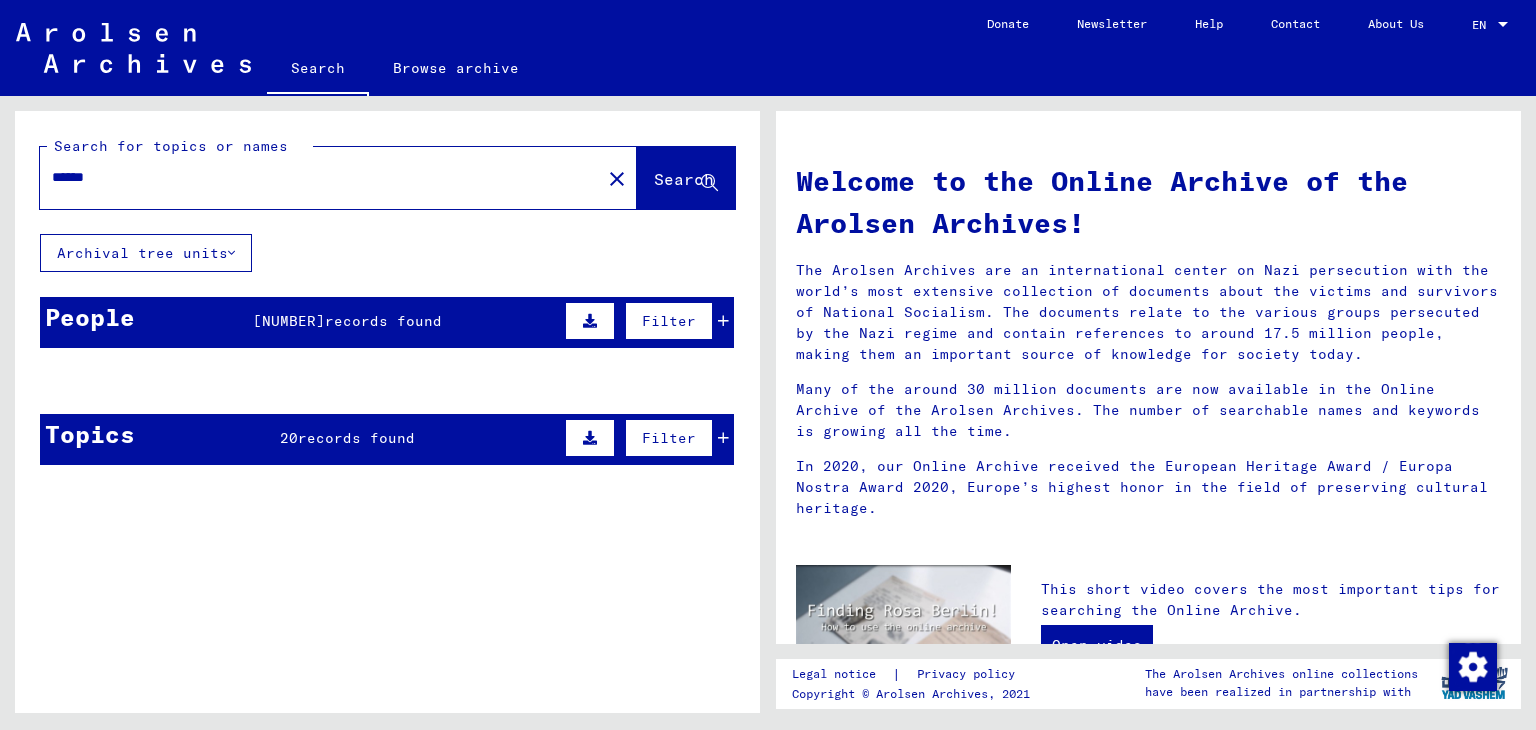 click on "records found" at bounding box center [383, 321] 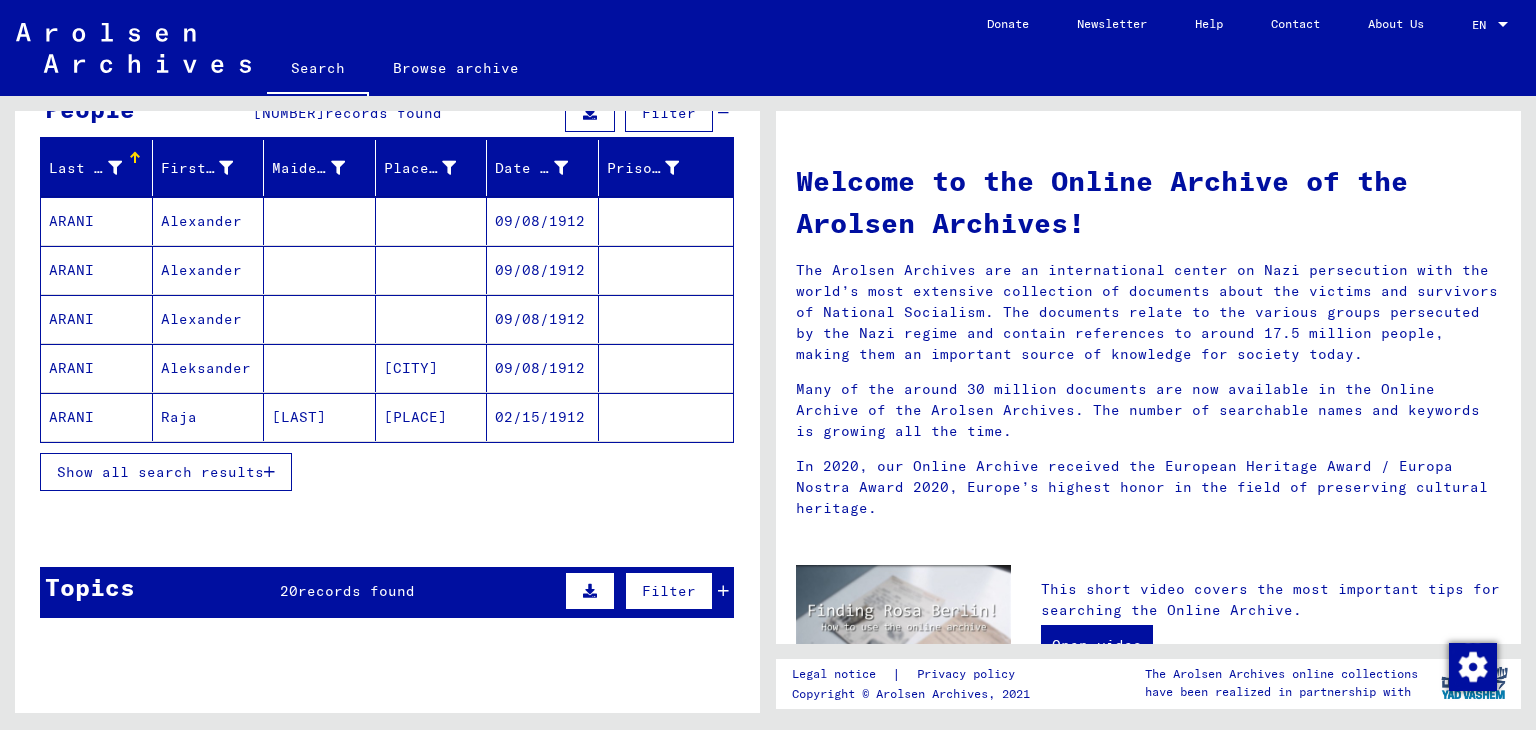 scroll, scrollTop: 232, scrollLeft: 0, axis: vertical 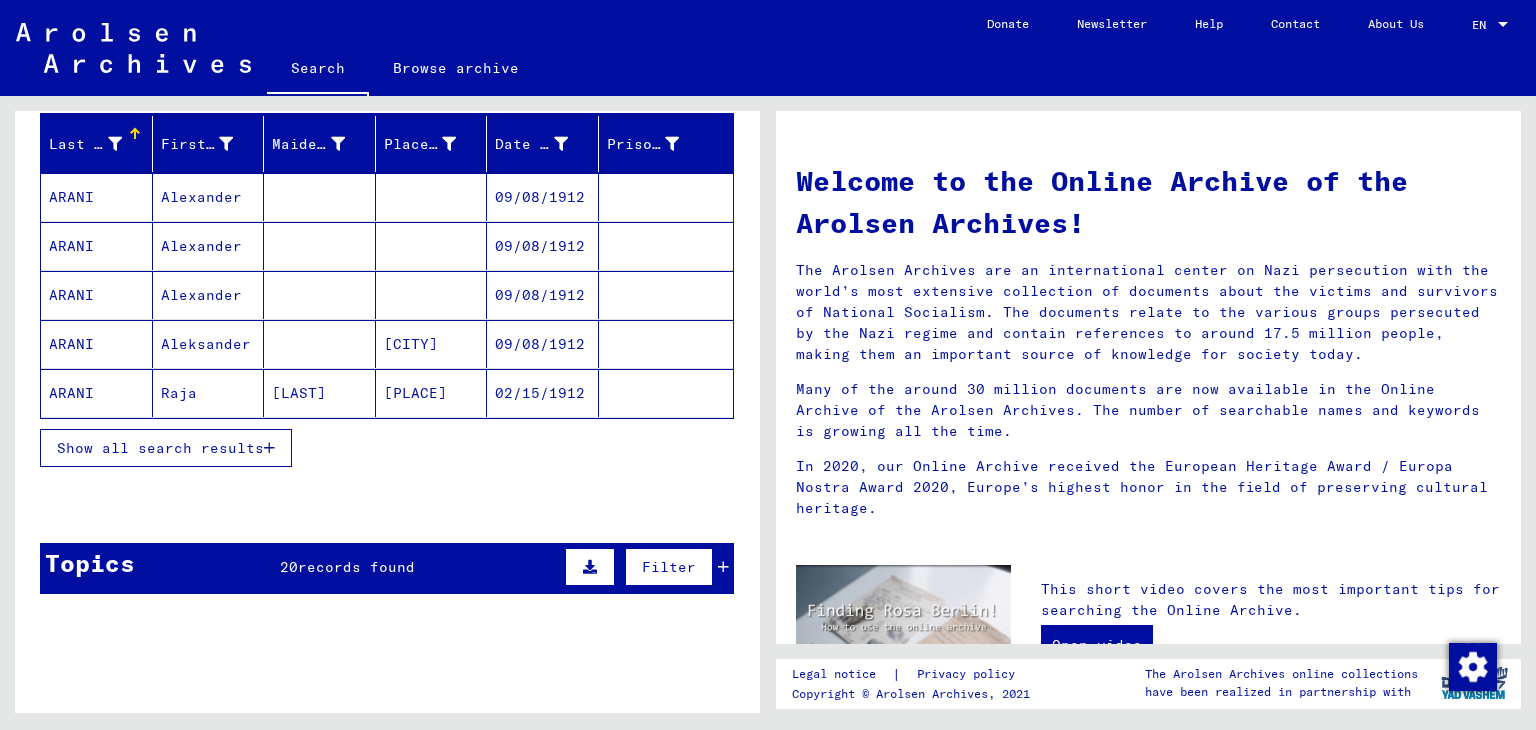 click on "Show all search results" at bounding box center [160, 448] 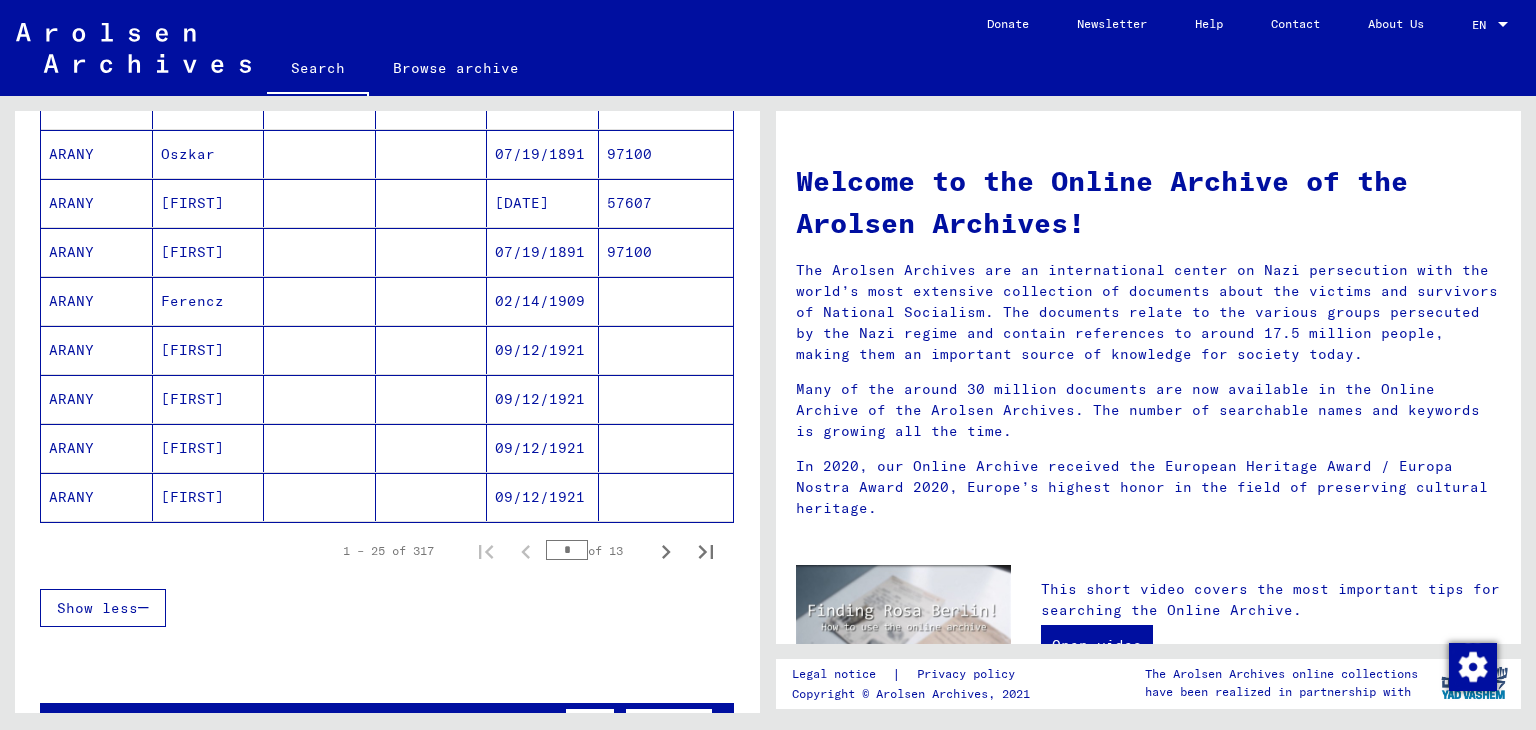 scroll, scrollTop: 1108, scrollLeft: 0, axis: vertical 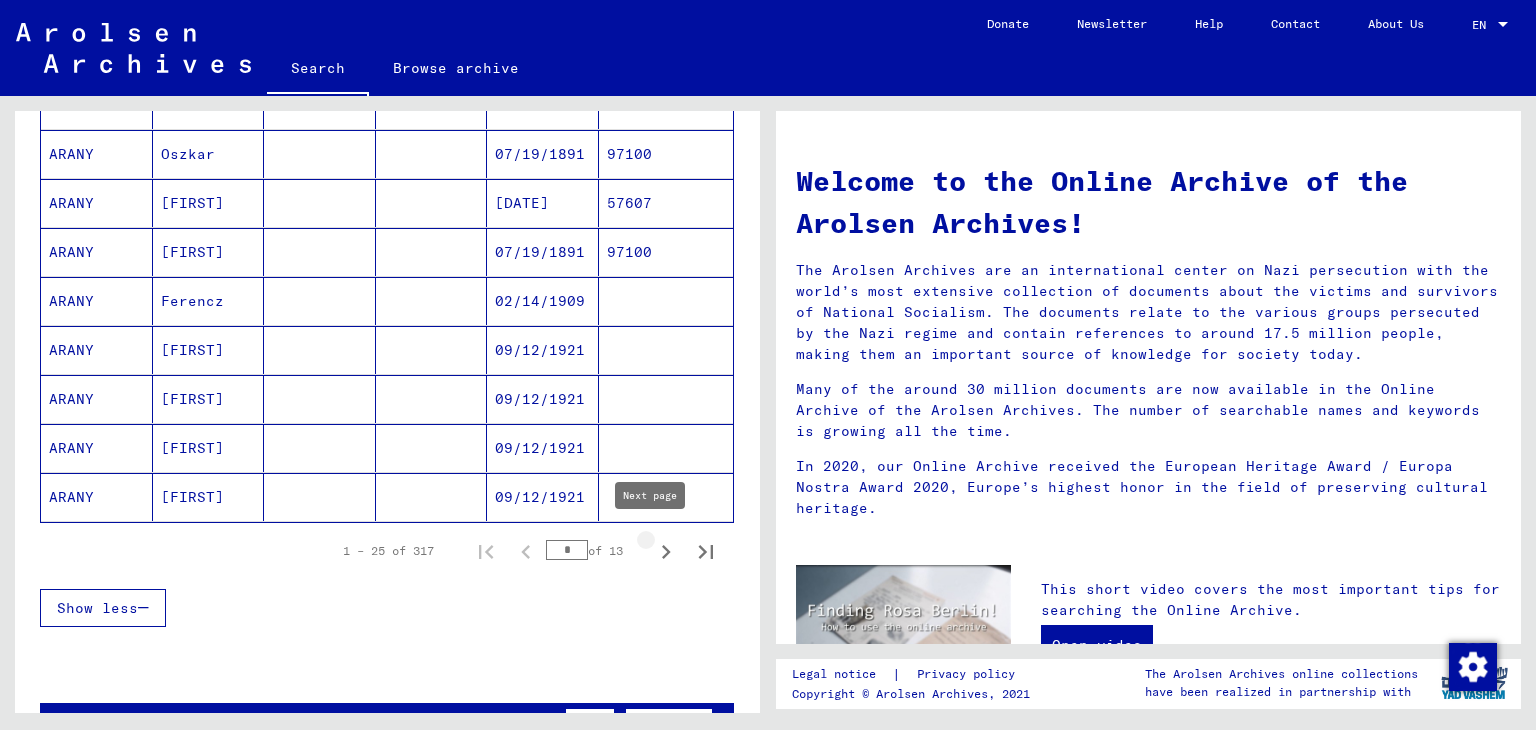 click 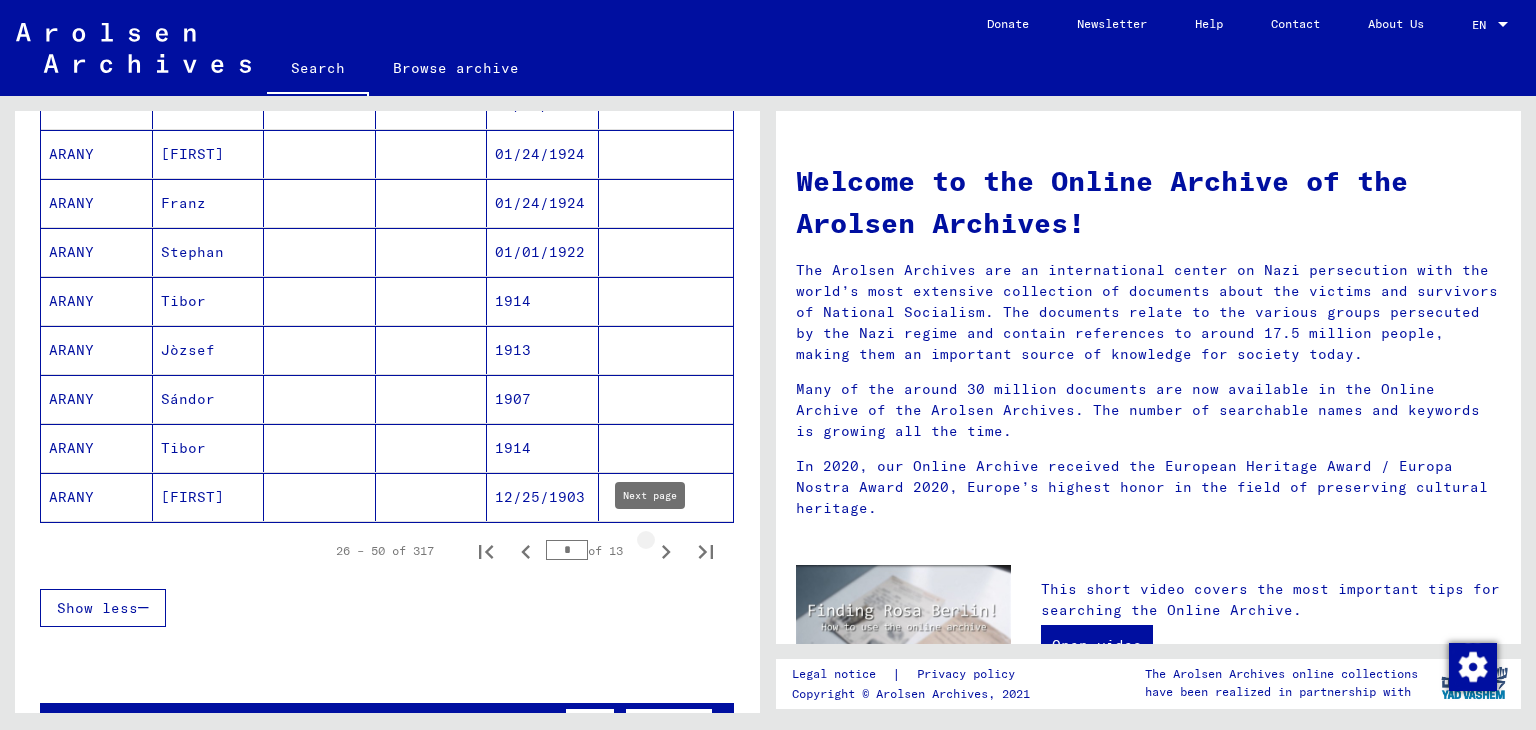 click 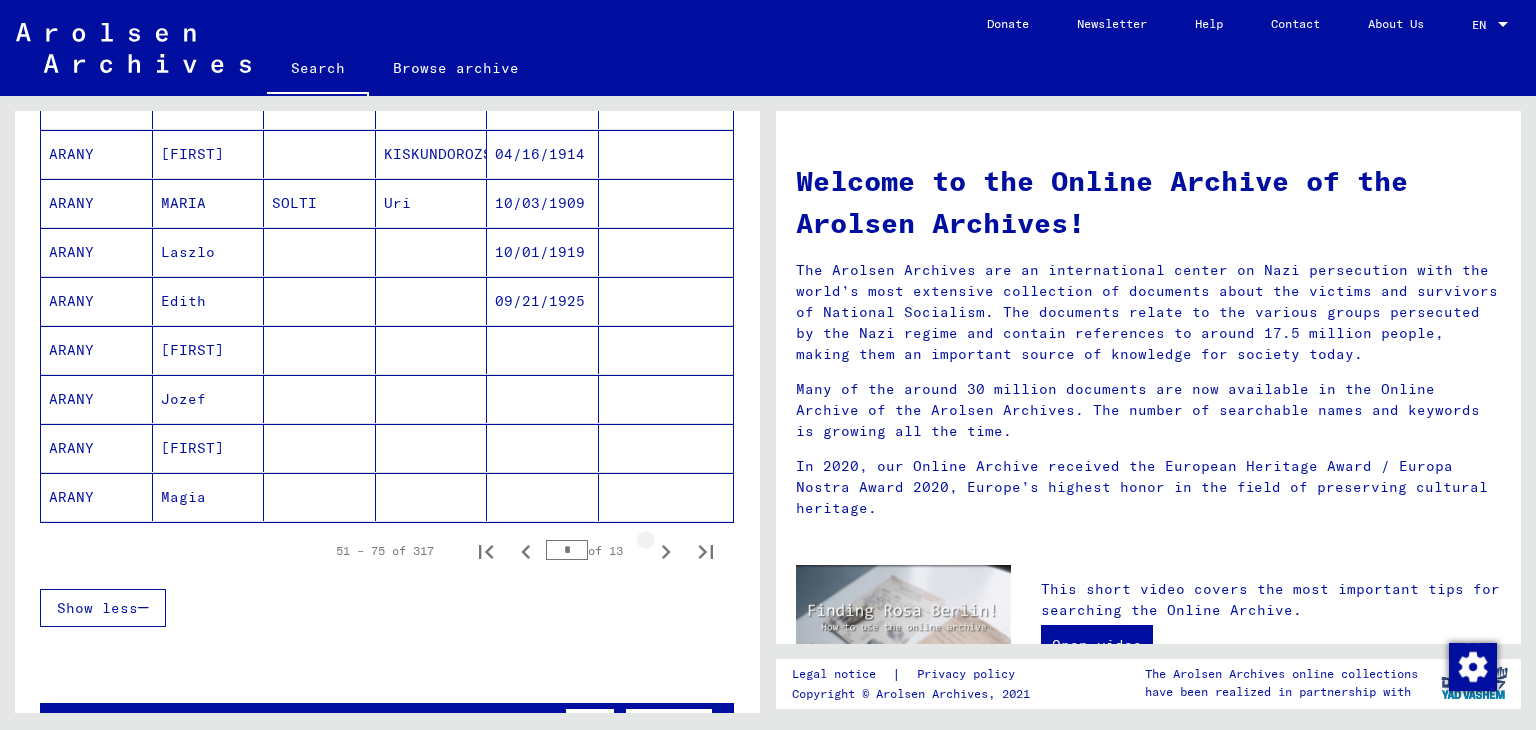 click 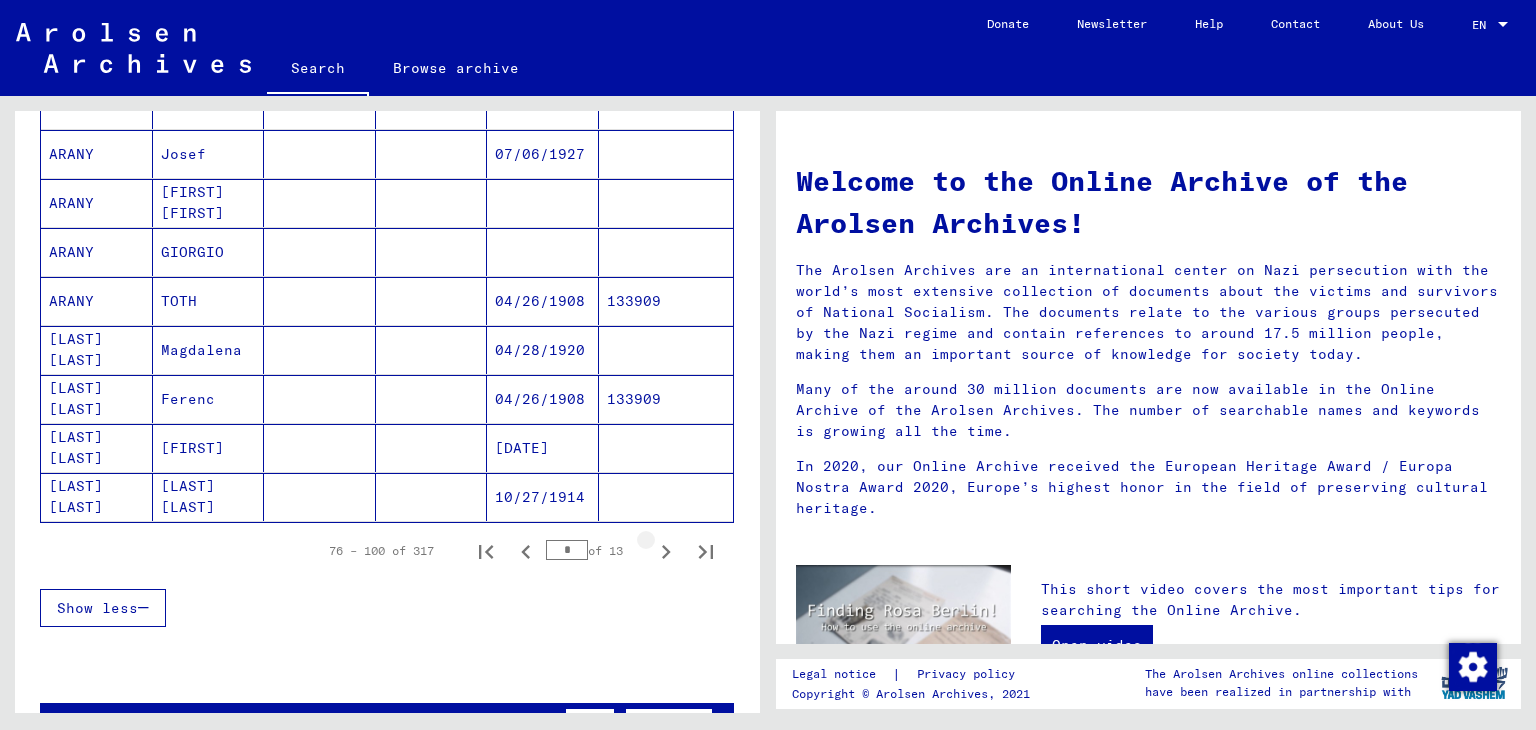 click 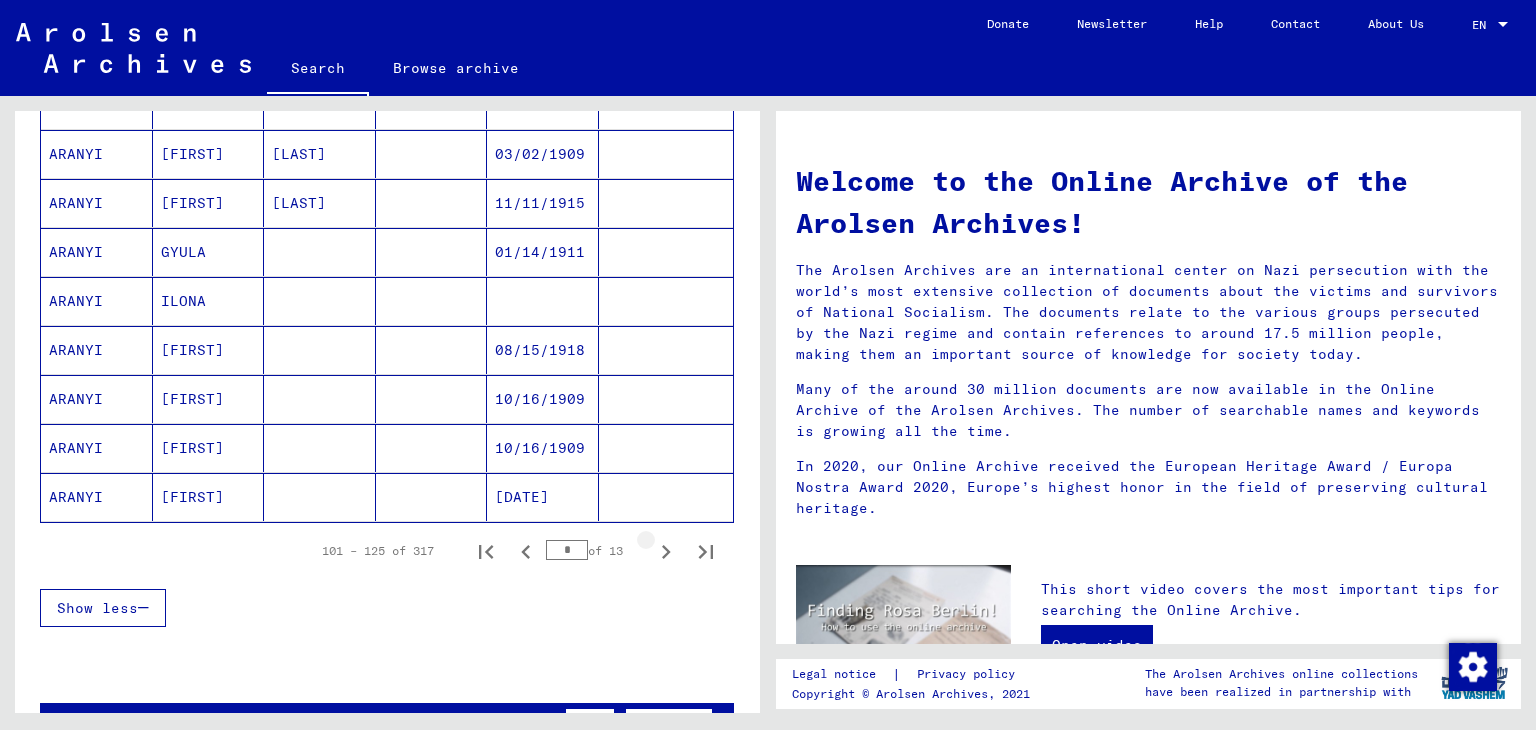 click 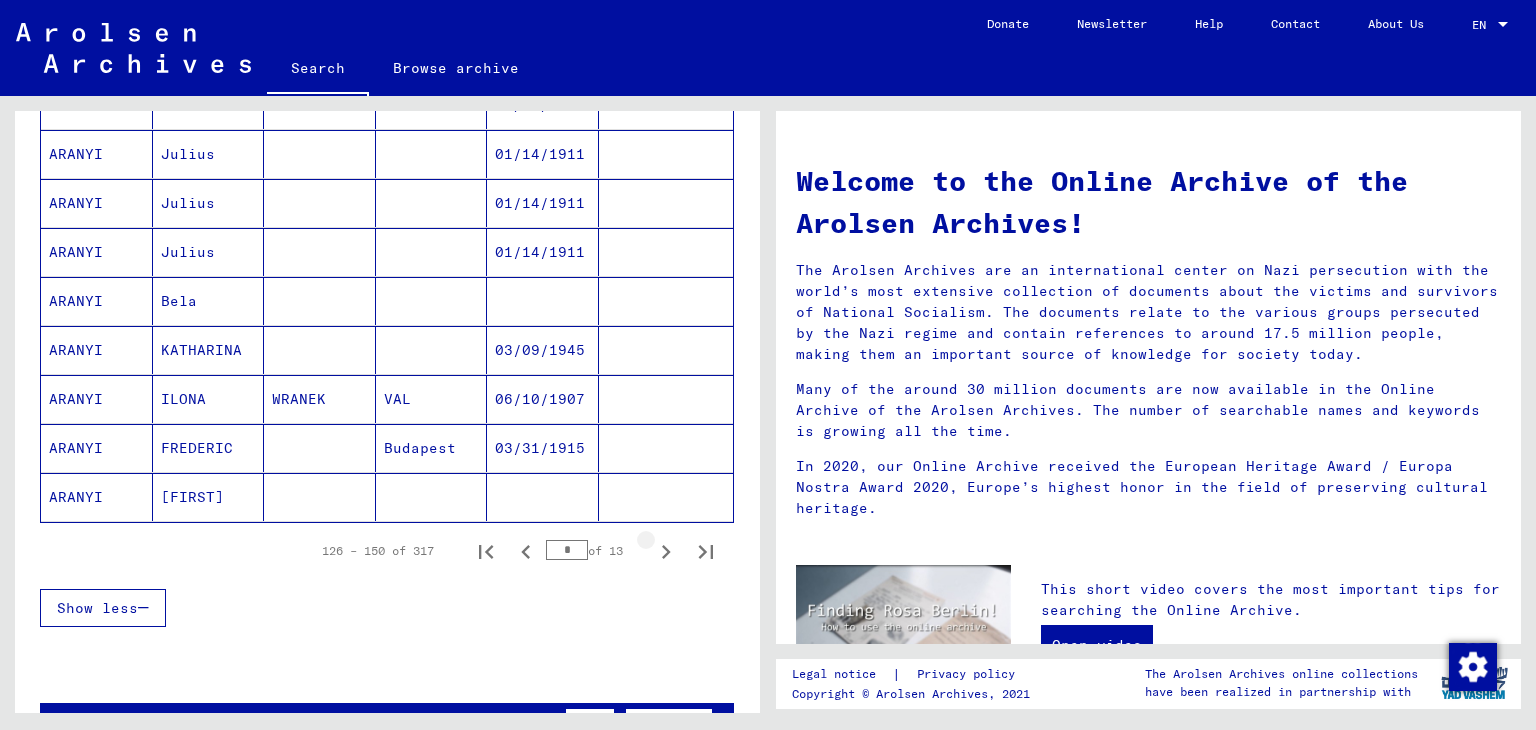 click 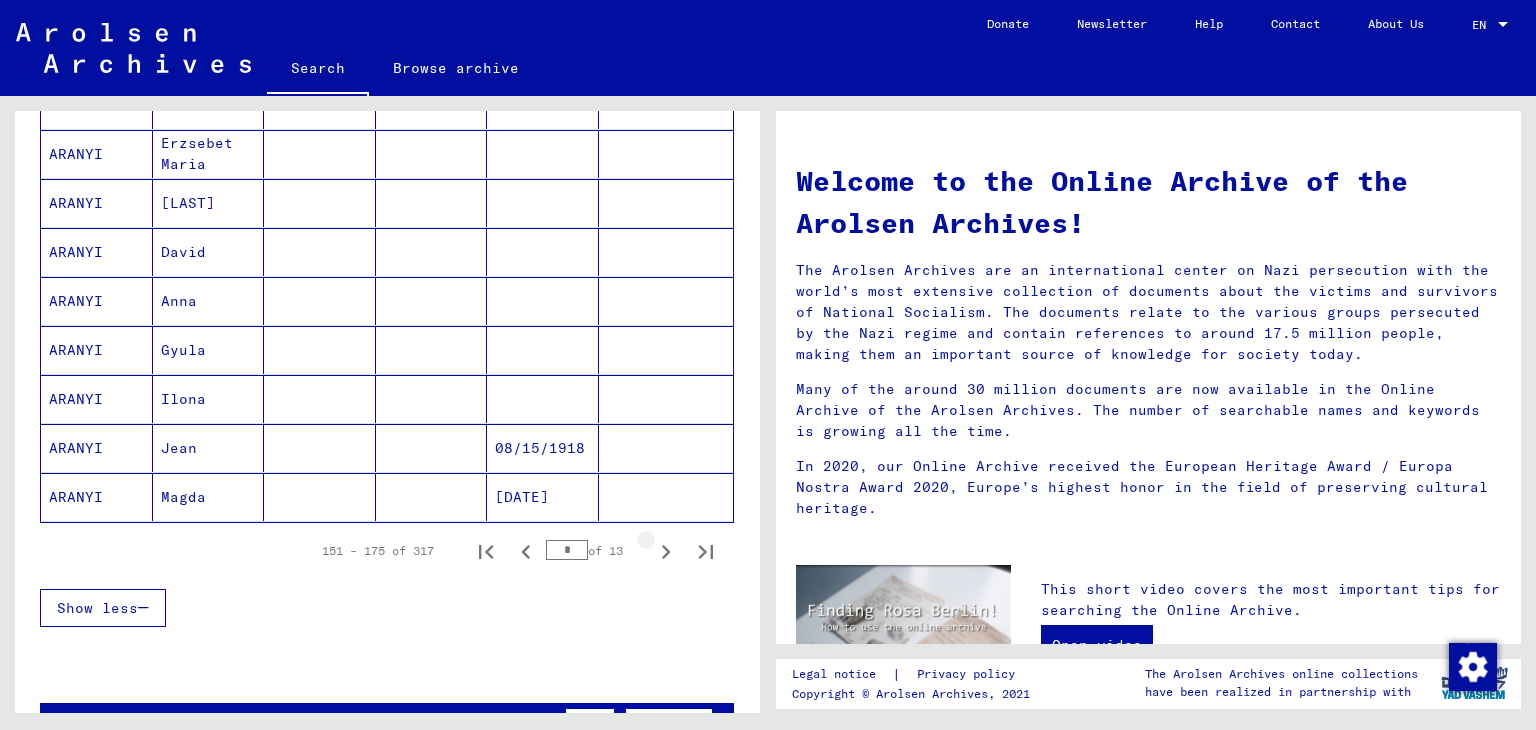 click 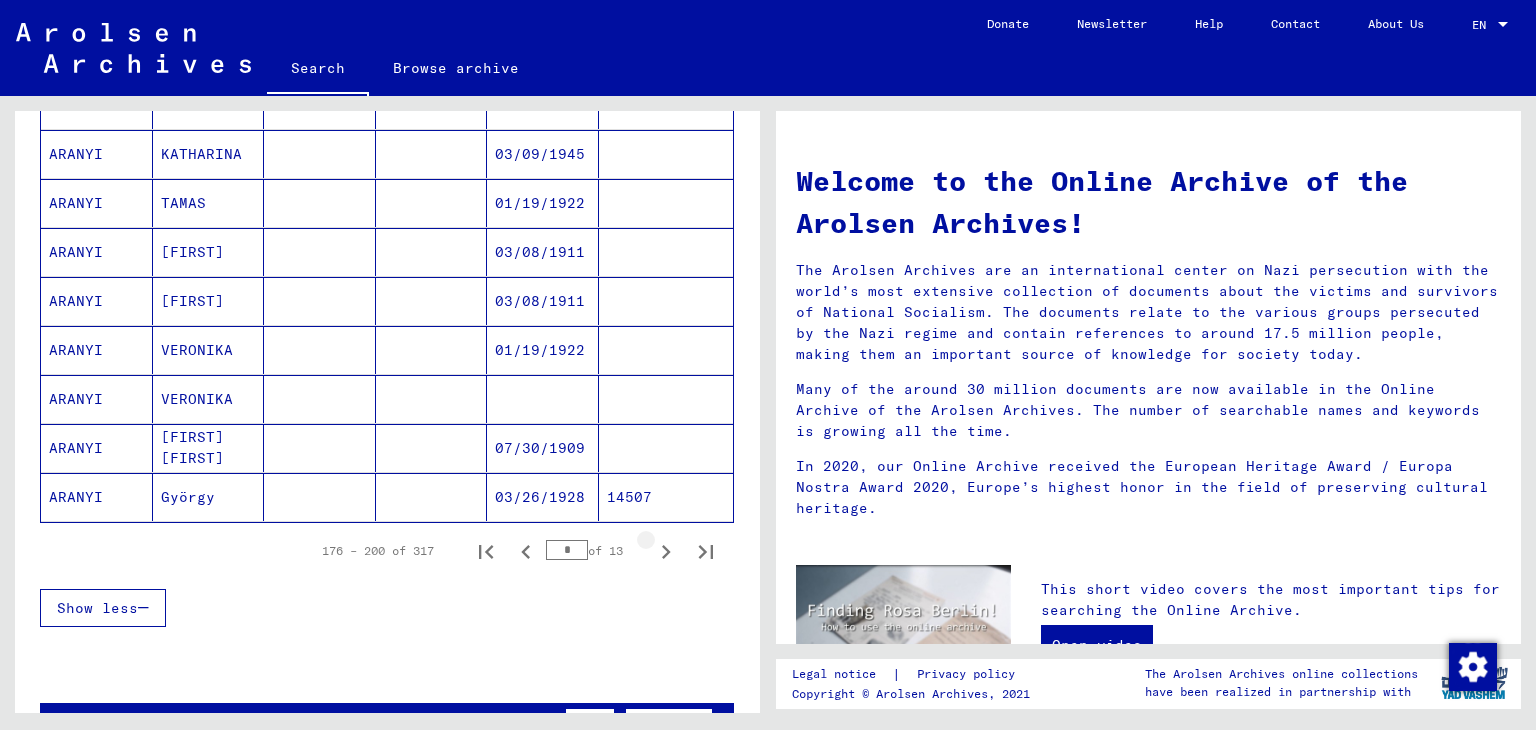 click 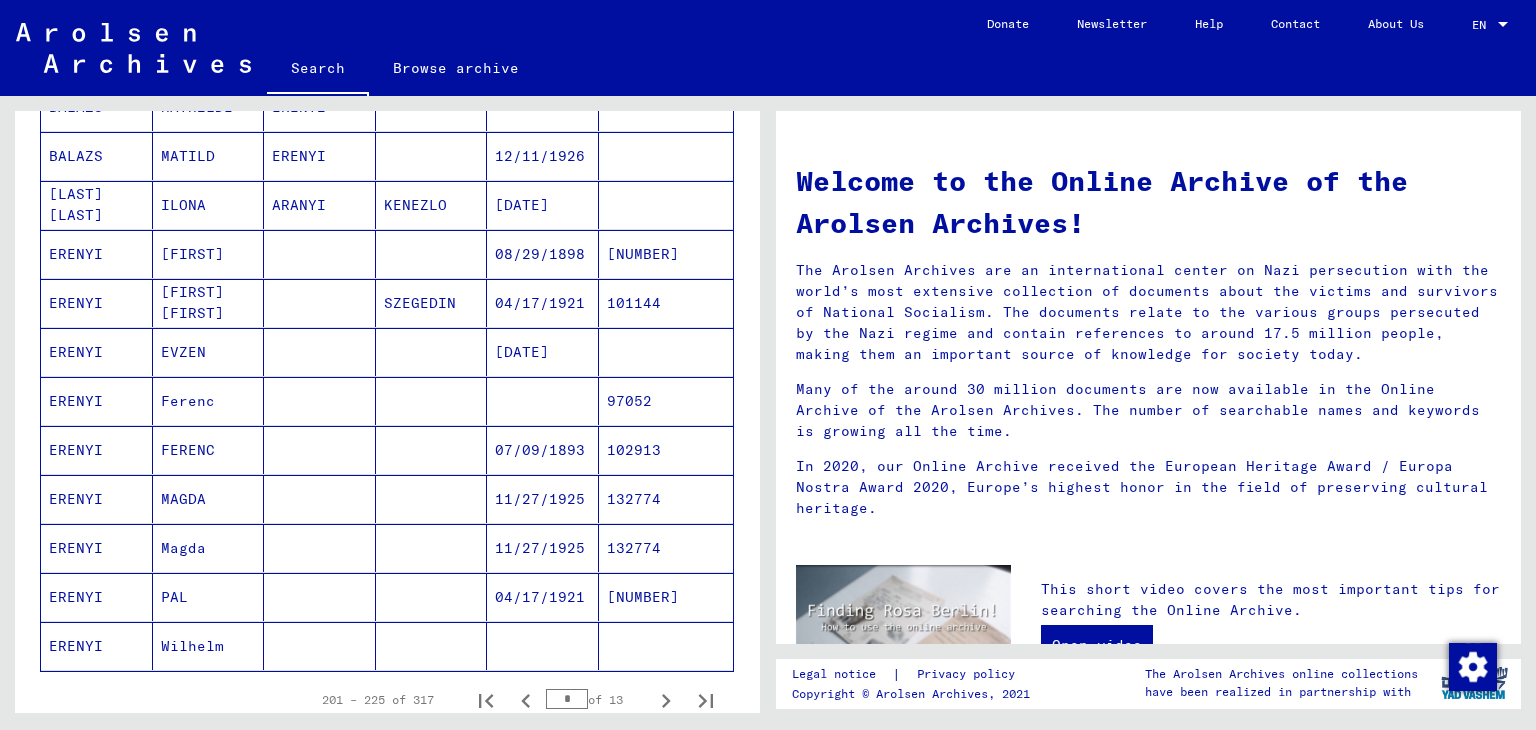 scroll, scrollTop: 960, scrollLeft: 0, axis: vertical 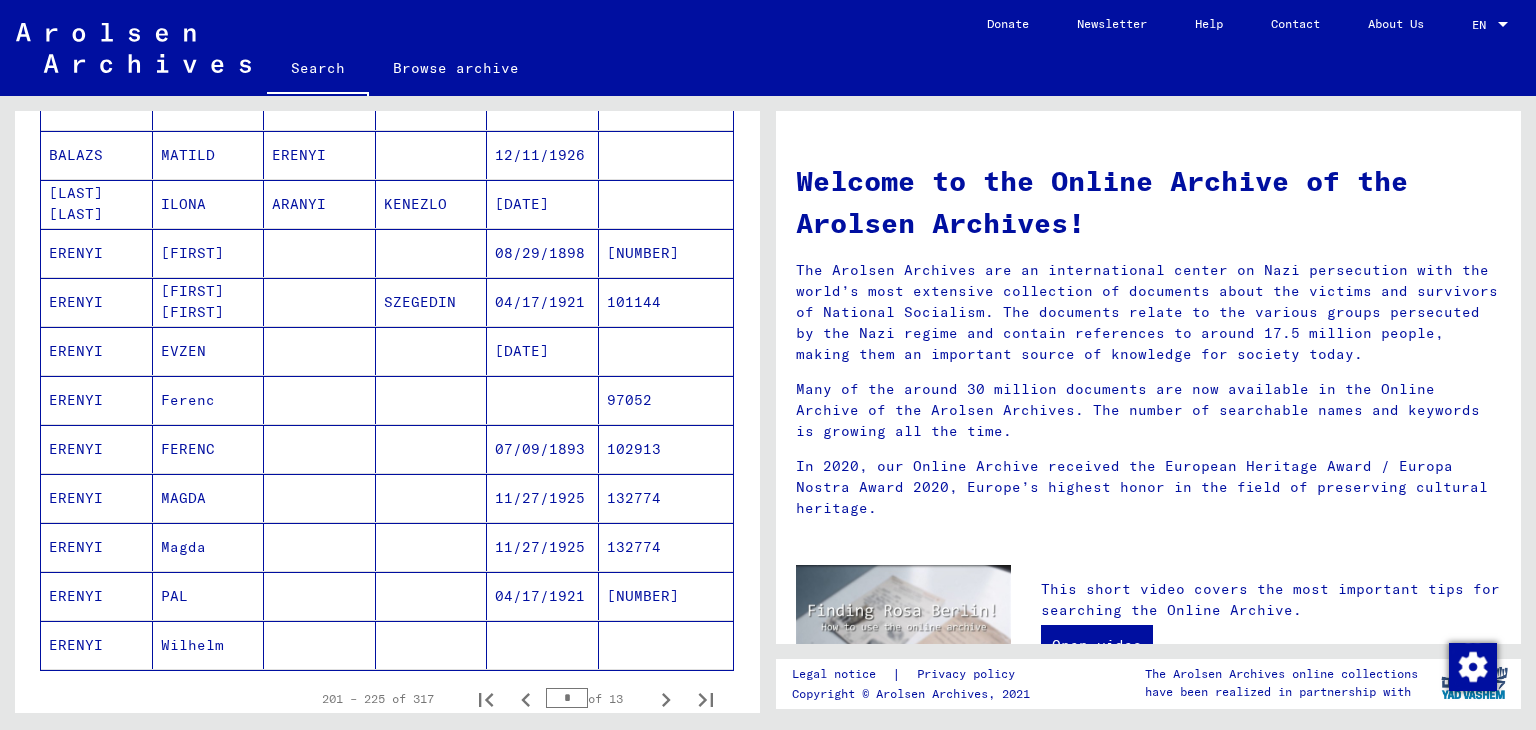 click on "EVZEN" at bounding box center [209, 400] 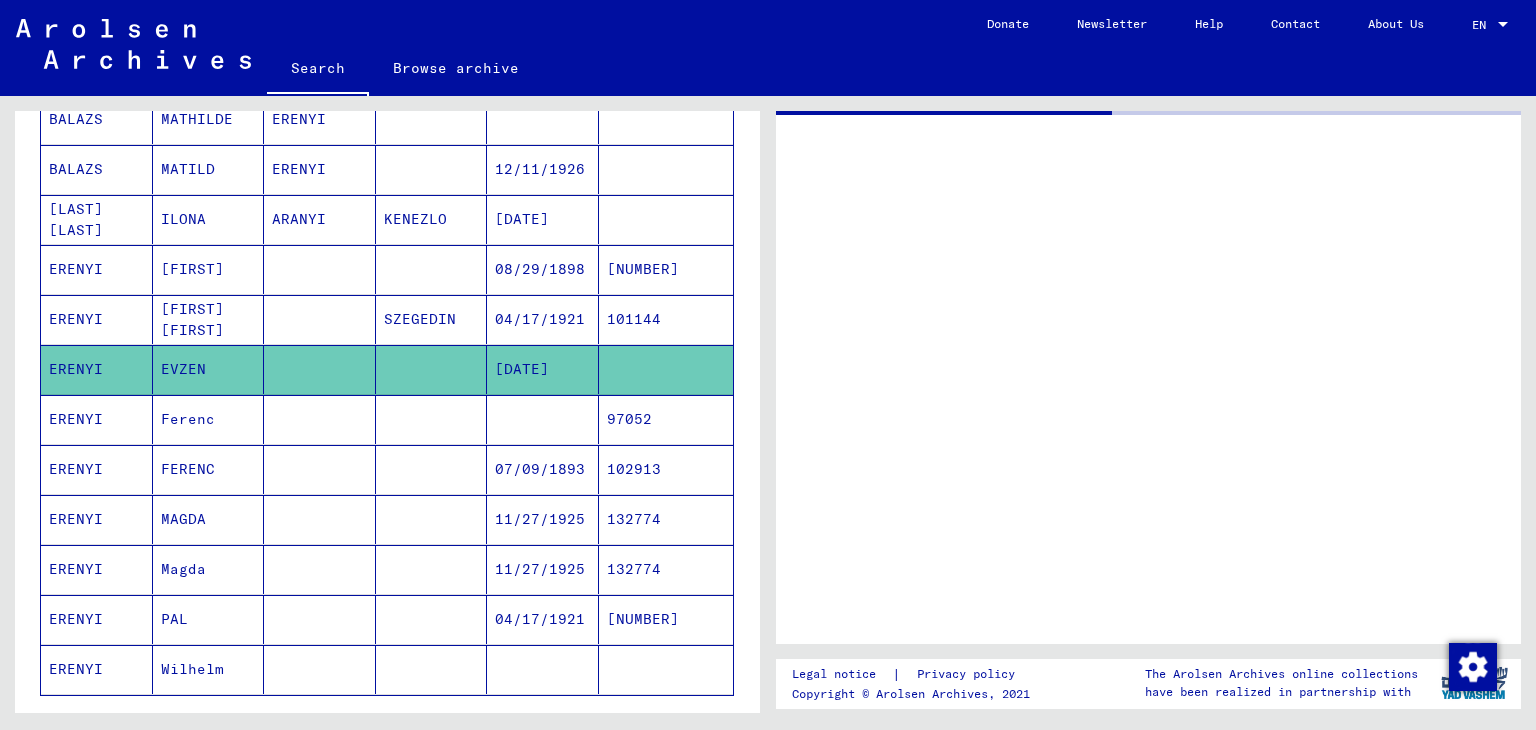 scroll, scrollTop: 971, scrollLeft: 0, axis: vertical 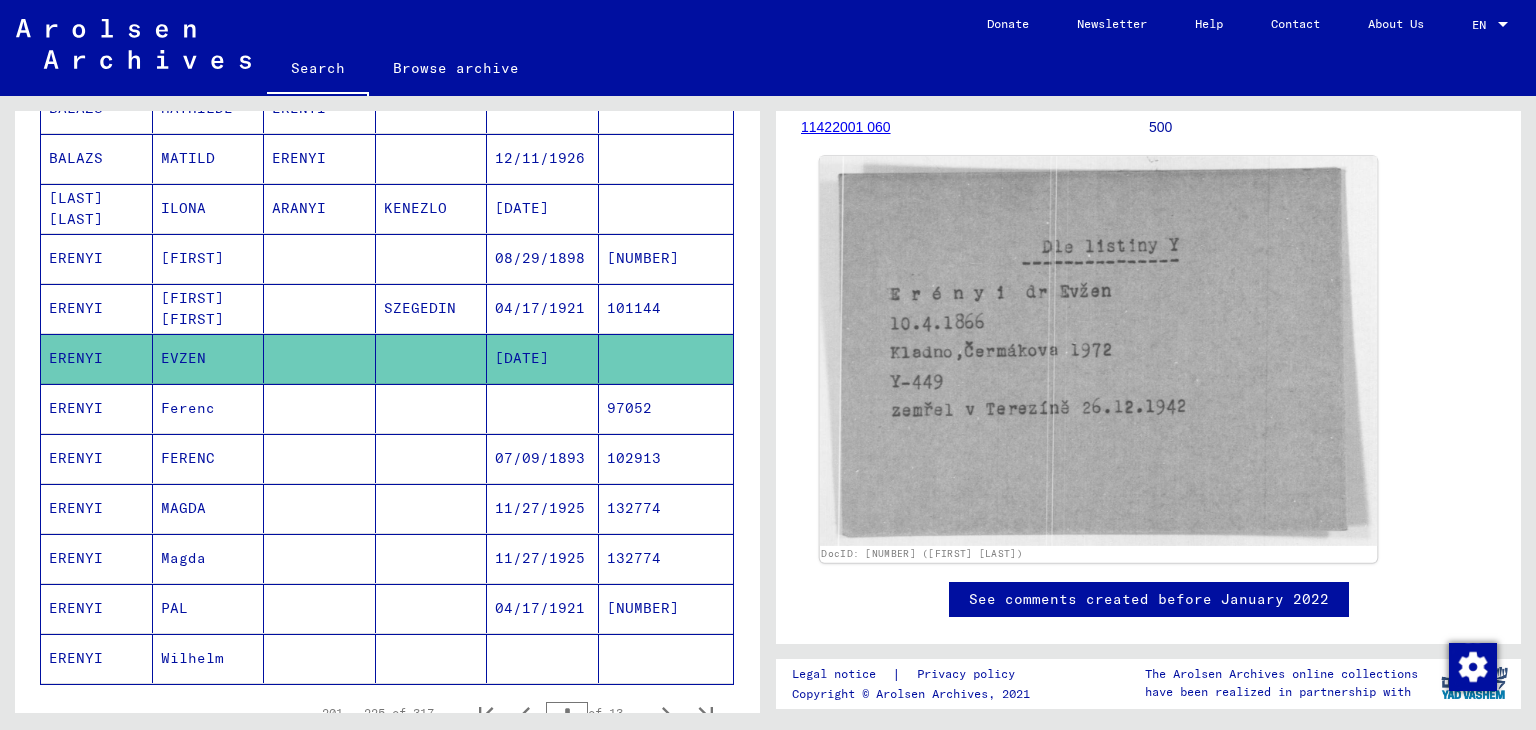 click 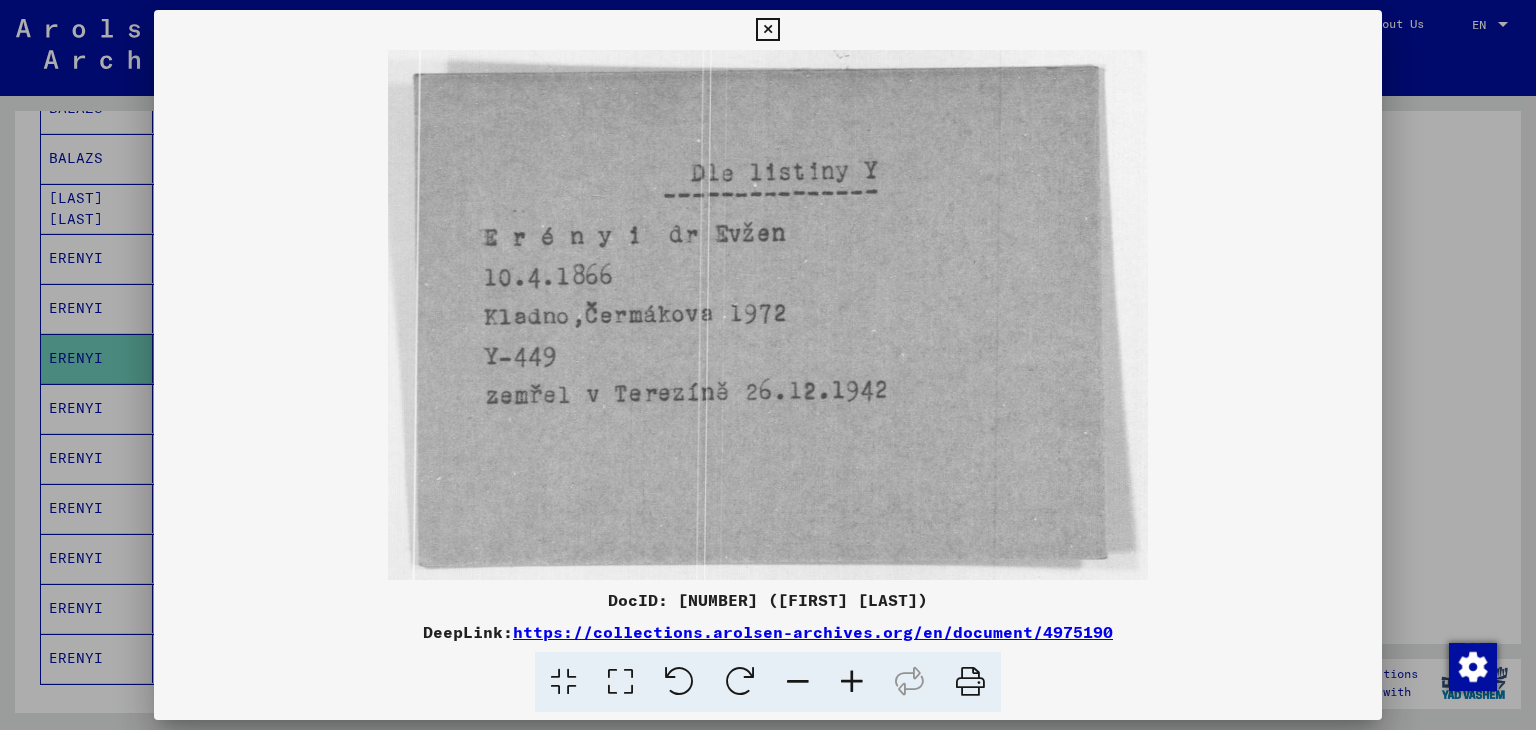 click at bounding box center (768, 315) 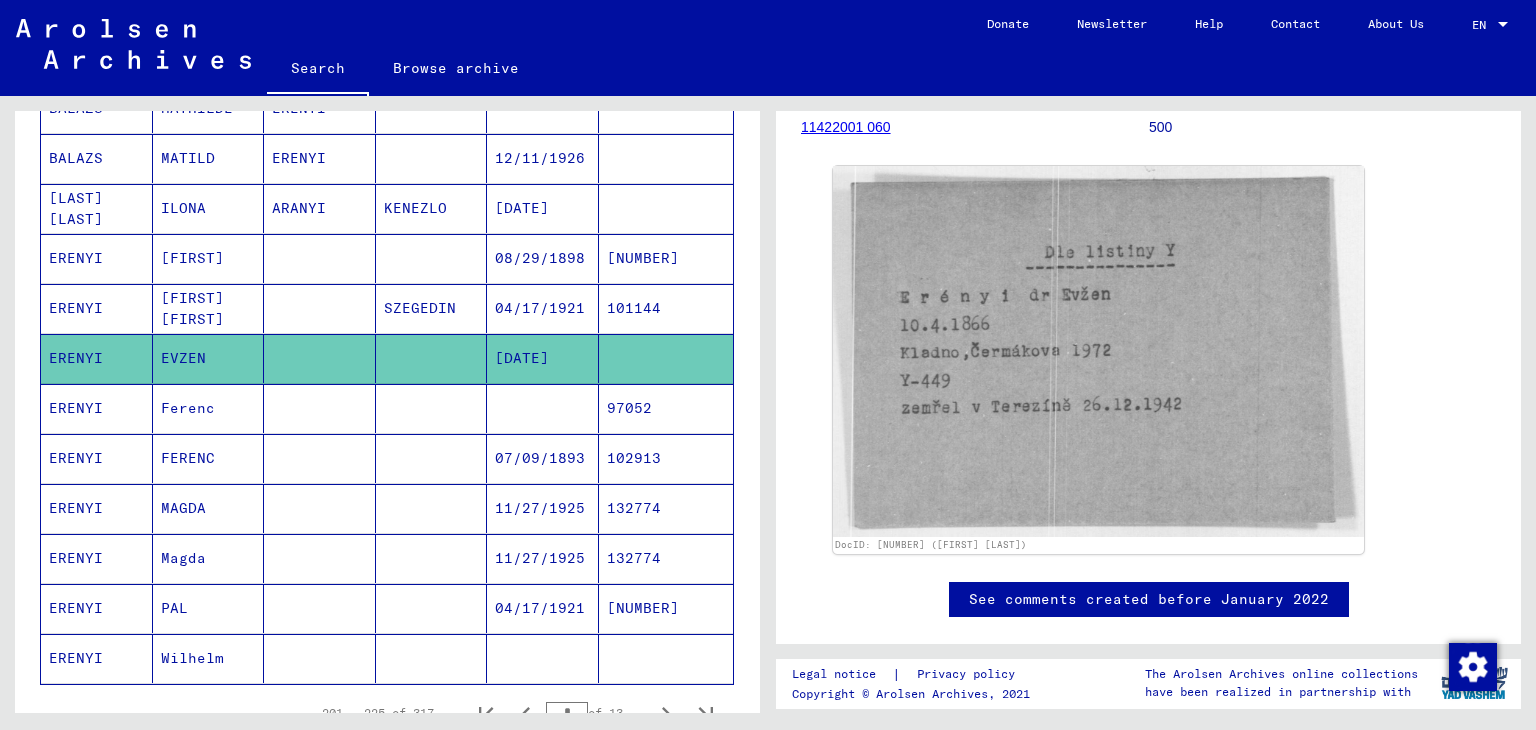 click on "[FIRST]" at bounding box center (209, 308) 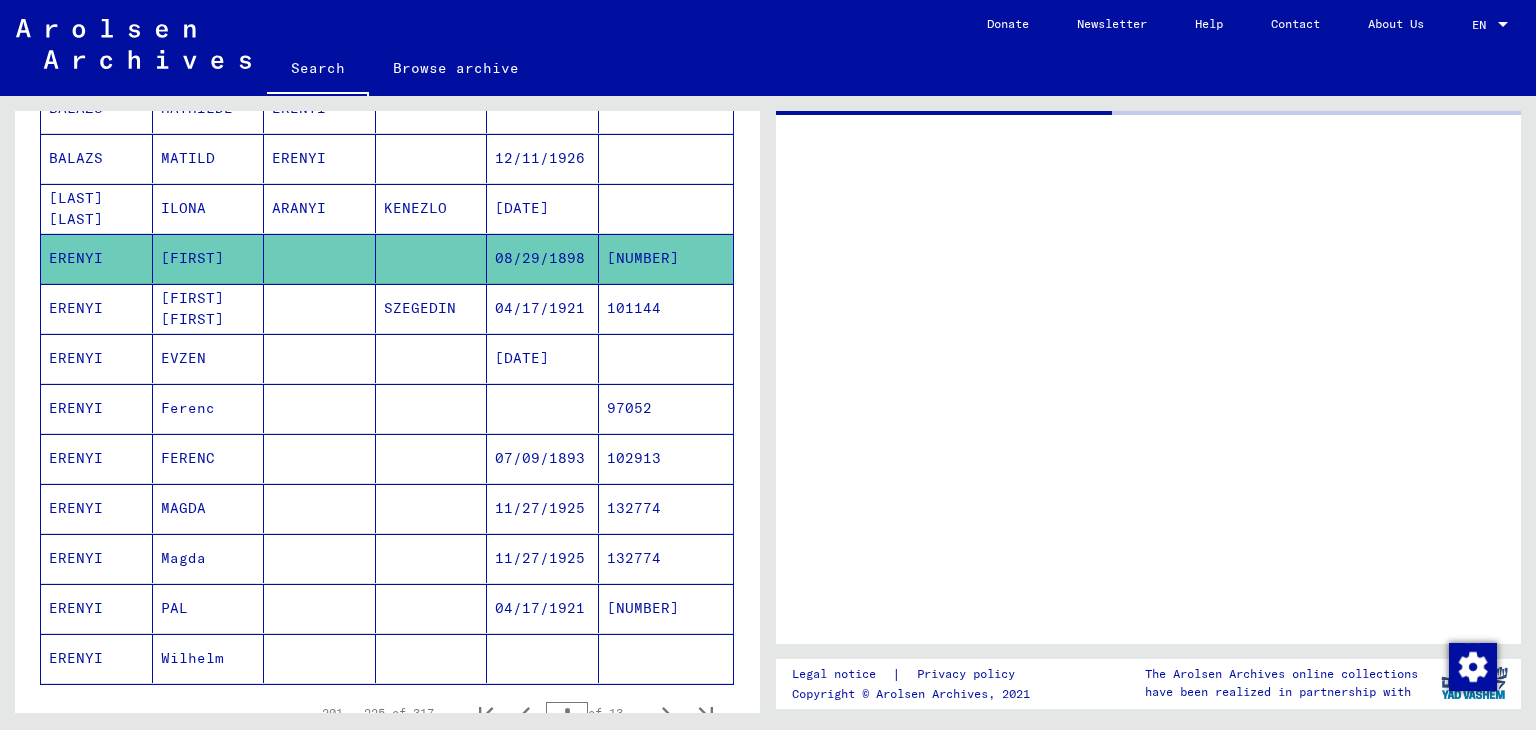 scroll, scrollTop: 0, scrollLeft: 0, axis: both 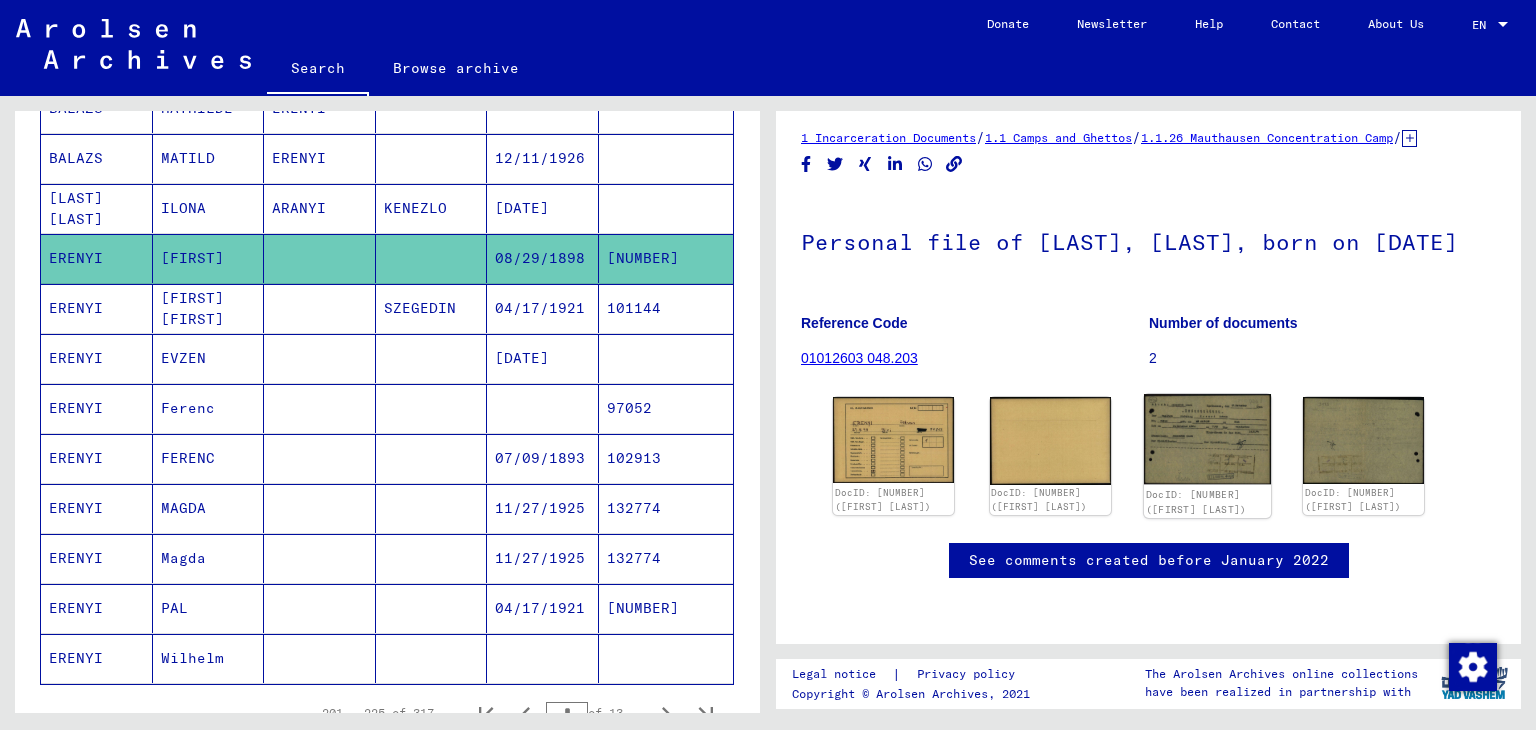 click 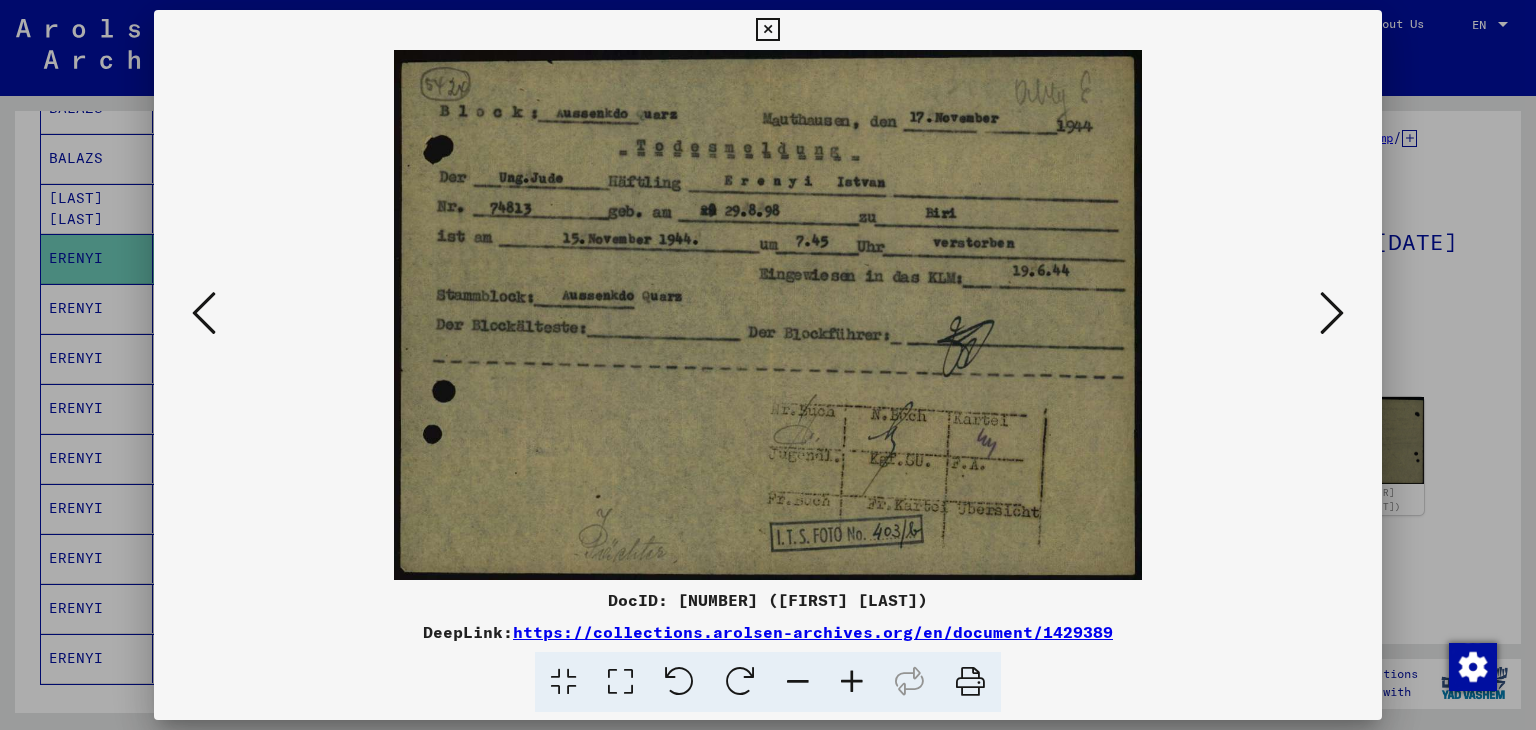 click at bounding box center (1332, 313) 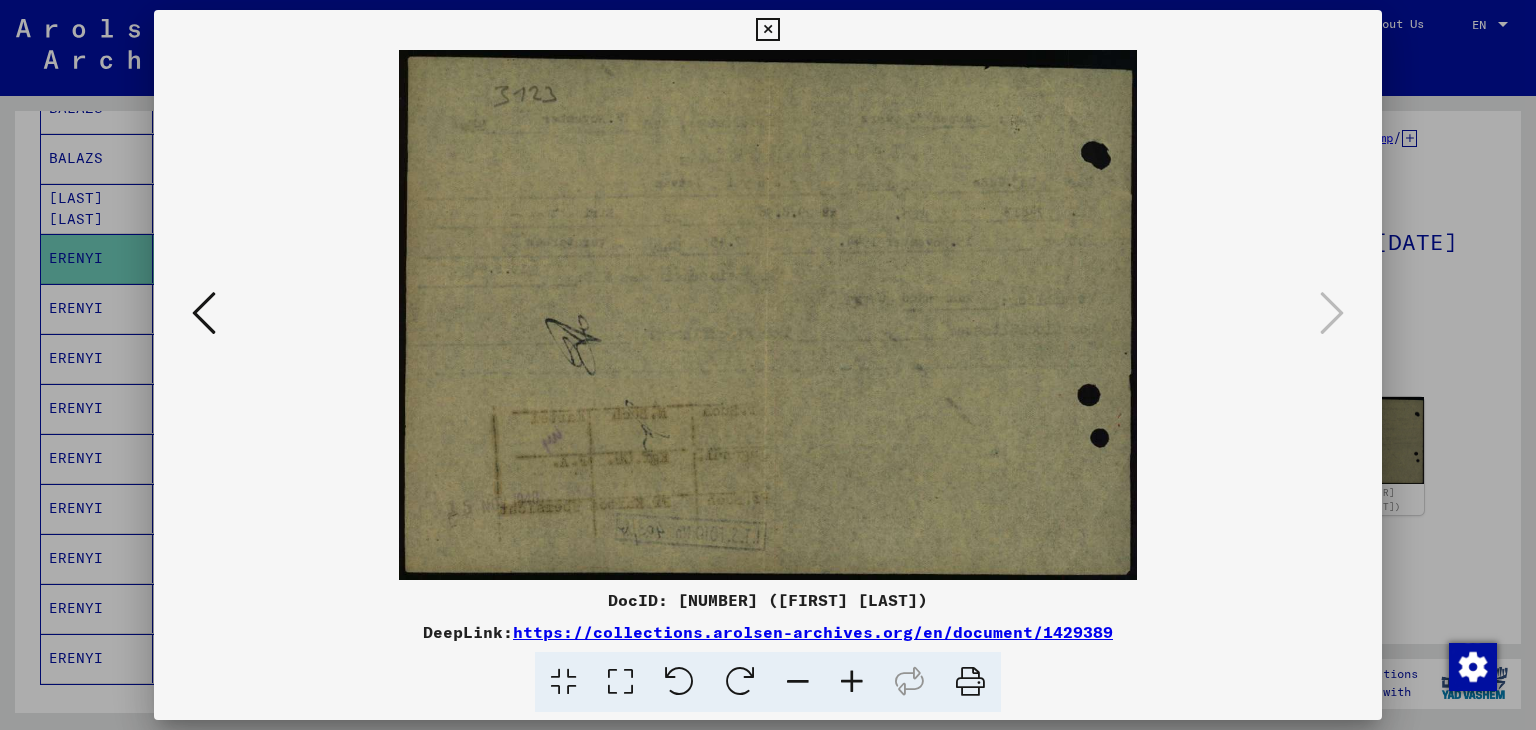 click at bounding box center [204, 313] 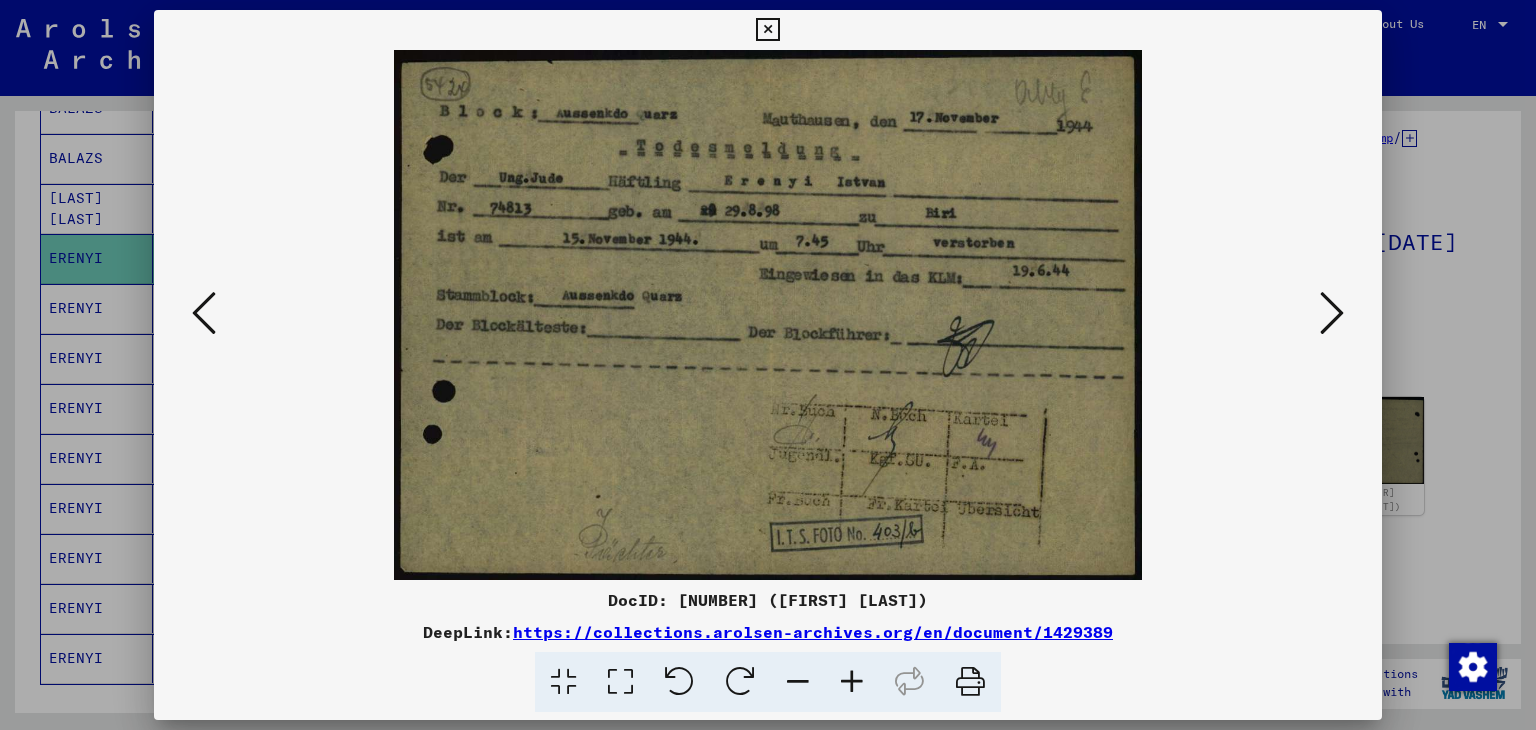 click at bounding box center [204, 313] 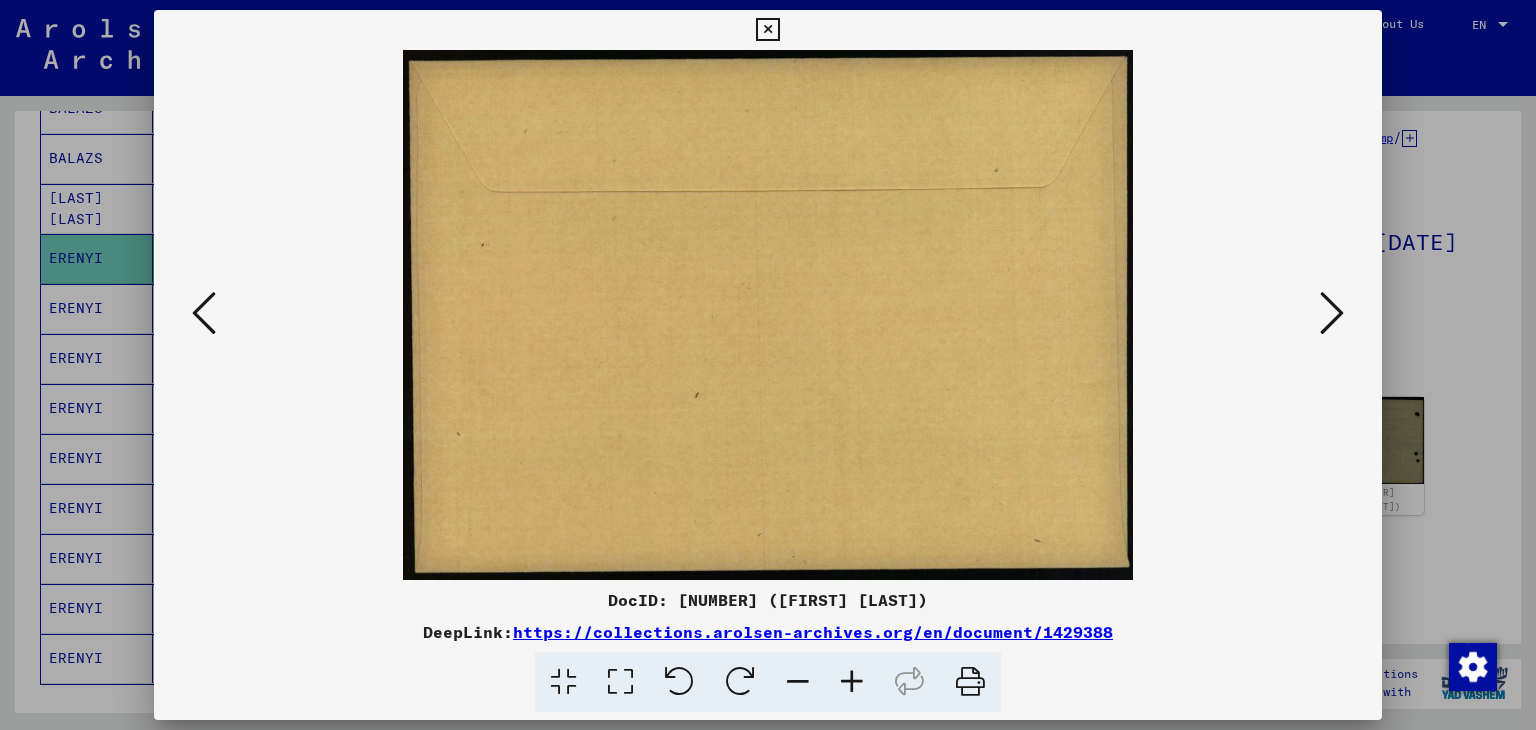 click at bounding box center [204, 313] 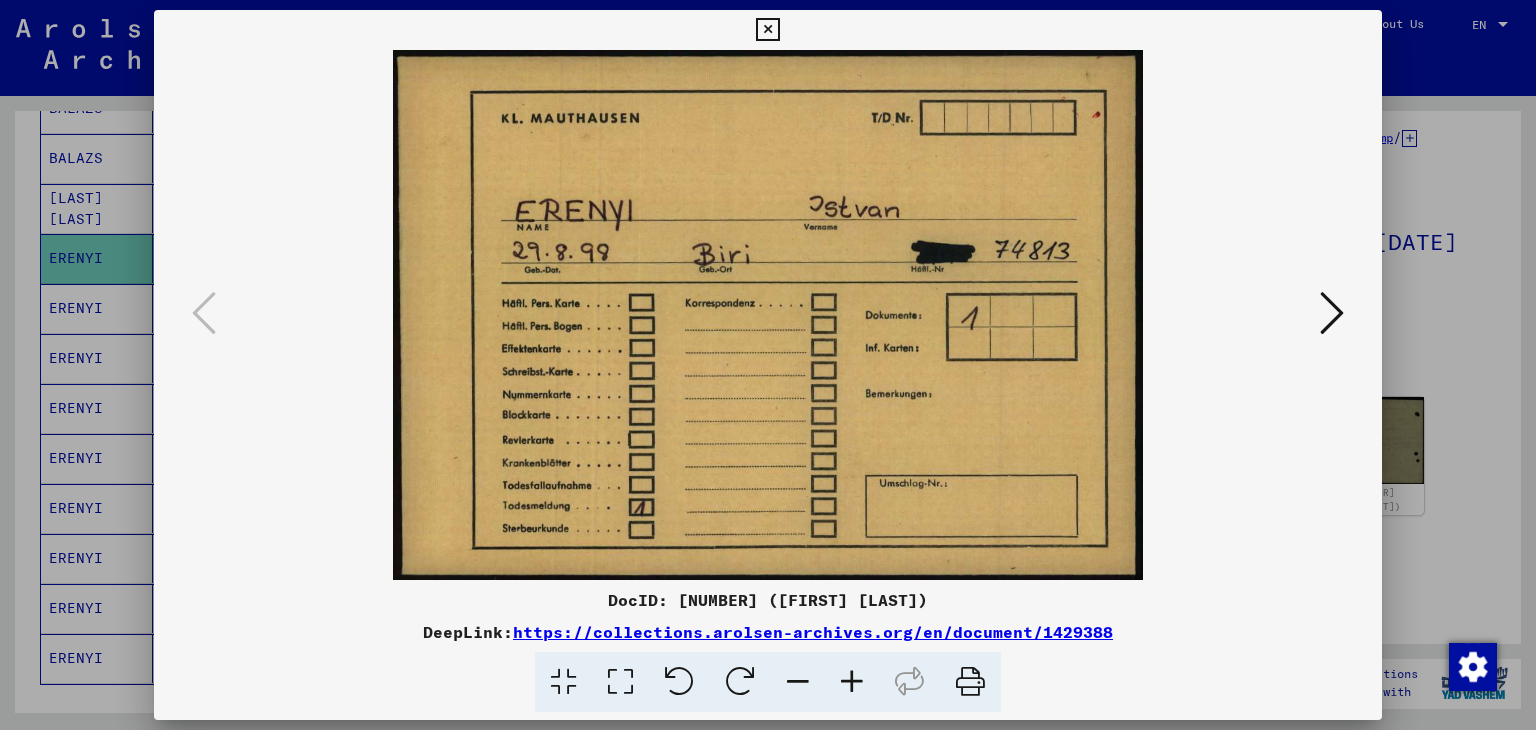 click at bounding box center [1332, 313] 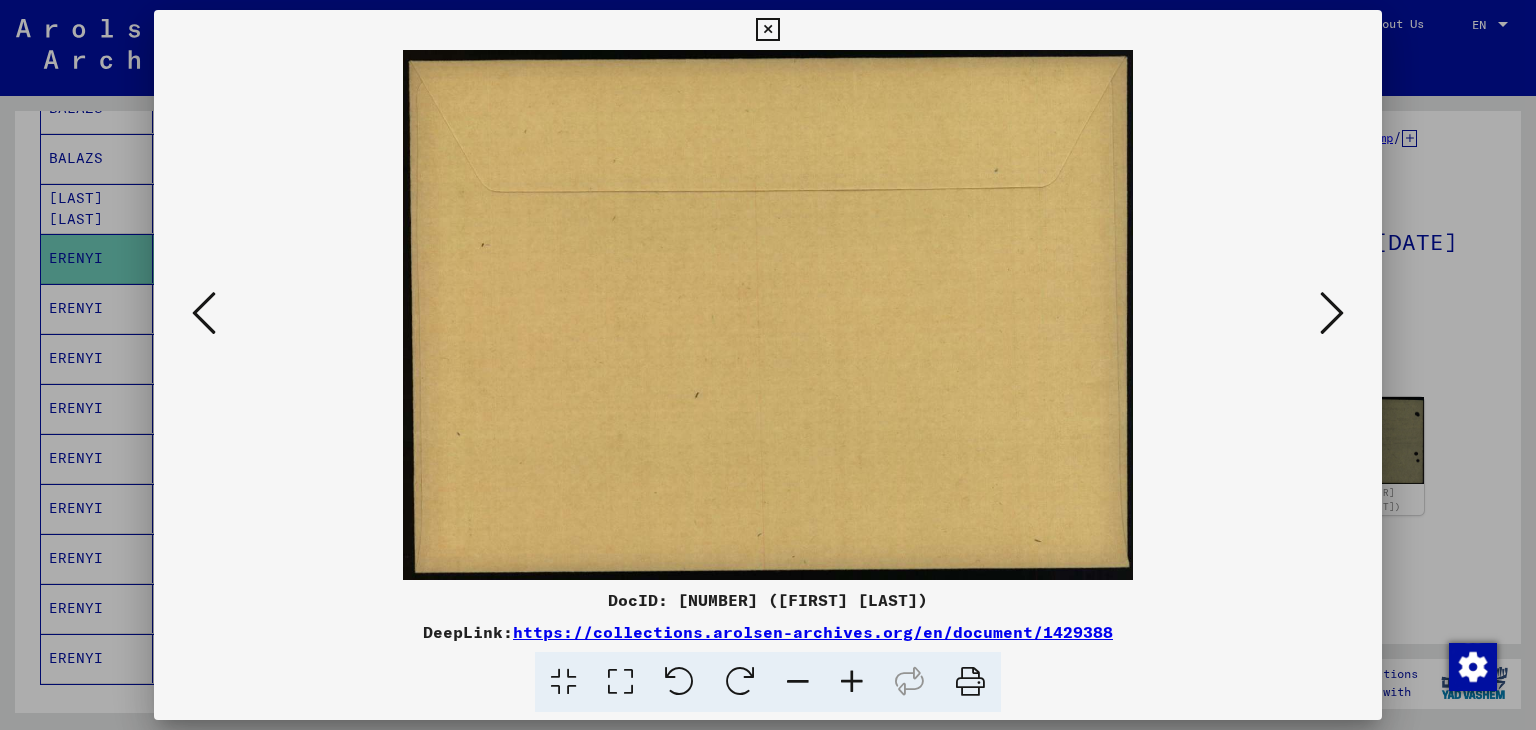 click at bounding box center [1332, 313] 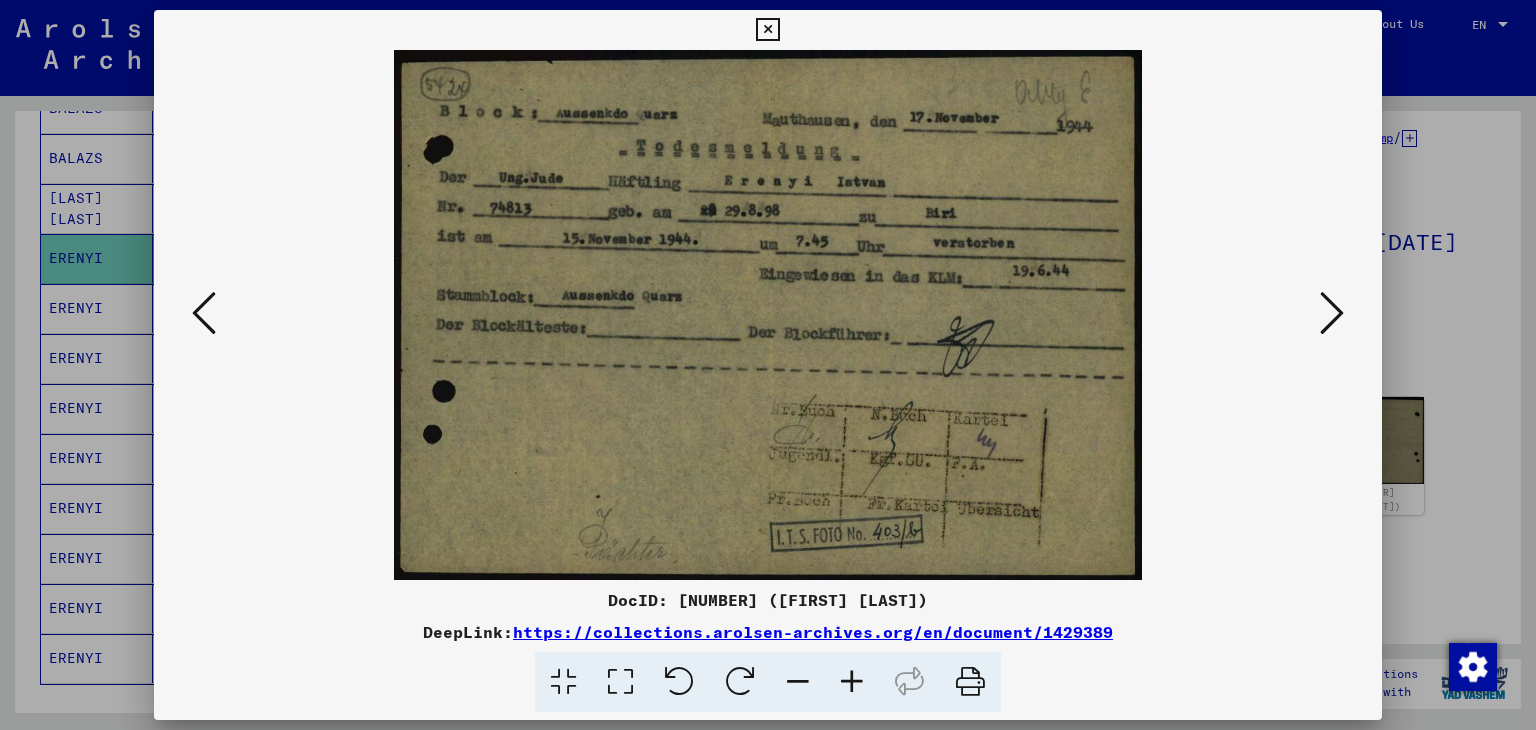 click at bounding box center [768, 365] 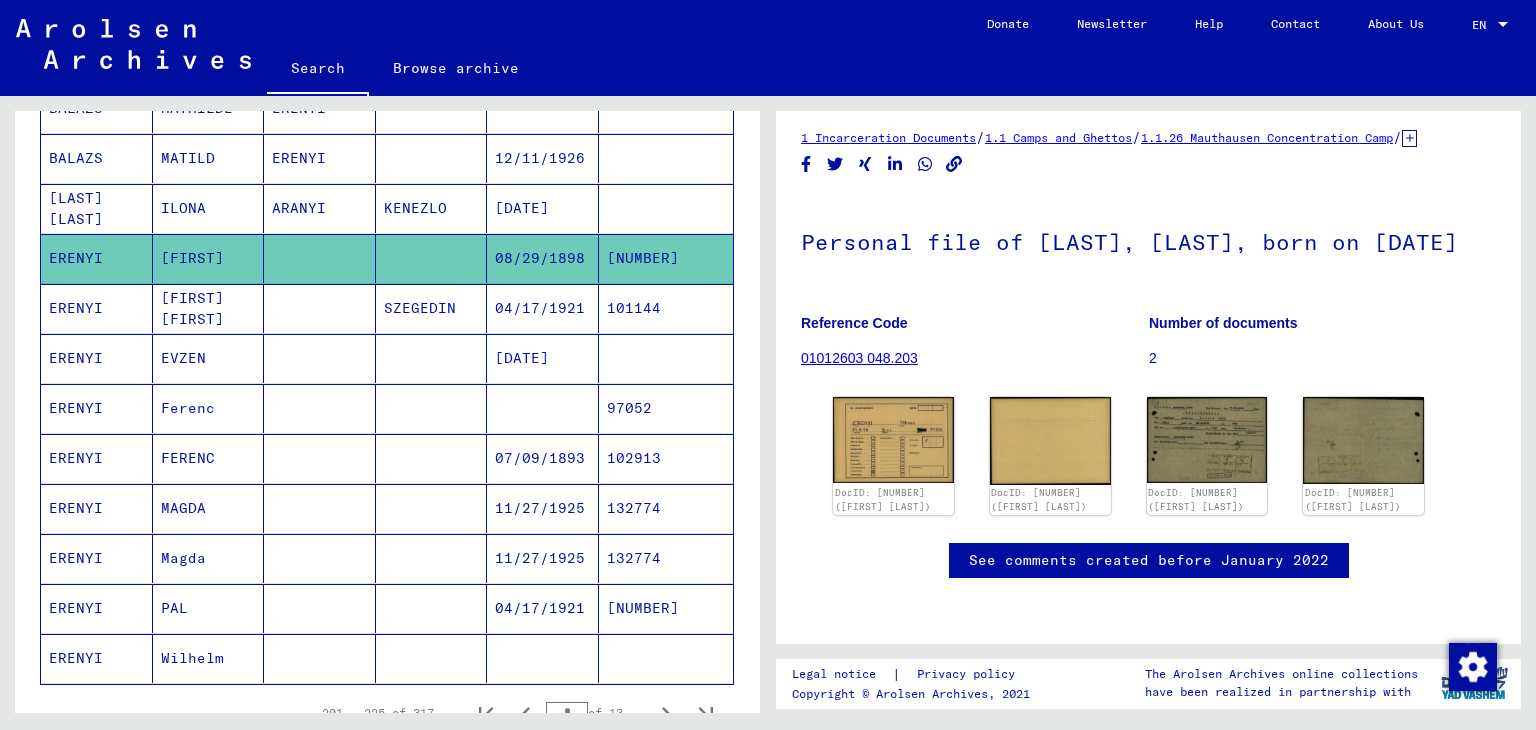 click on "Ferenc" at bounding box center [209, 458] 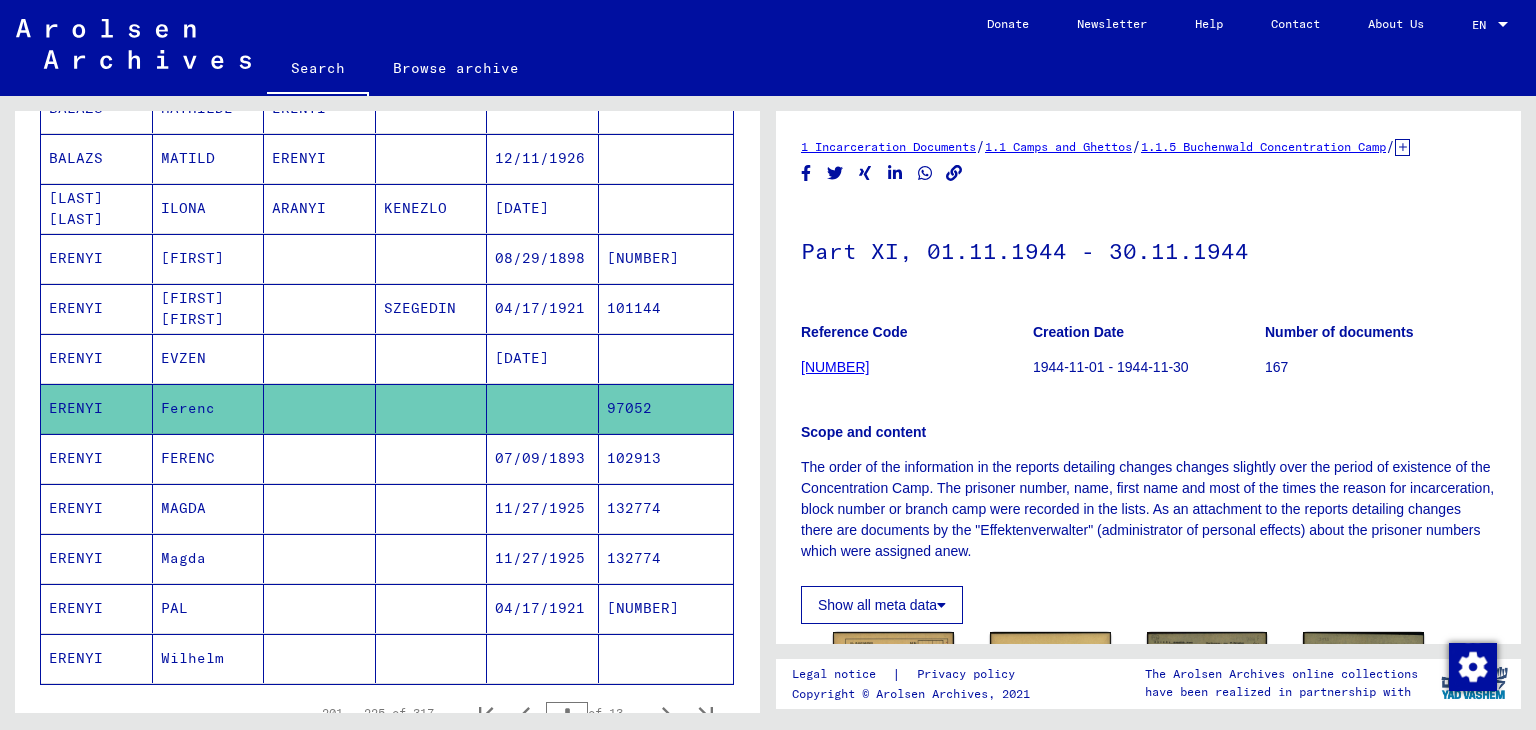 scroll, scrollTop: 0, scrollLeft: 0, axis: both 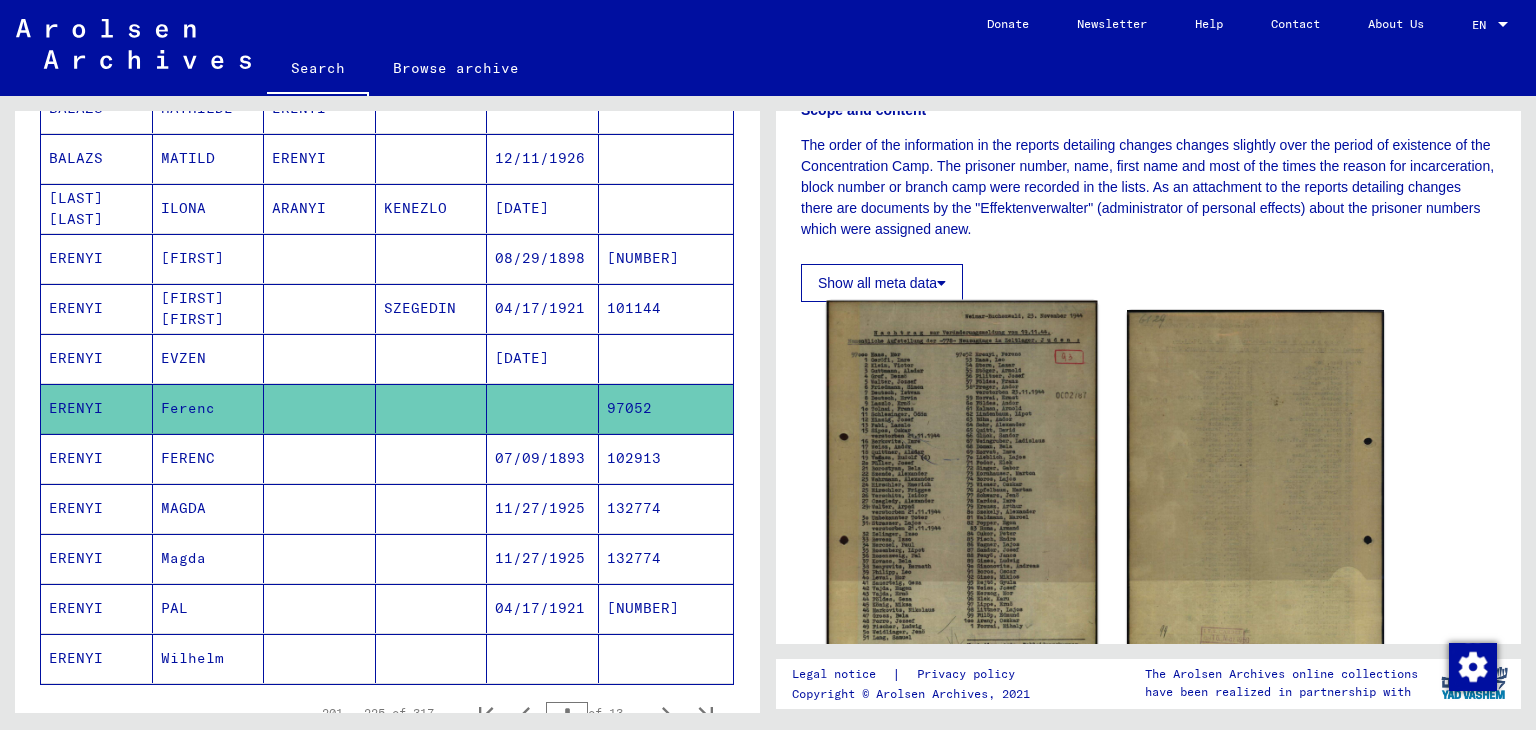 click 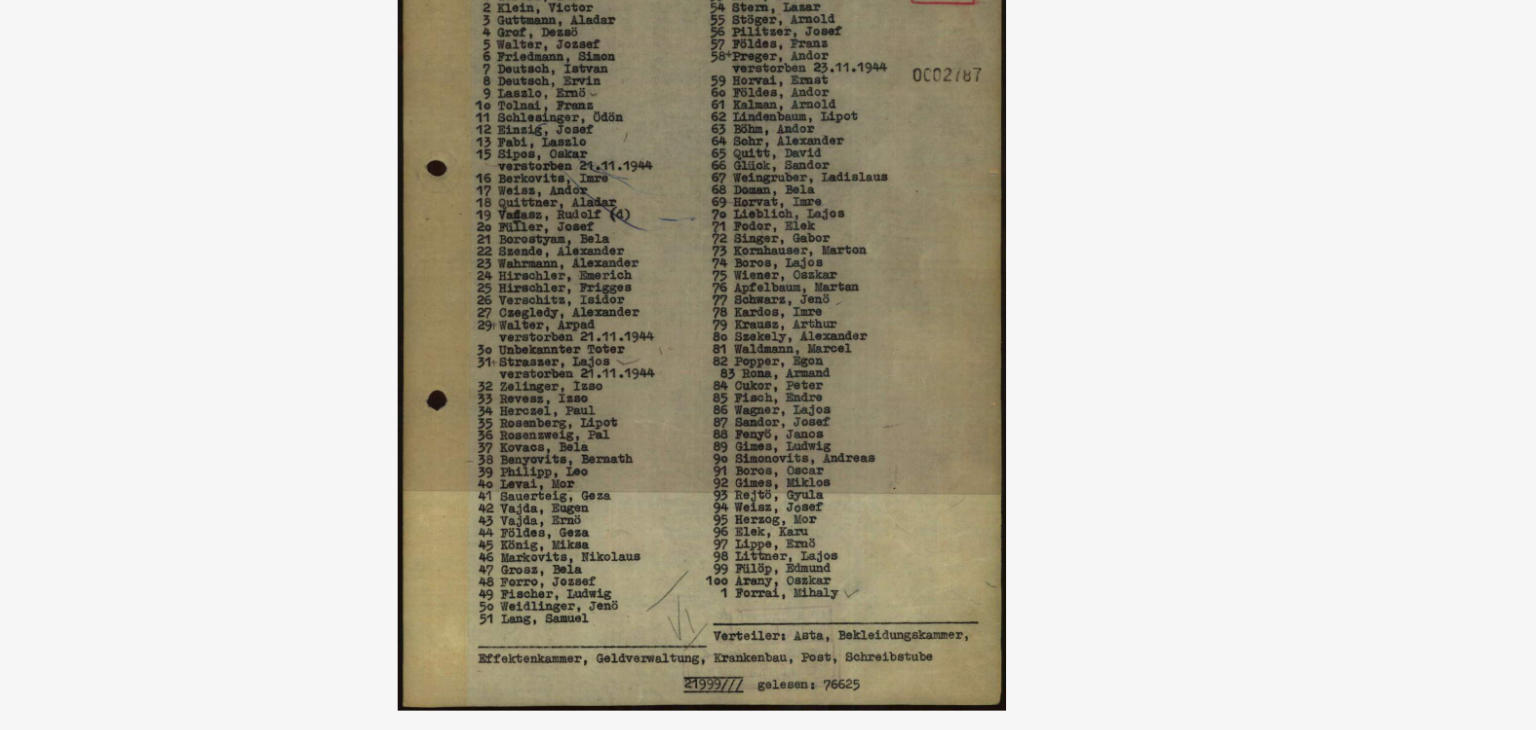 drag, startPoint x: 879, startPoint y: 257, endPoint x: 885, endPoint y: 333, distance: 76.23647 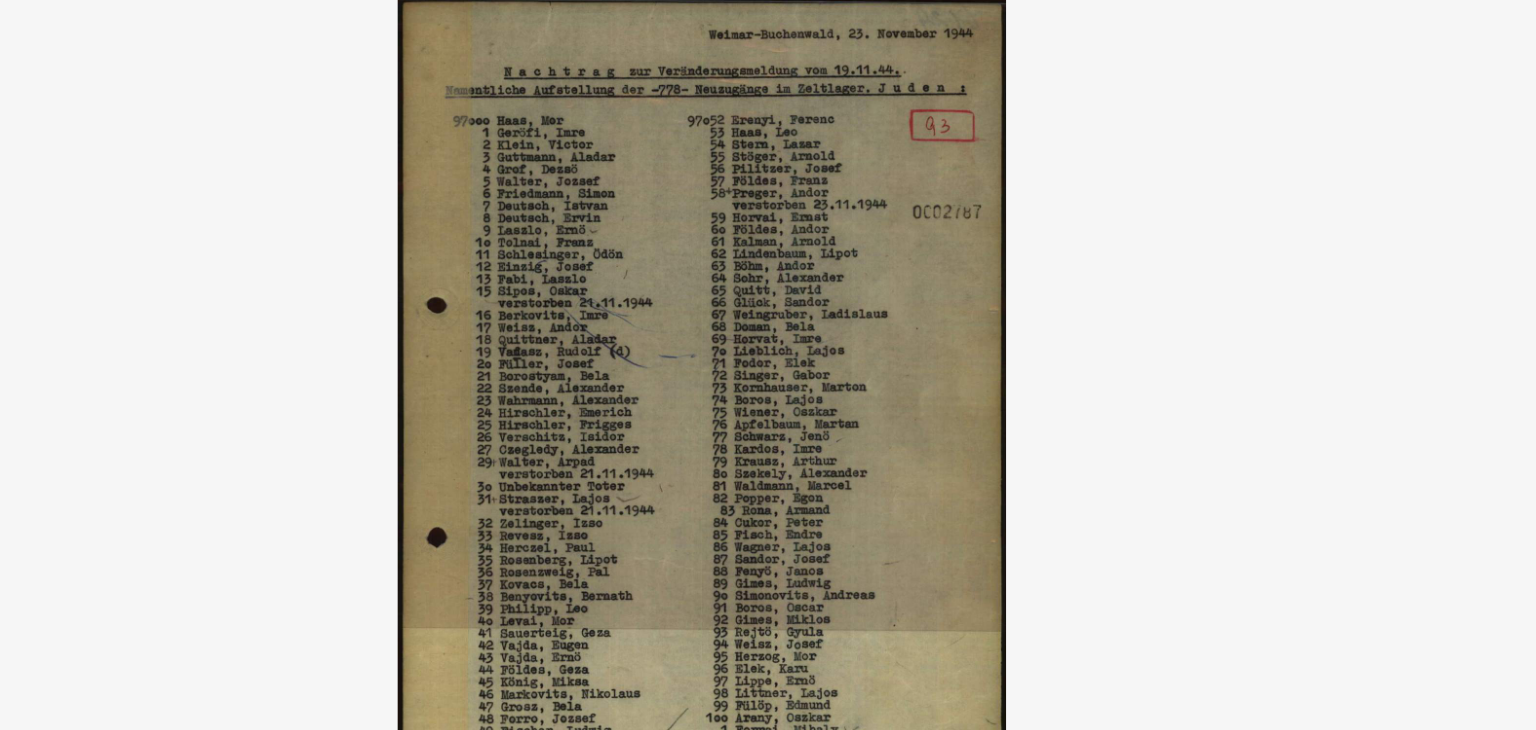 scroll, scrollTop: 0, scrollLeft: 0, axis: both 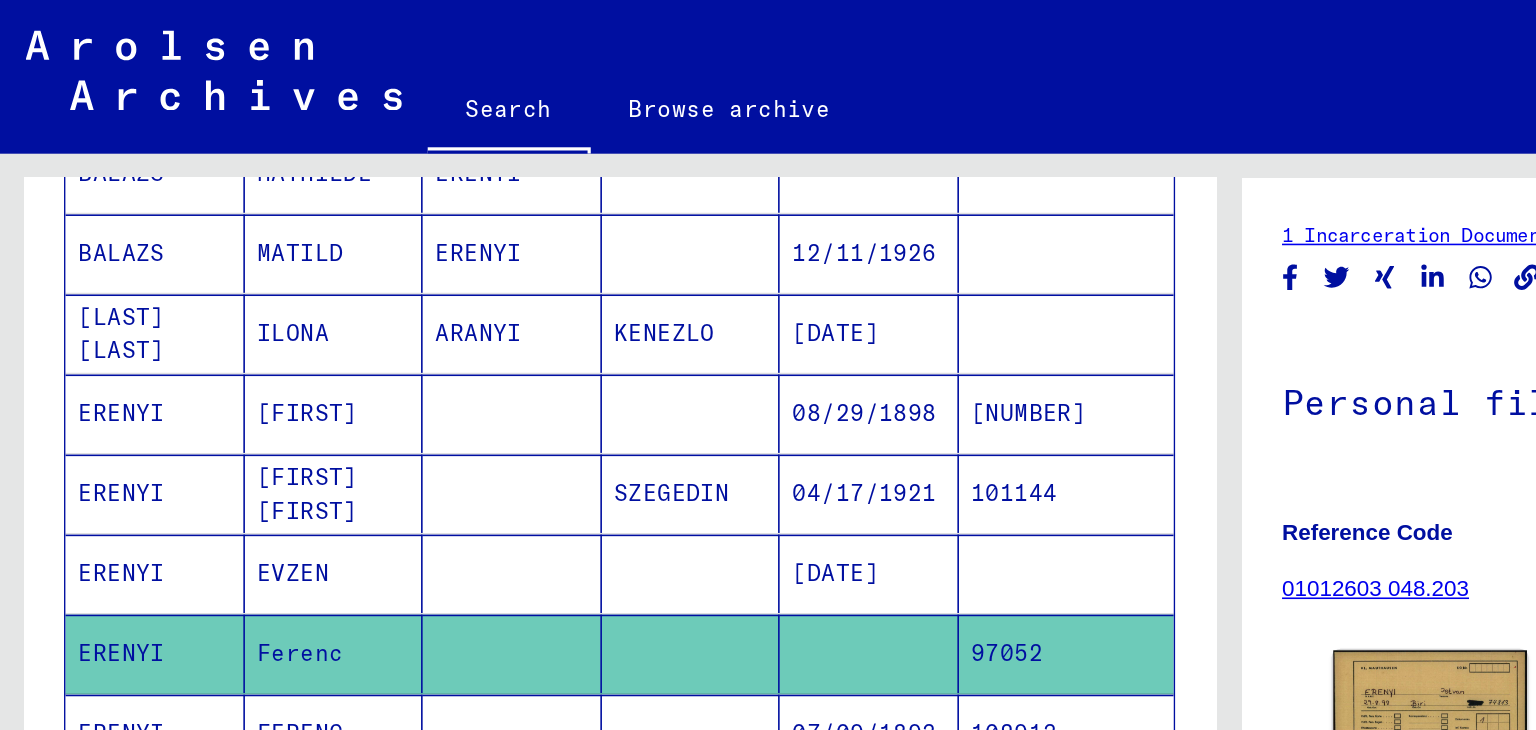 click on "07/09/1893" at bounding box center (543, 508) 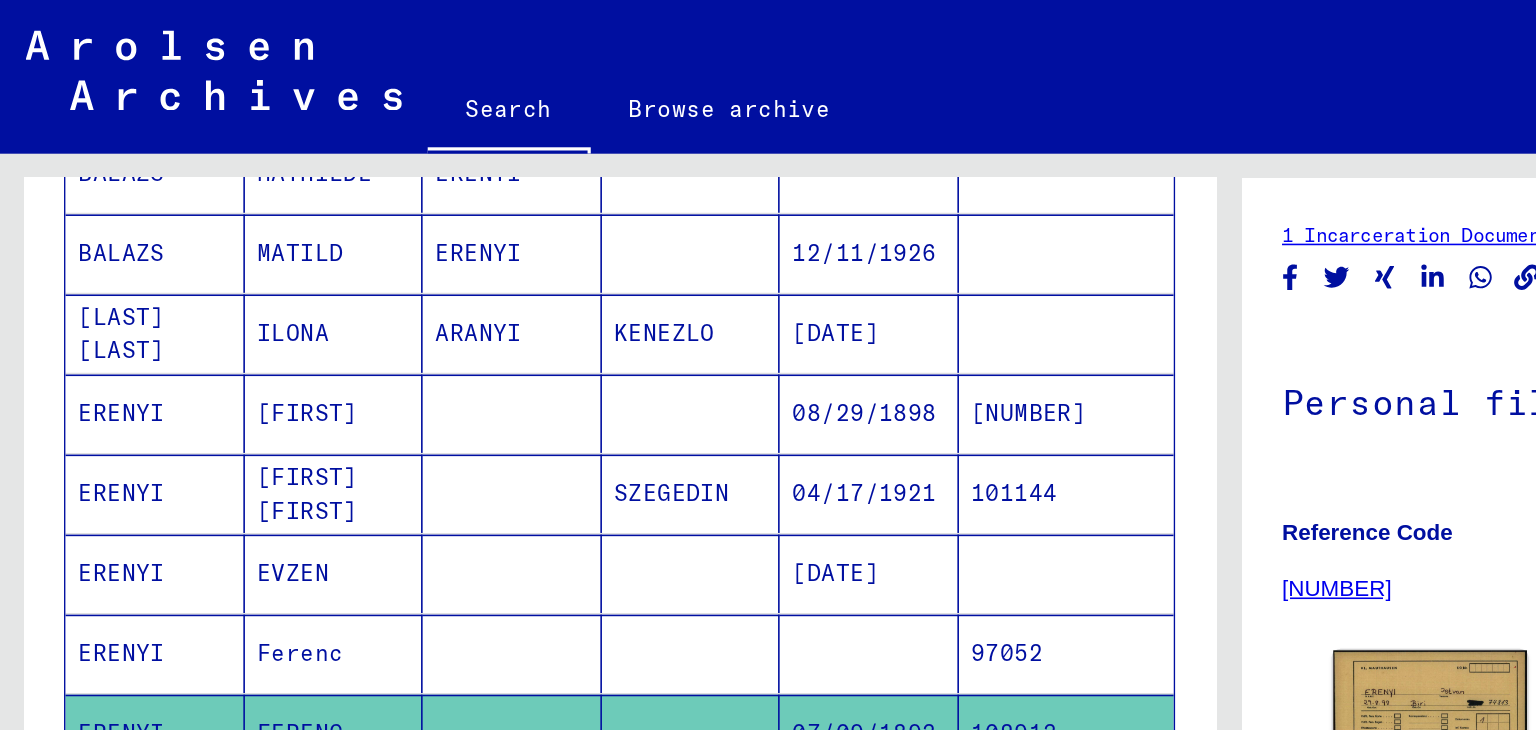 scroll, scrollTop: 0, scrollLeft: 0, axis: both 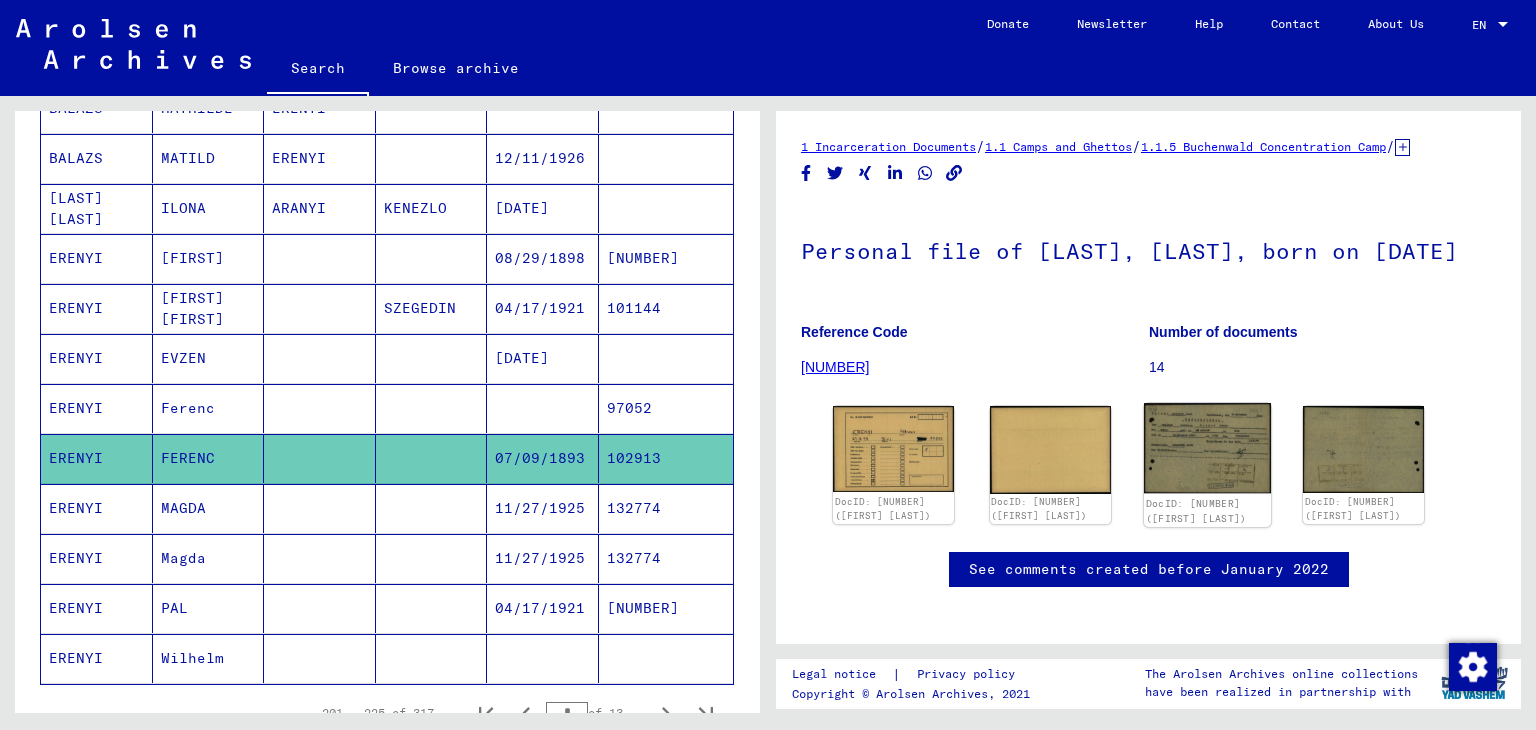 click 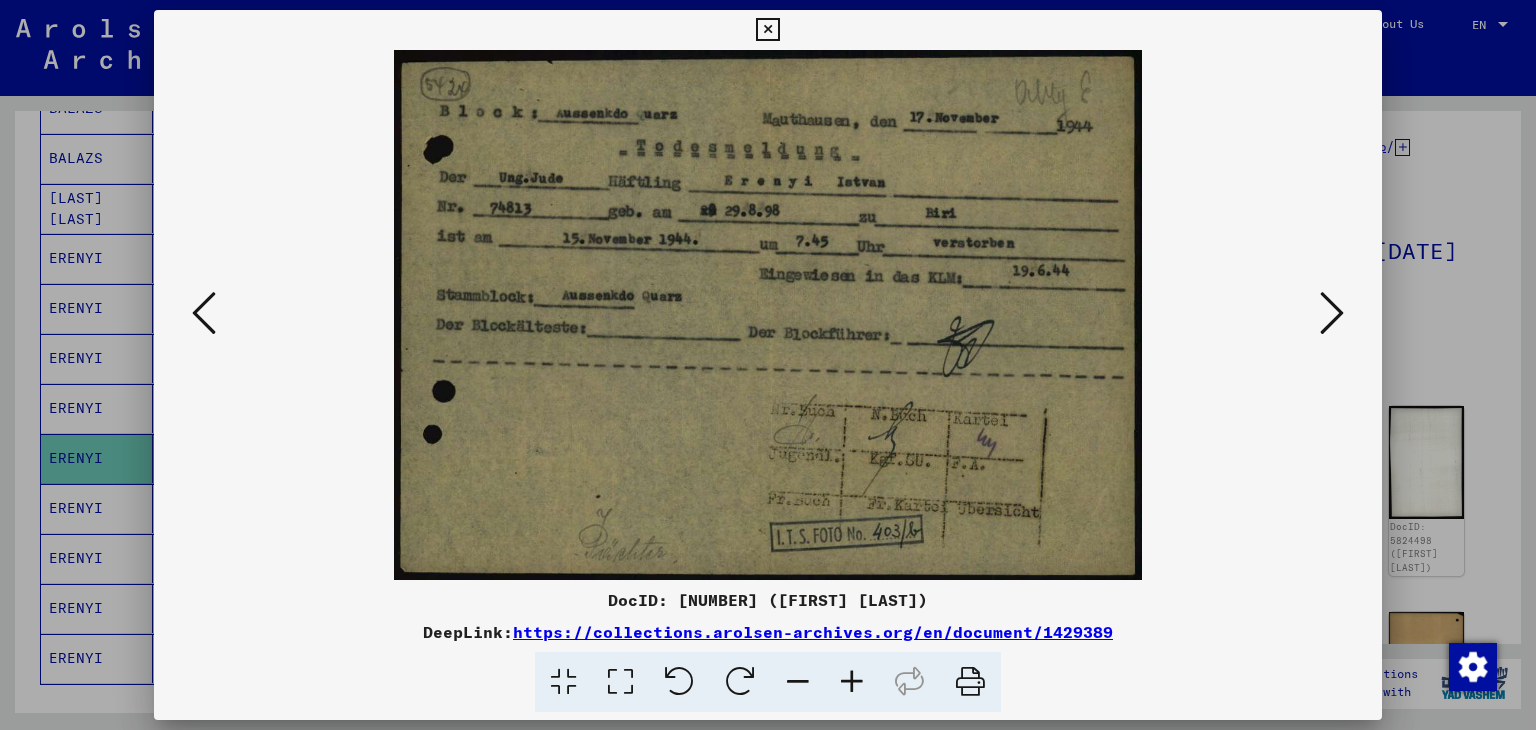 click at bounding box center [768, 365] 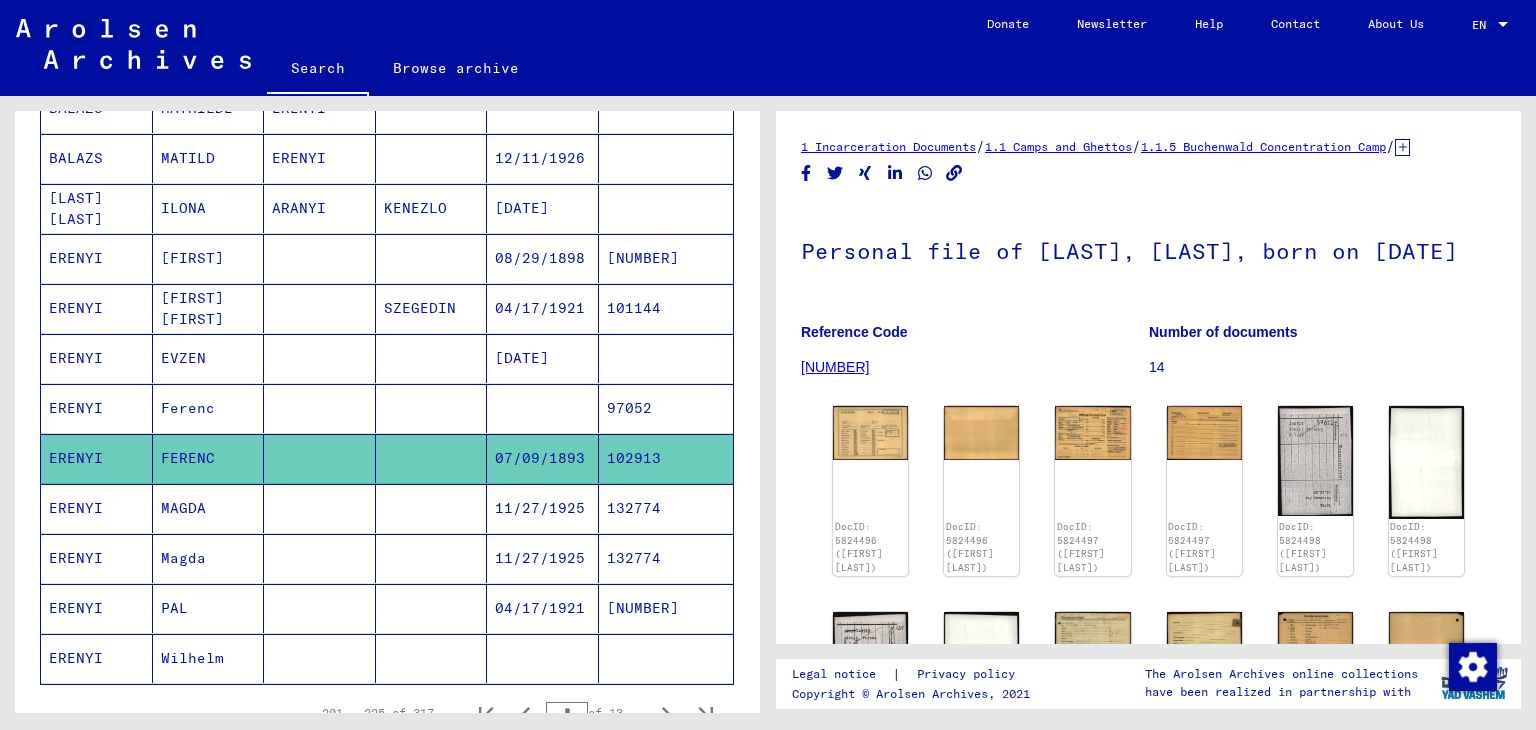 click on "102913" 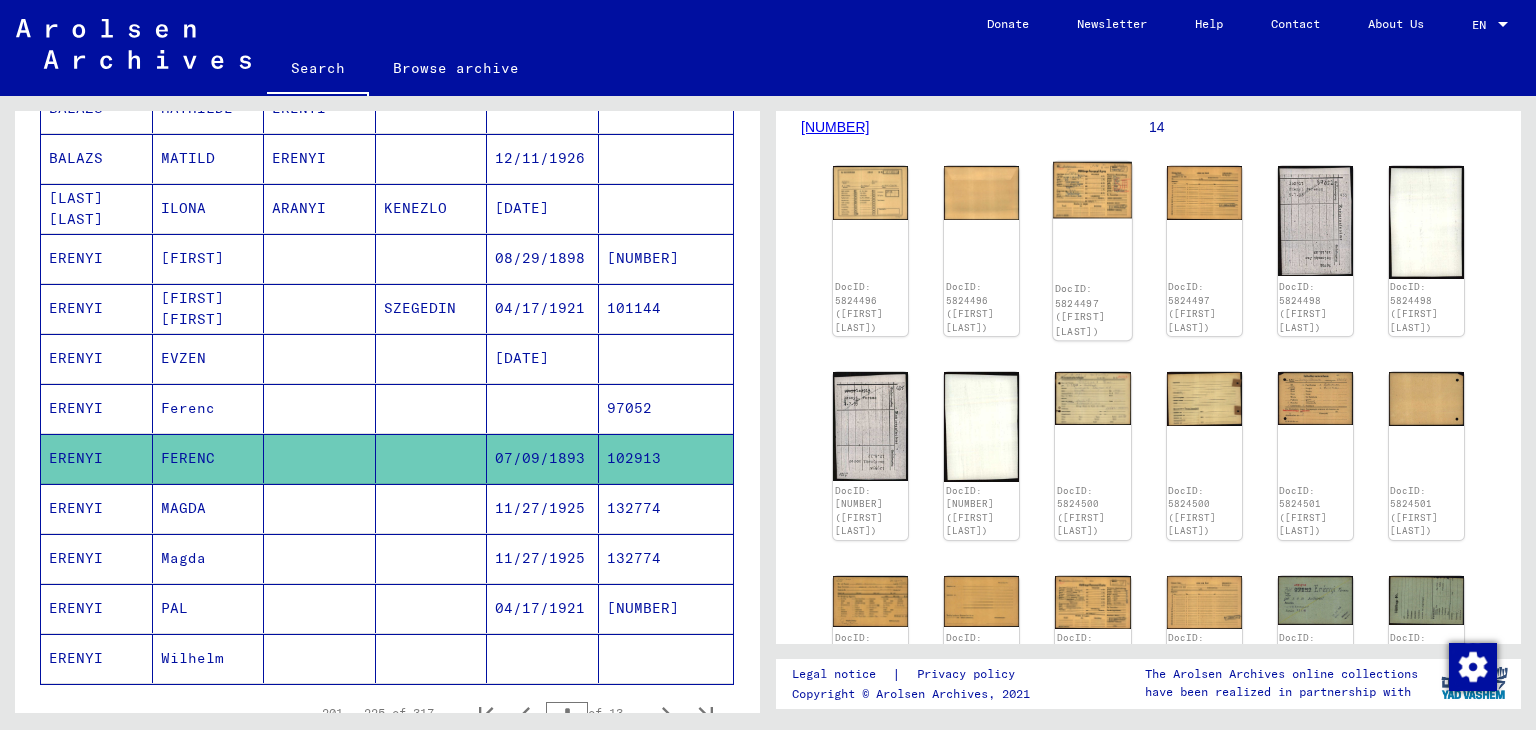 scroll, scrollTop: 254, scrollLeft: 0, axis: vertical 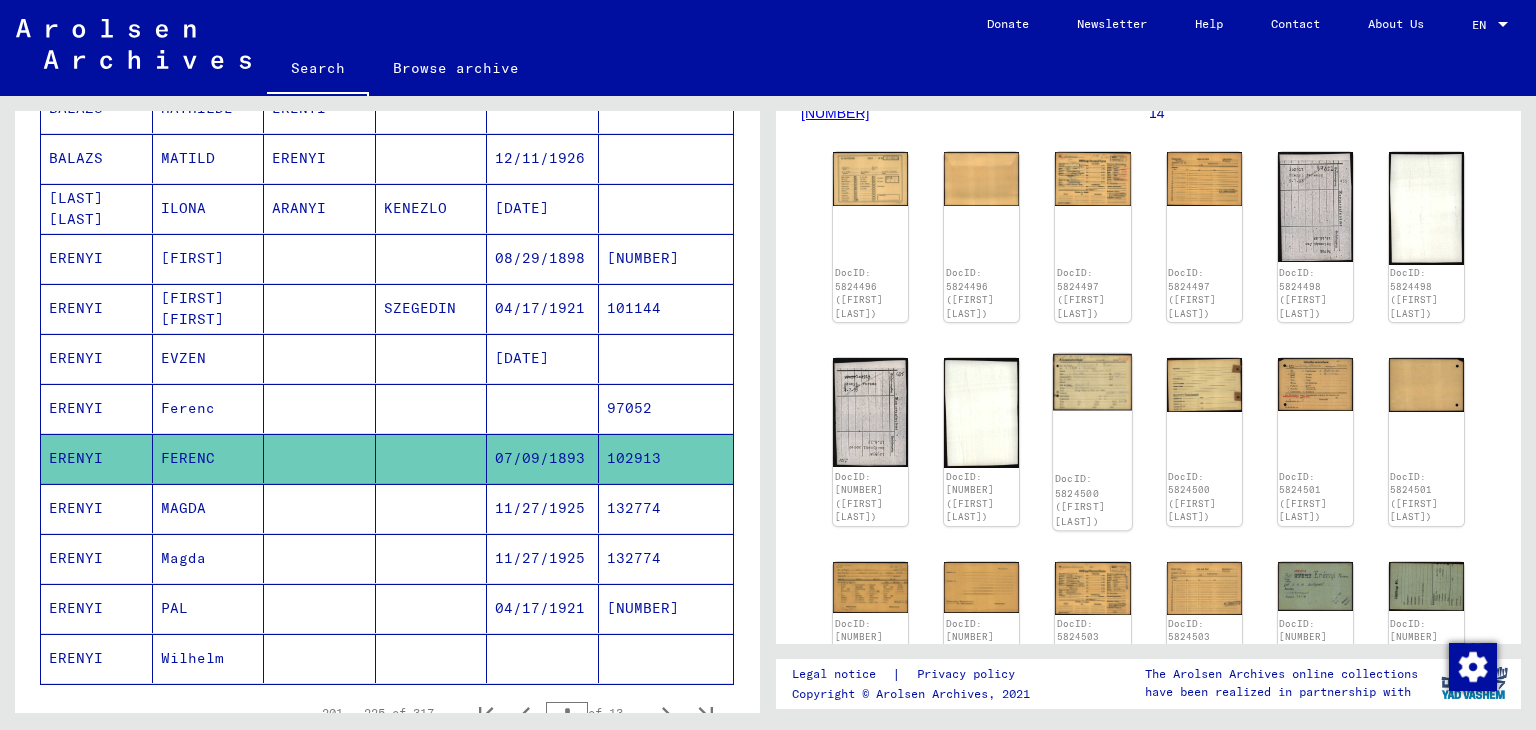 click on "DocID: 5824496 ([FIRST] [LAST]) DocID: 5824496 ([FIRST] [LAST]) DocID: 5824497 ([FIRST] [LAST]) DocID: 5824497 ([FIRST] [LAST]) DocID: 5824498 ([FIRST] [LAST]) DocID: 5824498 ([FIRST] [LAST]) DocID: 5824499 ([FIRST] [LAST]) DocID: 5824499 ([FIRST] [LAST]) DocID: 5824500 ([FIRST] [LAST]) DocID: 5824500 ([FIRST] [LAST]) DocID: 5824501 ([FIRST] [LAST]) DocID: 5824501 ([FIRST] [LAST]) DocID: 5824502 ([FIRST] [LAST]) DocID: 5824502 ([FIRST] [LAST]) DocID: 5824503 ([FIRST] [LAST]) DocID: 5824503 ([FIRST] [LAST]) DocID: 5824504 ([FIRST] [LAST]) DocID: 5824504 ([FIRST] [LAST]) DocID: 5824505 ([FIRST] [LAST]) DocID: 5824505 ([FIRST] [LAST]) DocID: 5824506 ([FIRST] [LAST]) DocID: 5824506 ([FIRST] [LAST]) DocID: 5824507 ([FIRST] [LAST]) DocID: 5824507 ([FIRST] [LAST]) DocID: 5824508 ([FIRST] [LAST]) DocID: 5824508 ([FIRST] [LAST]) DocID: 5824509 ([FIRST] [LAST]) DocID: 5824509 ([FIRST] [LAST])" 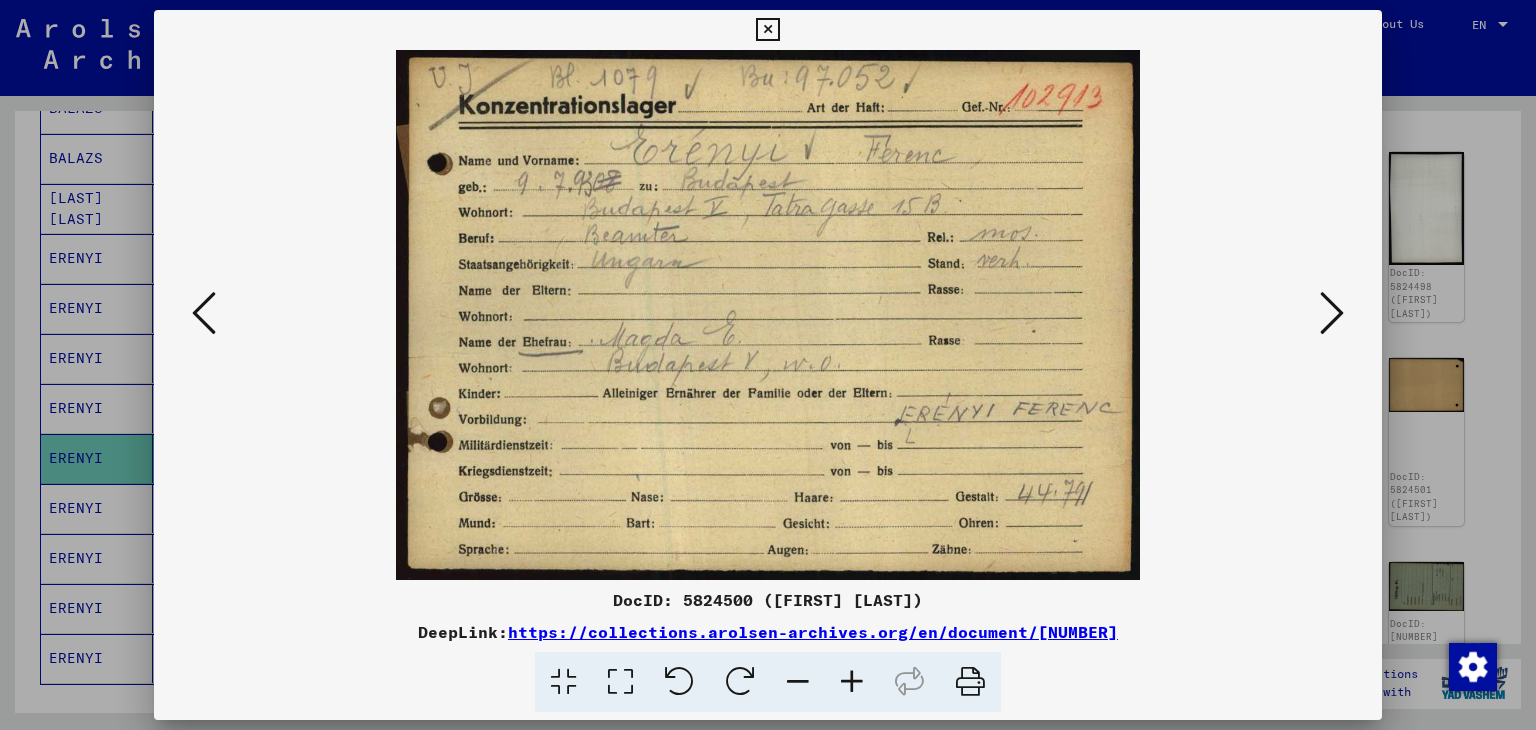 click at bounding box center [1332, 313] 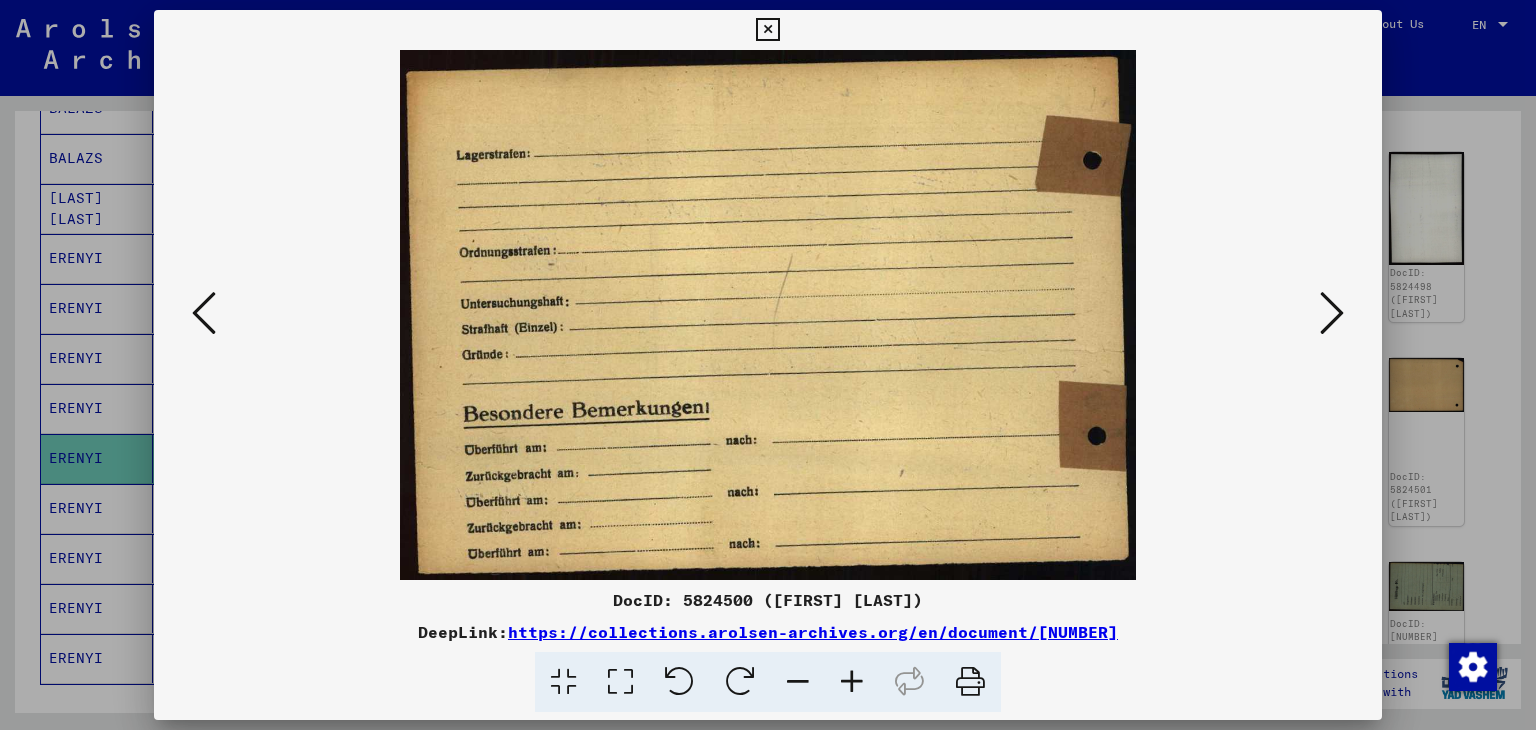 click at bounding box center [1332, 313] 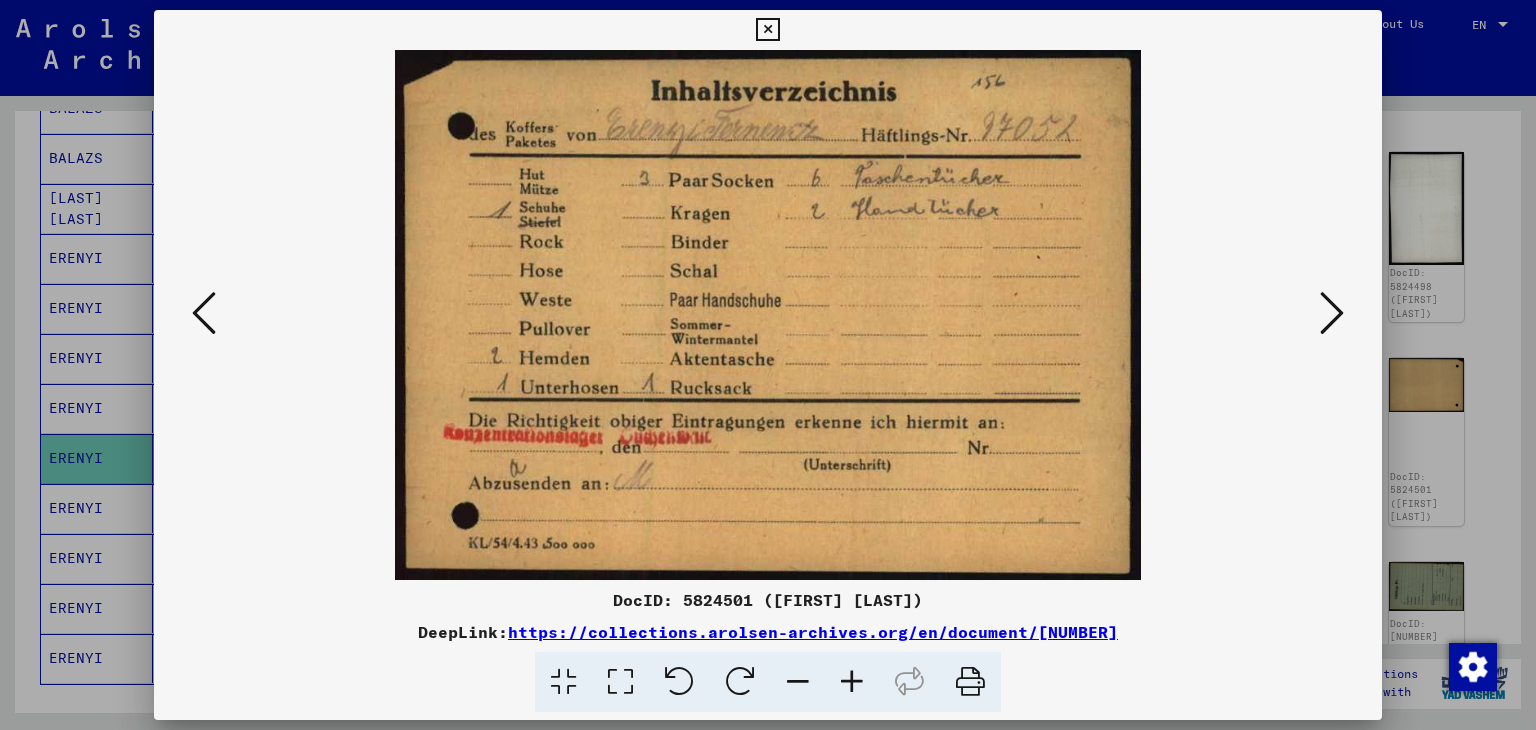 click at bounding box center (1332, 313) 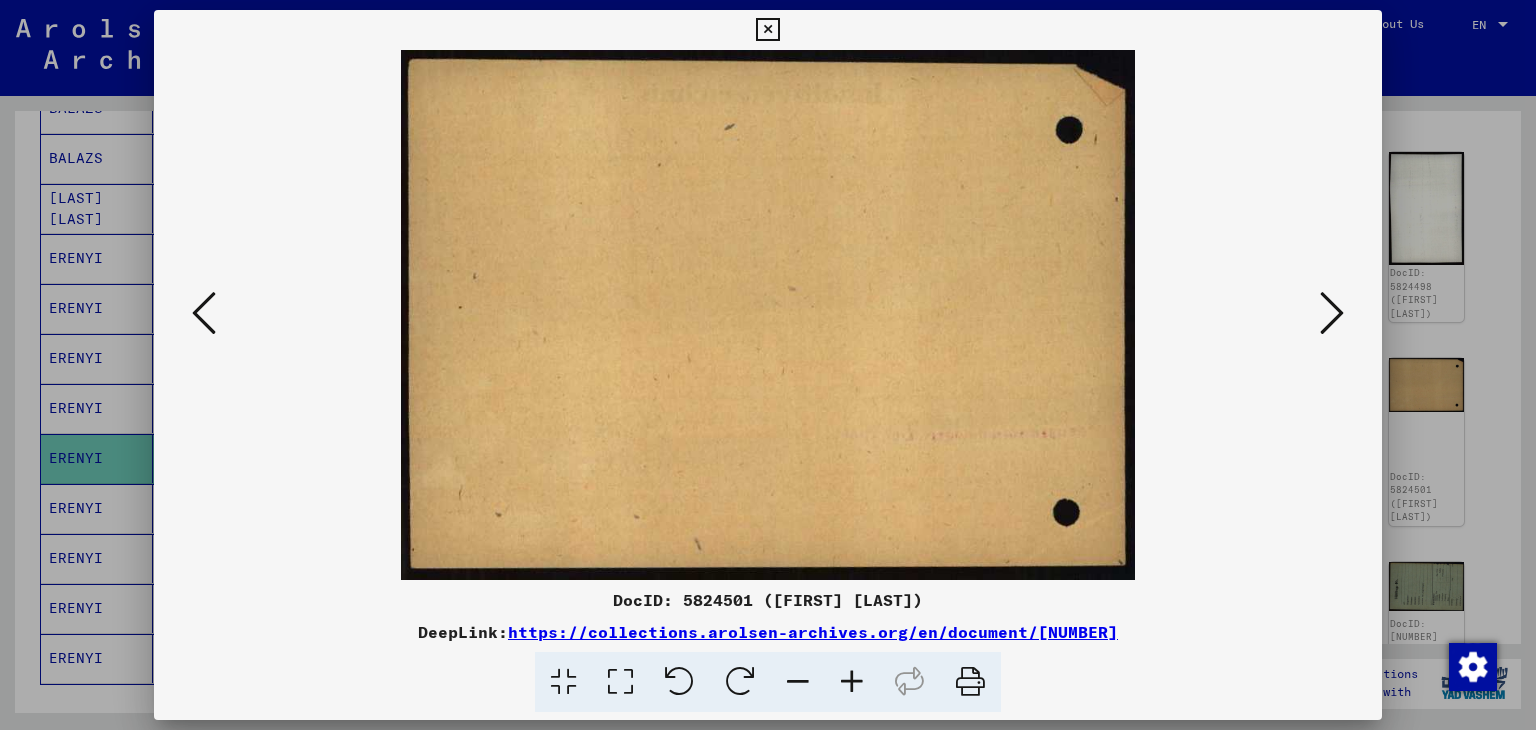 click at bounding box center (1332, 313) 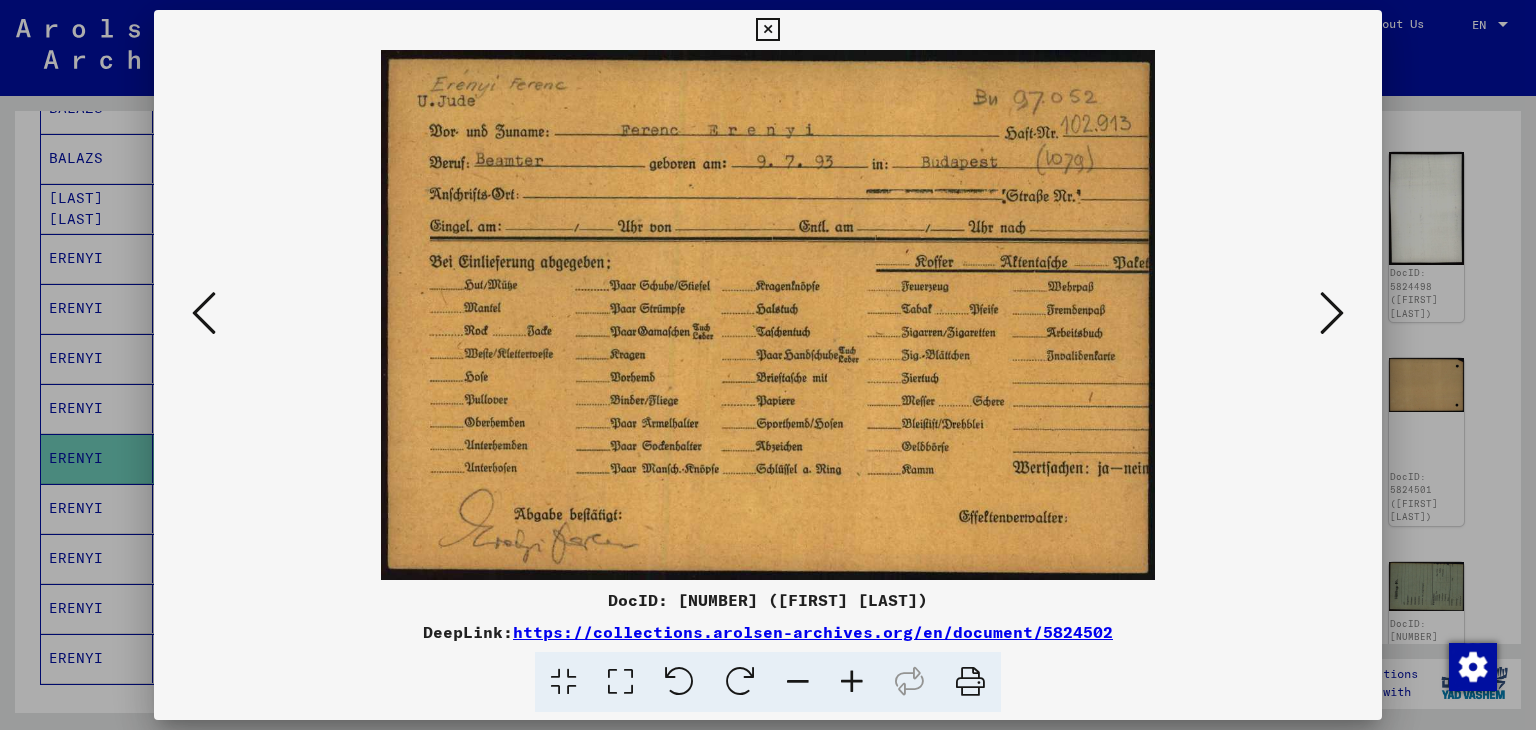 click at bounding box center [1332, 313] 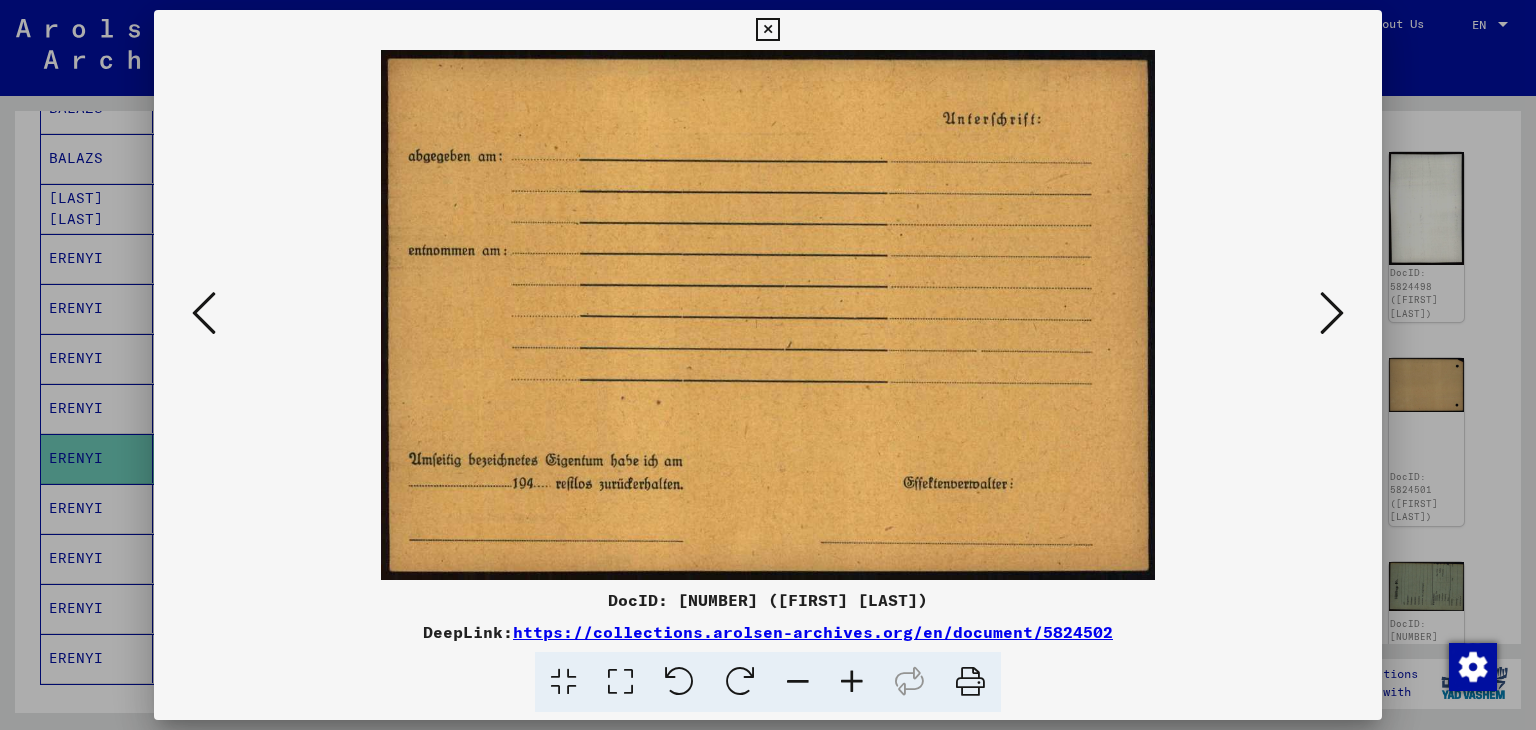 click at bounding box center (204, 313) 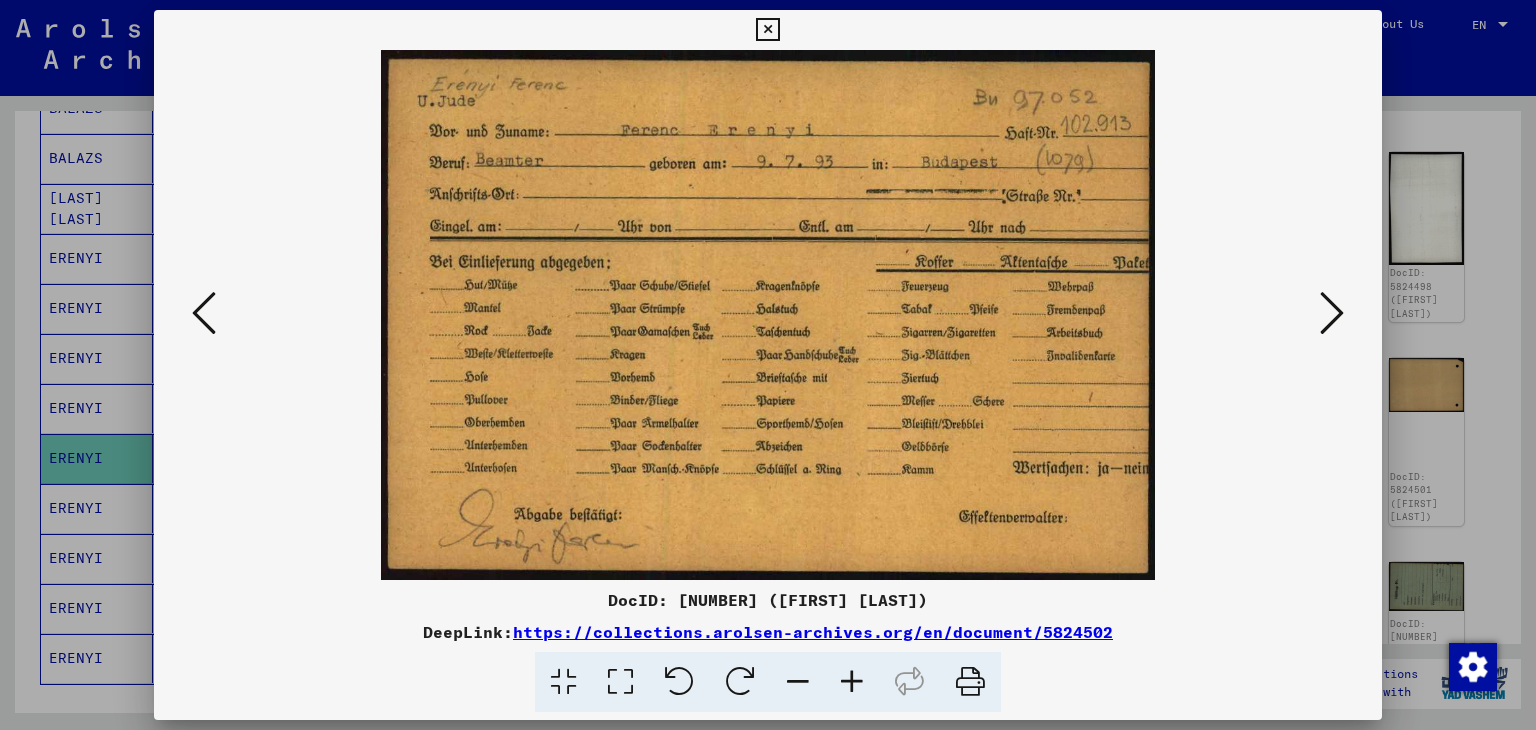 click at bounding box center (1332, 313) 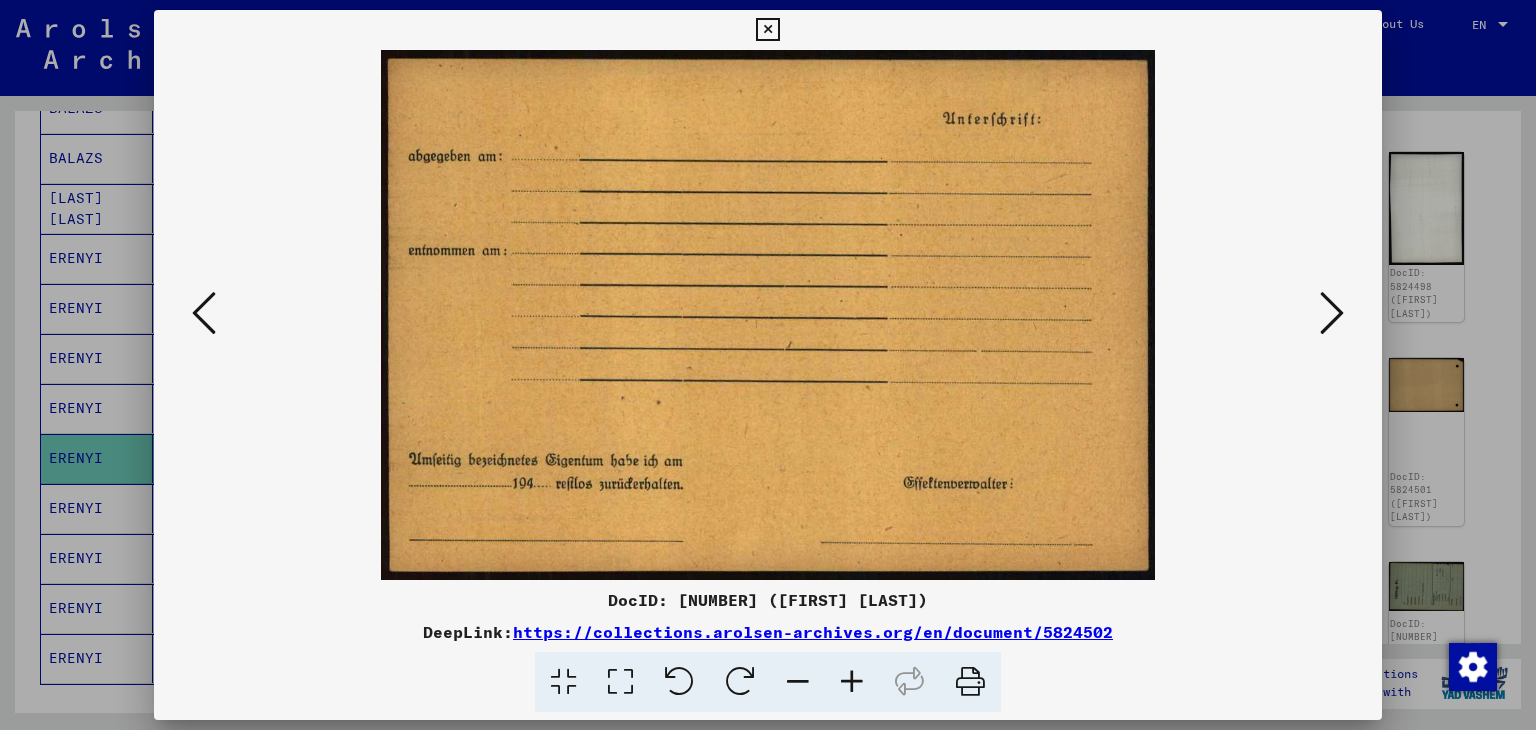 click at bounding box center (1332, 313) 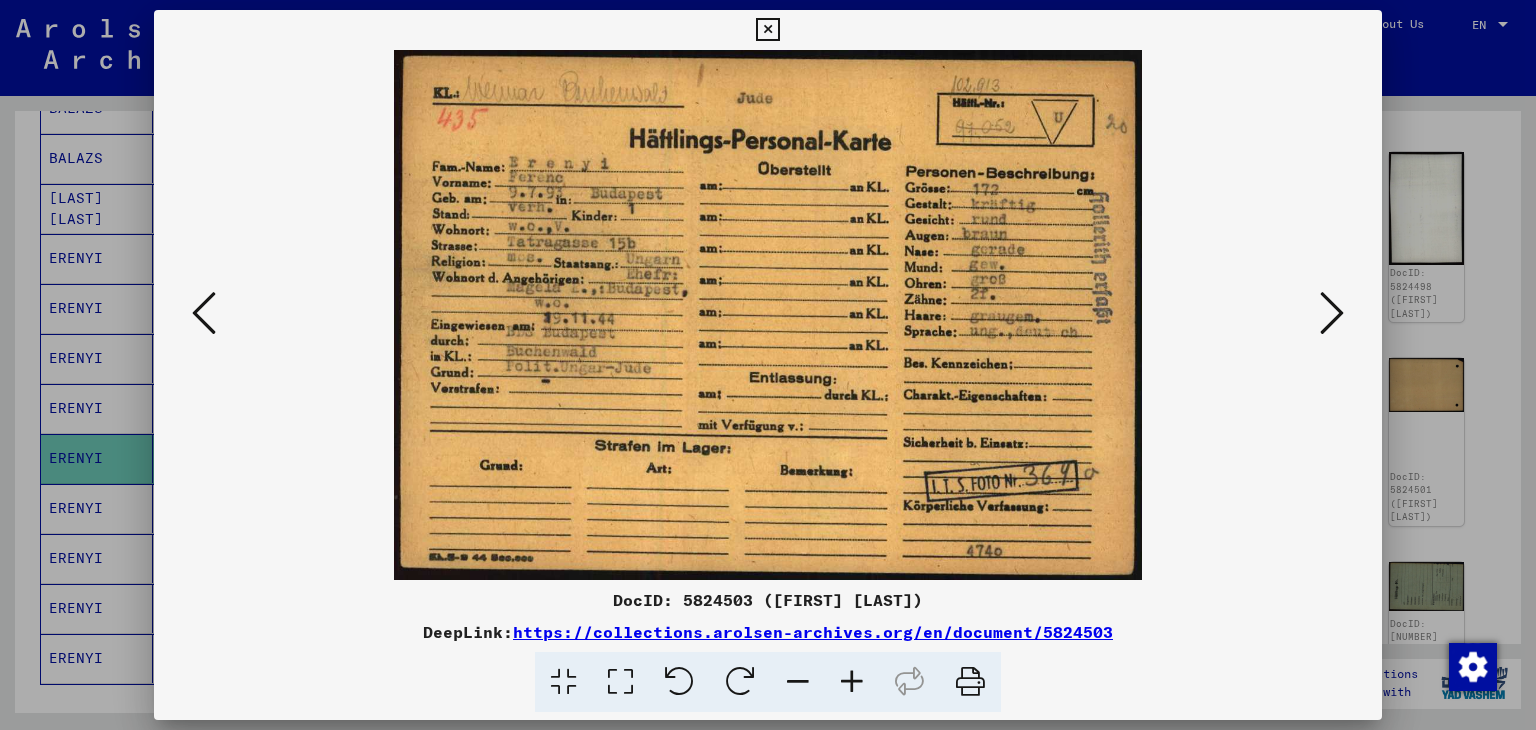 click at bounding box center [1332, 313] 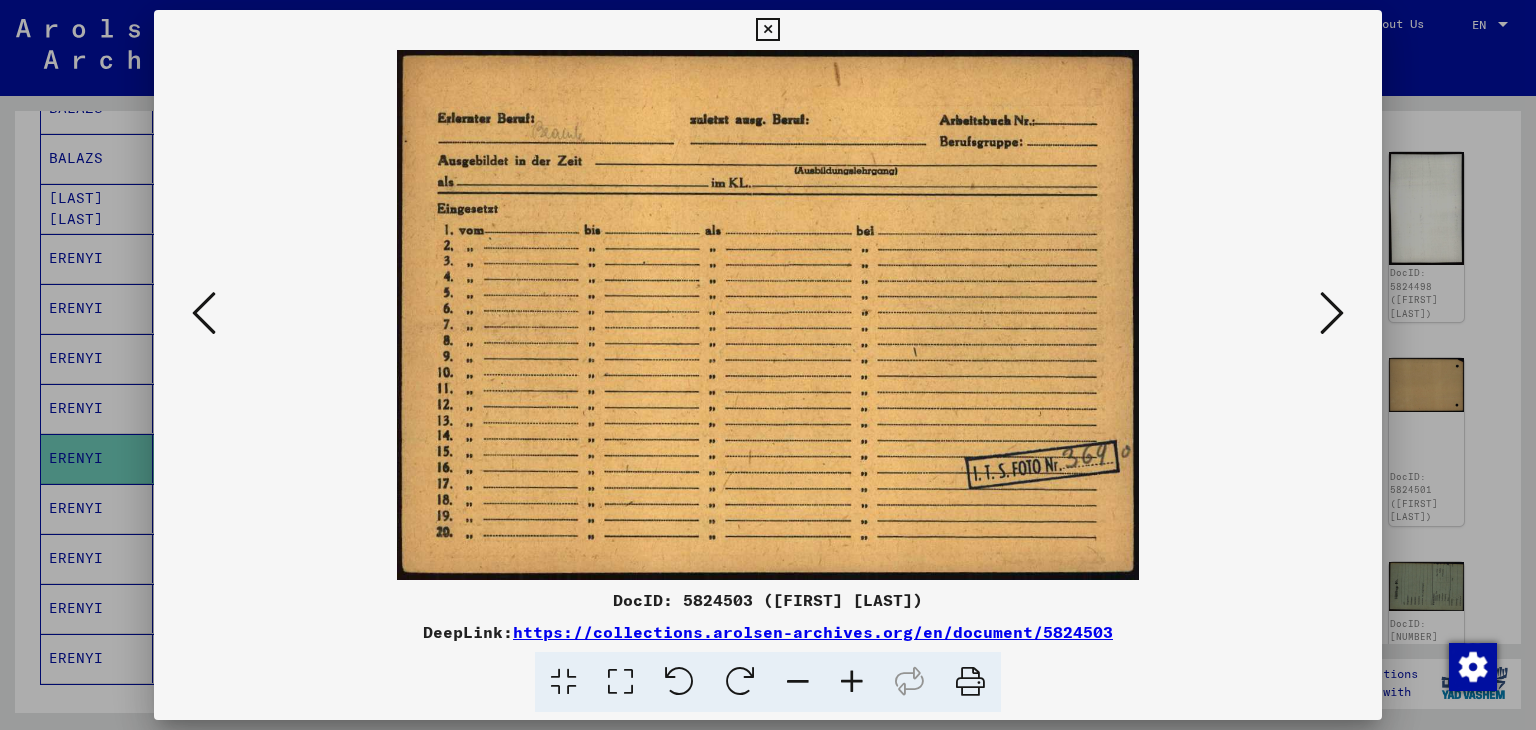 click at bounding box center (1332, 313) 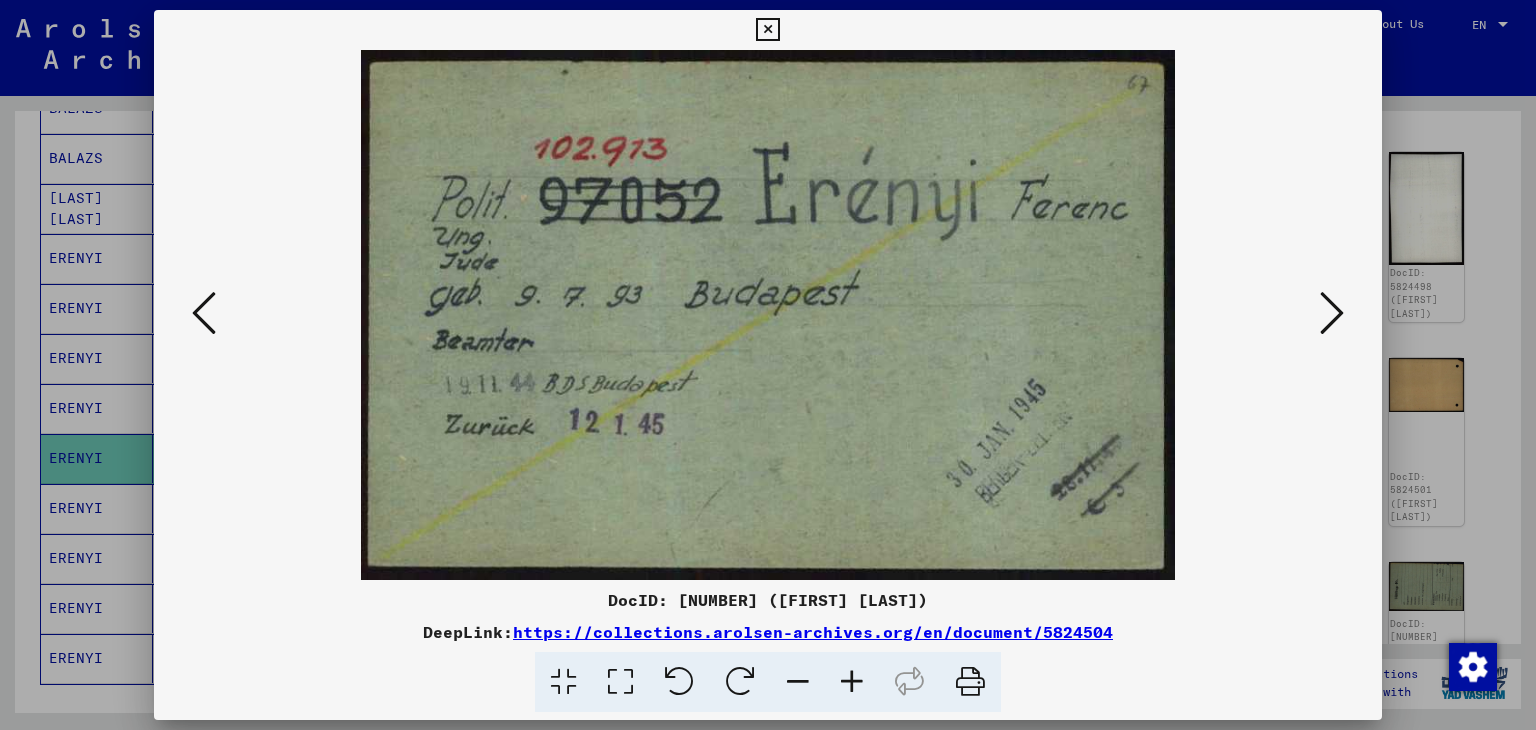 click at bounding box center (1332, 313) 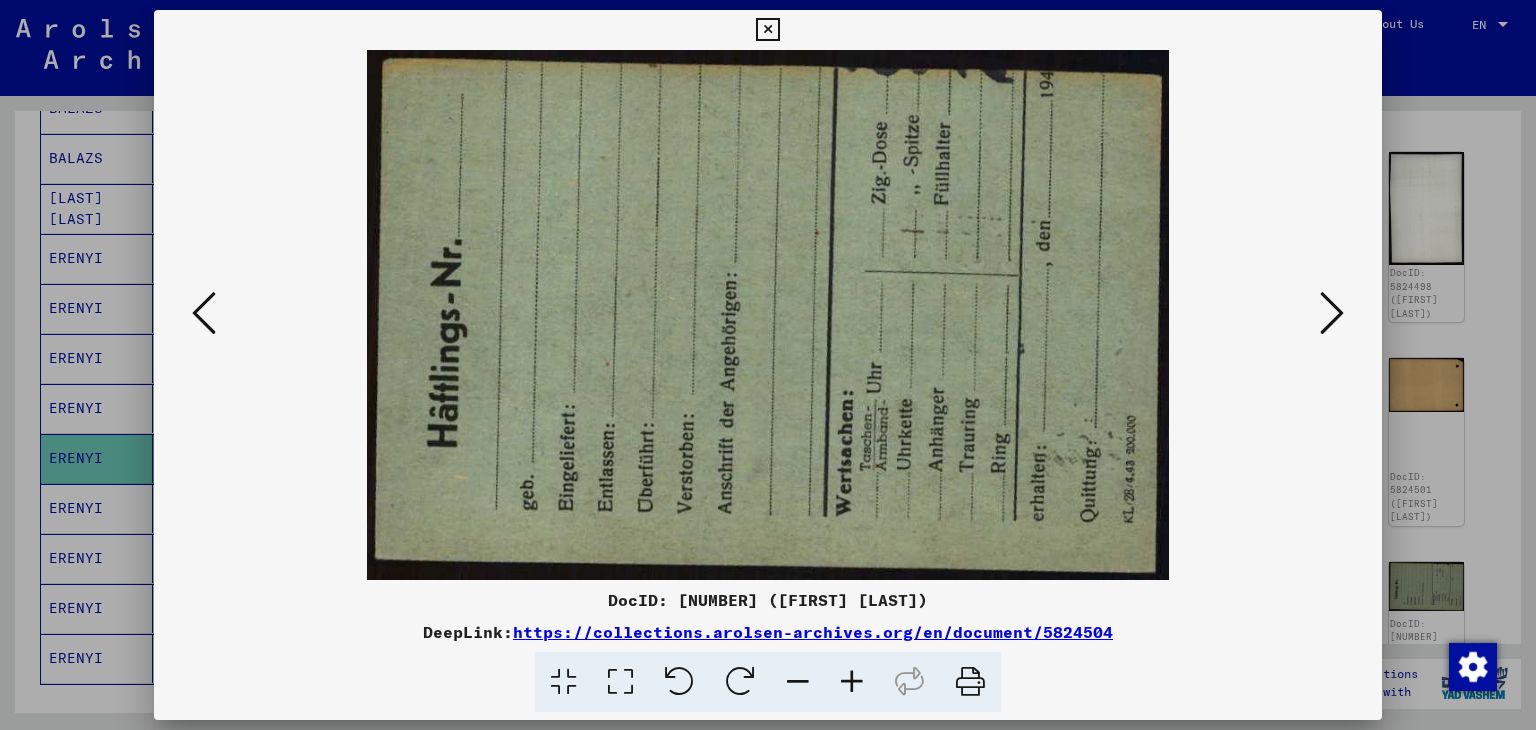 click at bounding box center [1332, 313] 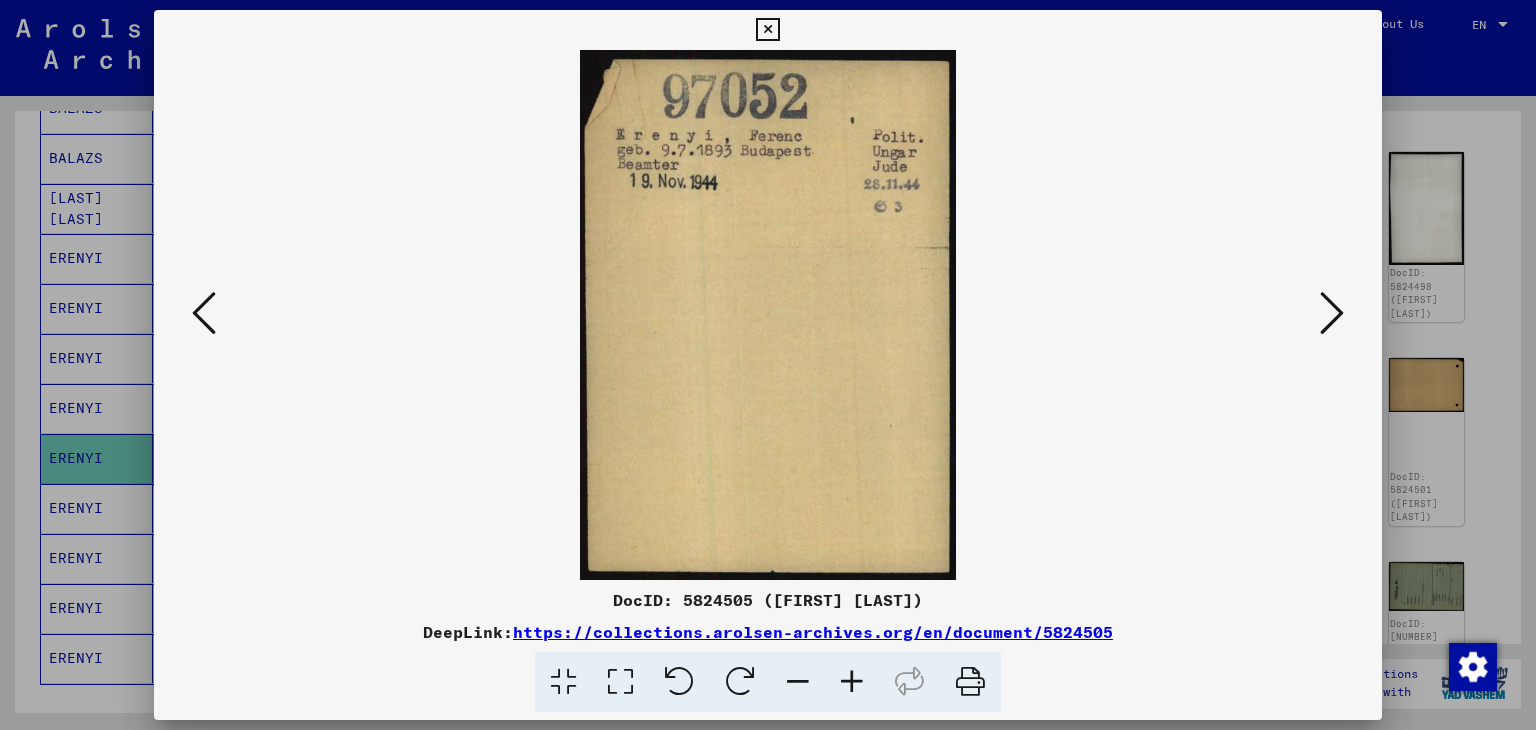 click at bounding box center (1332, 313) 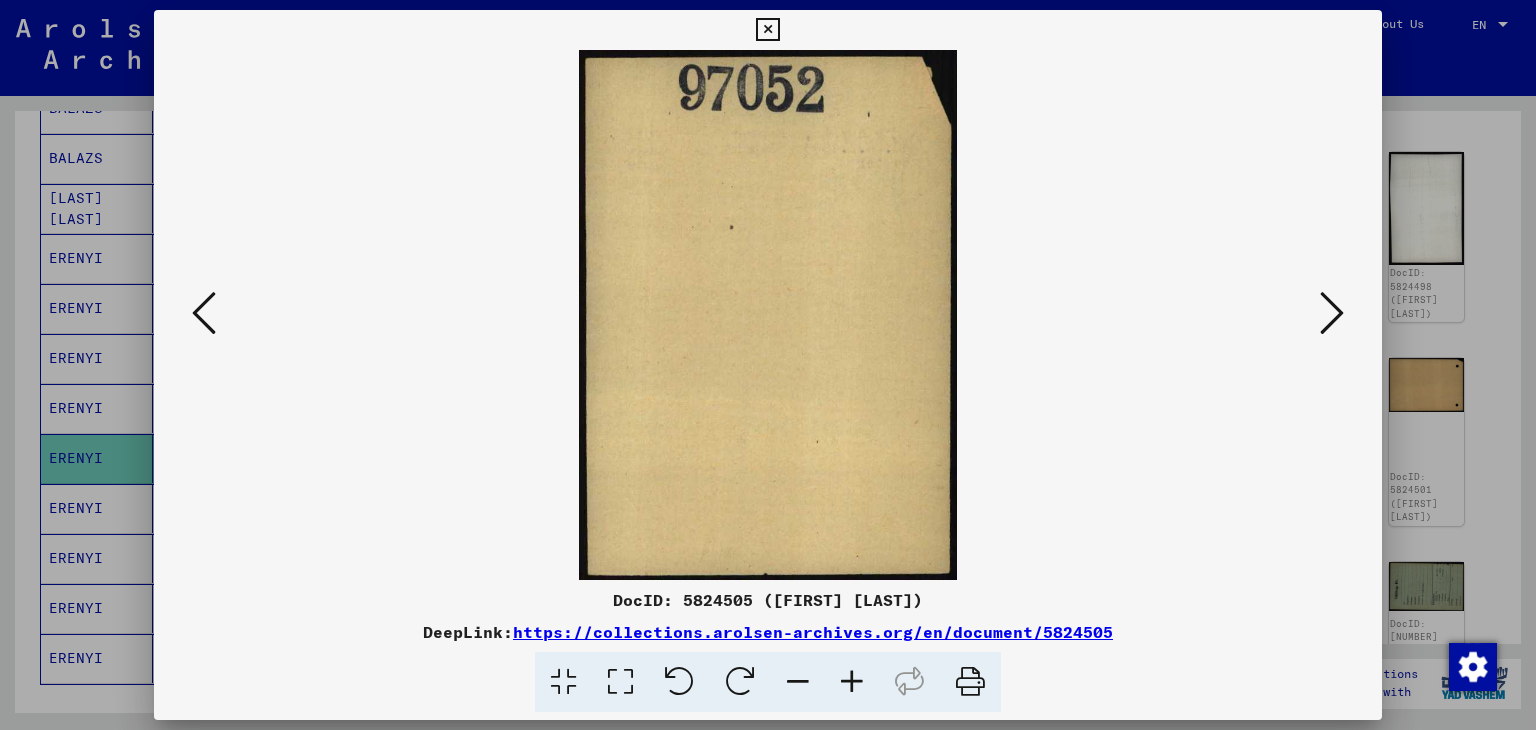 click at bounding box center (1332, 313) 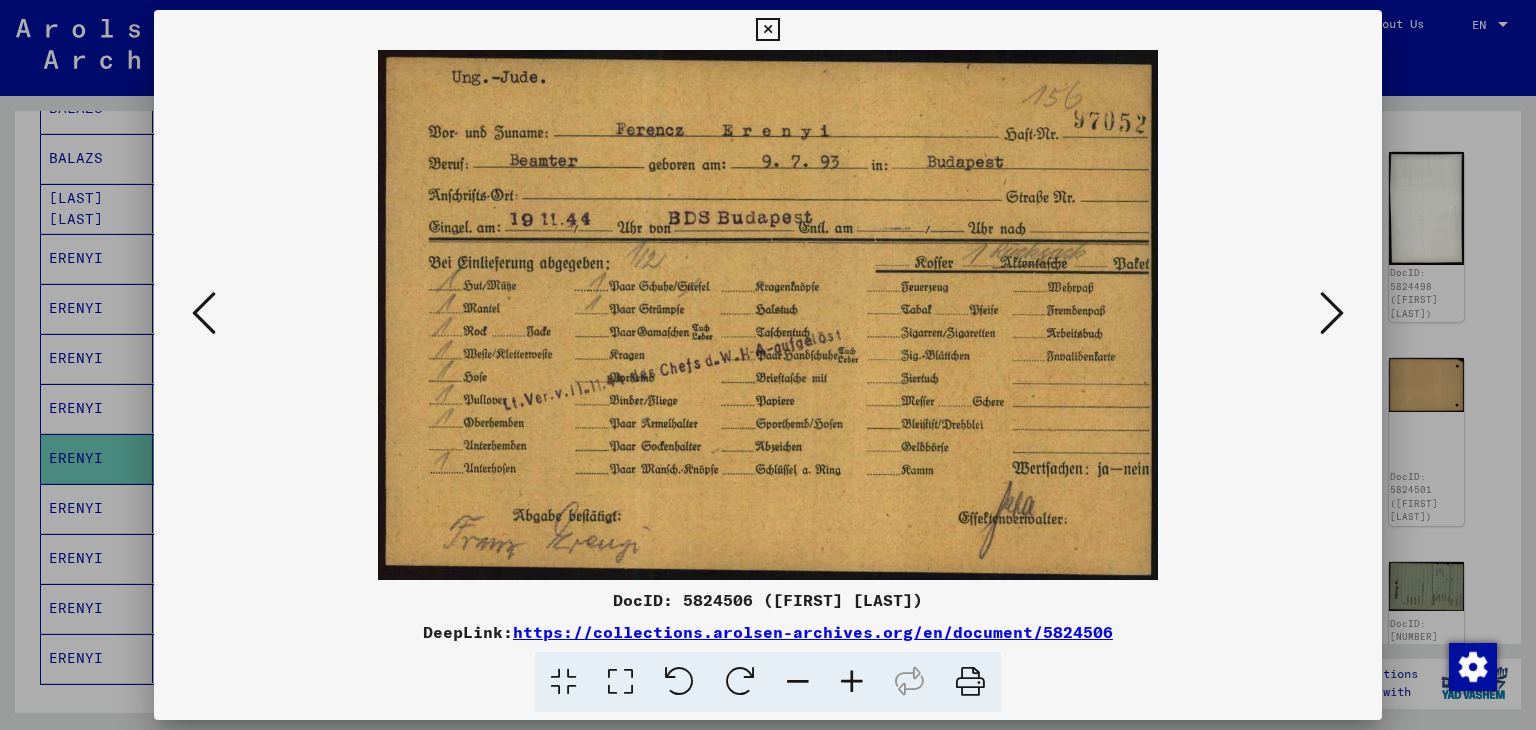 click at bounding box center (1332, 313) 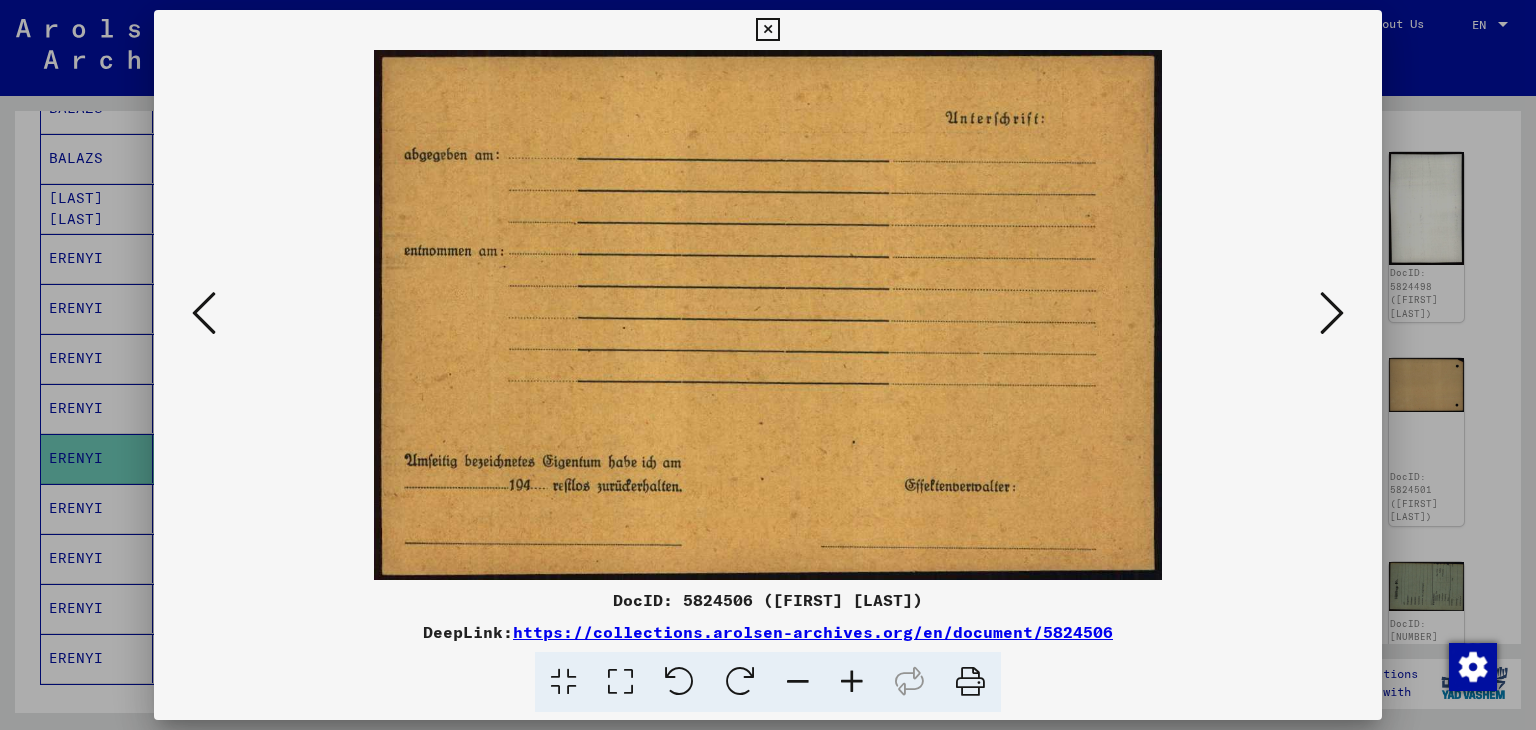 click at bounding box center (1332, 313) 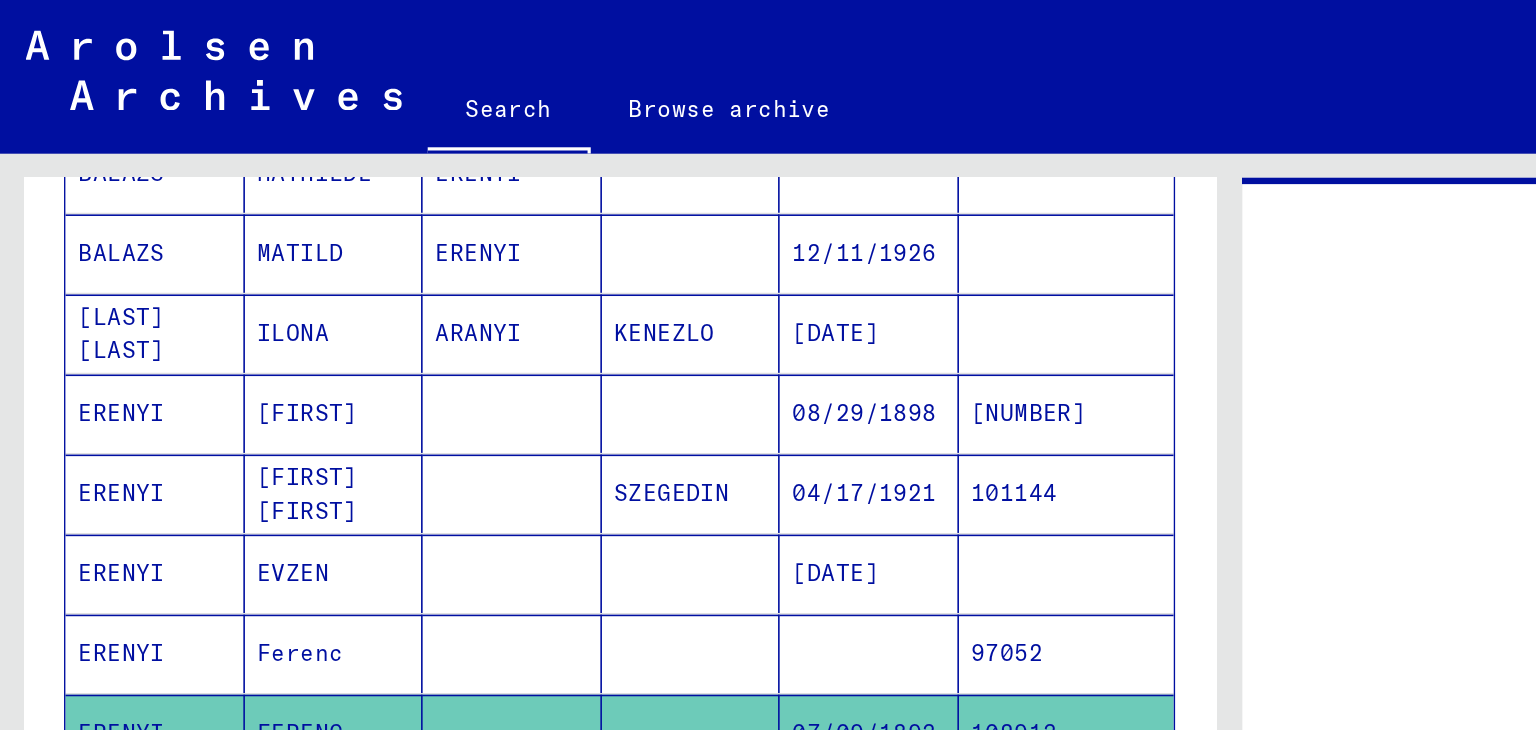 scroll, scrollTop: 0, scrollLeft: 0, axis: both 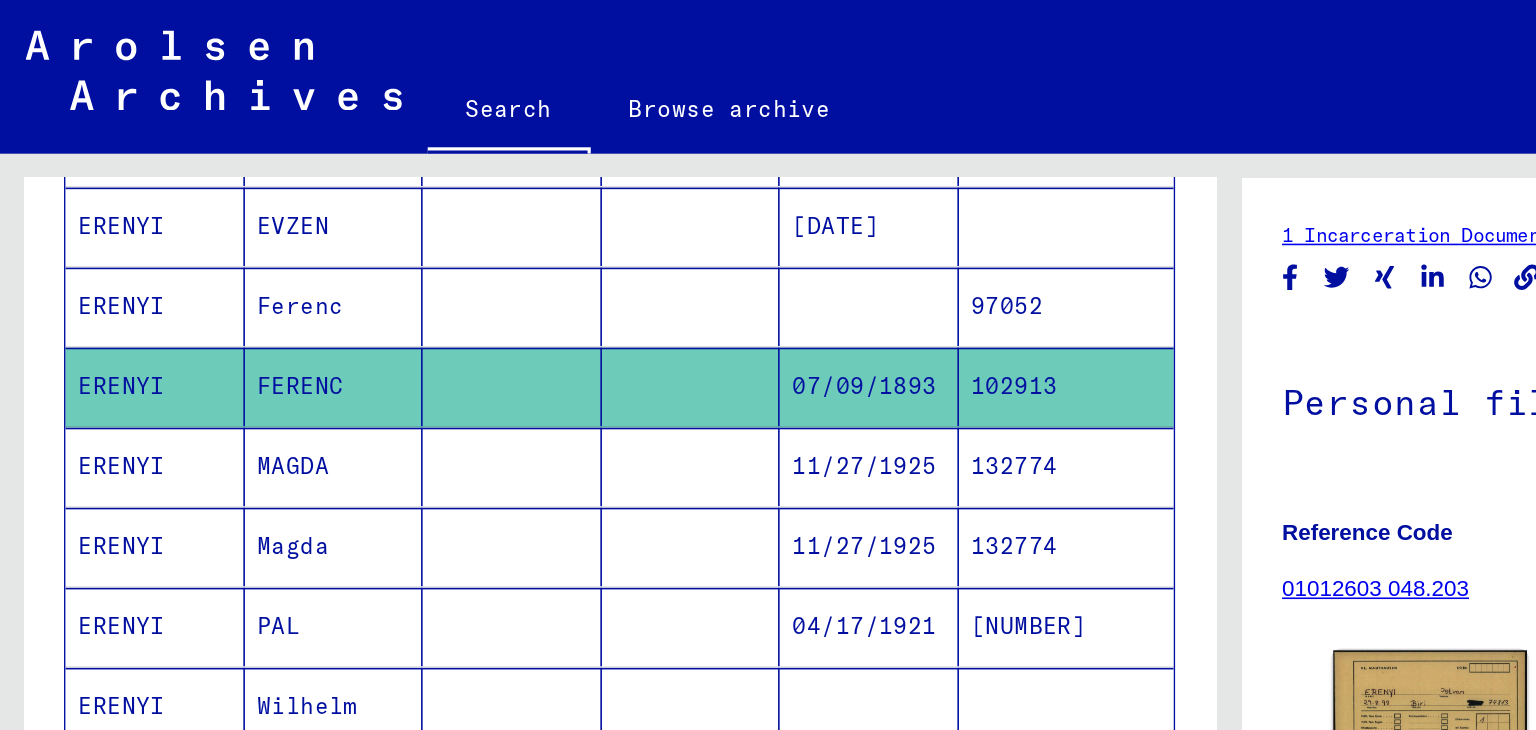 click on "11/27/1925" at bounding box center [543, 341] 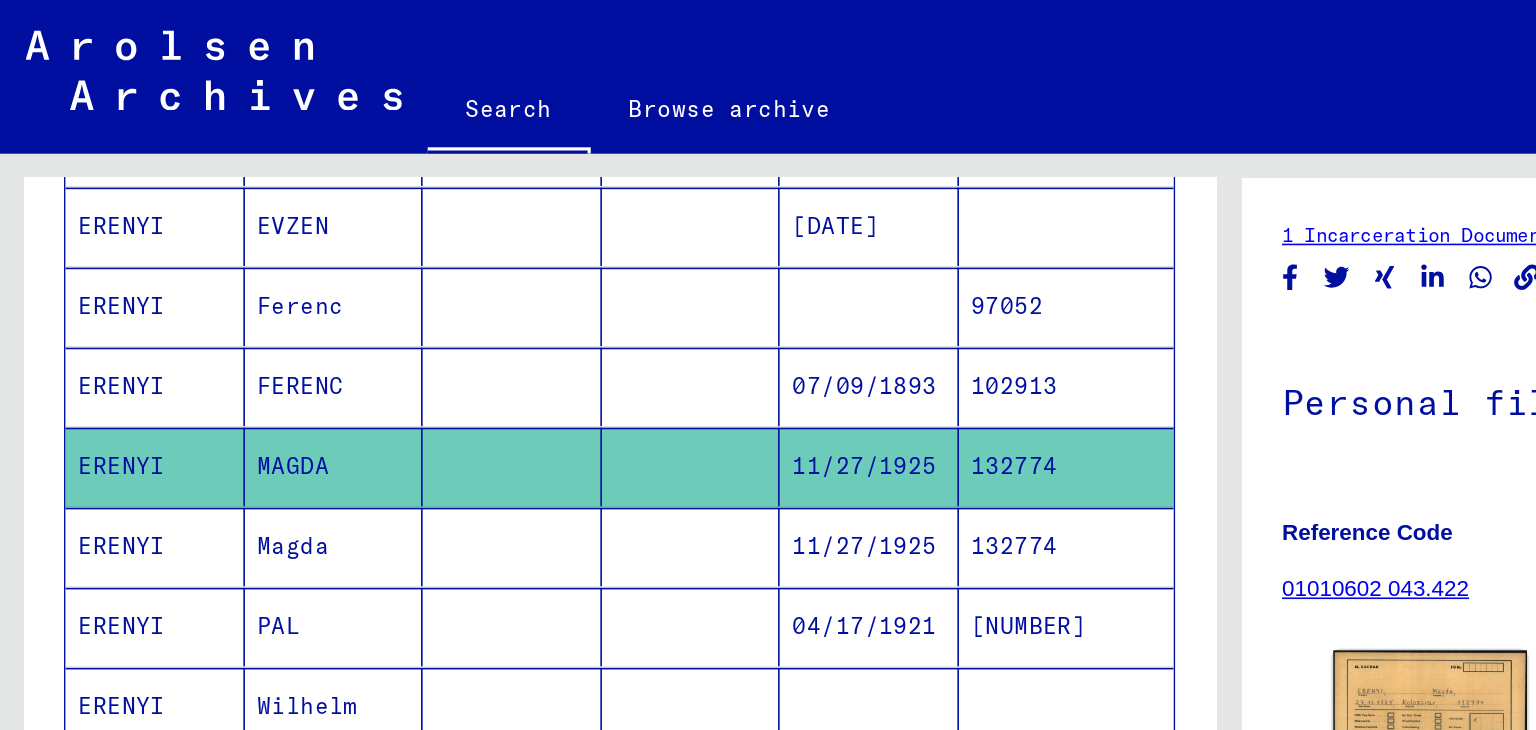 scroll, scrollTop: 0, scrollLeft: 0, axis: both 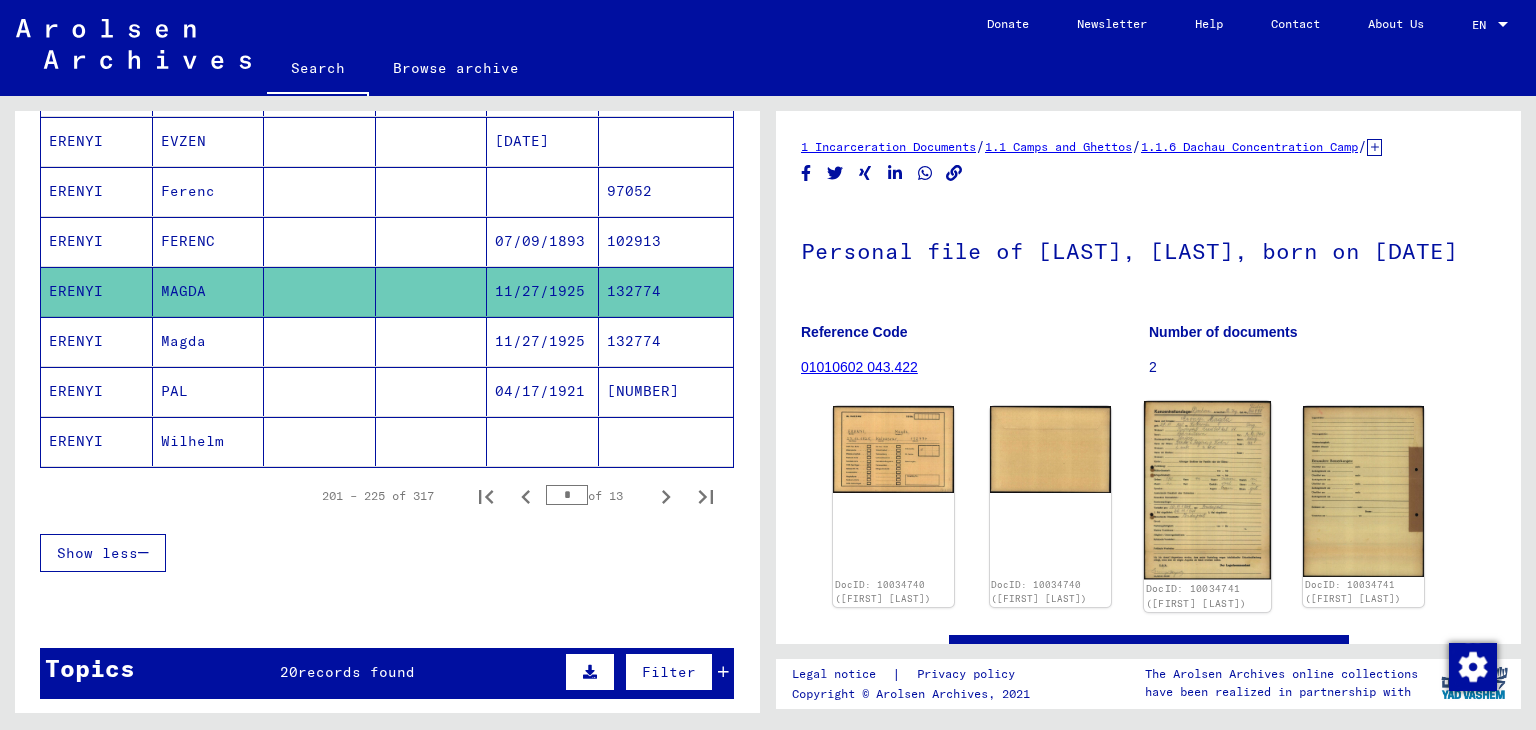 click 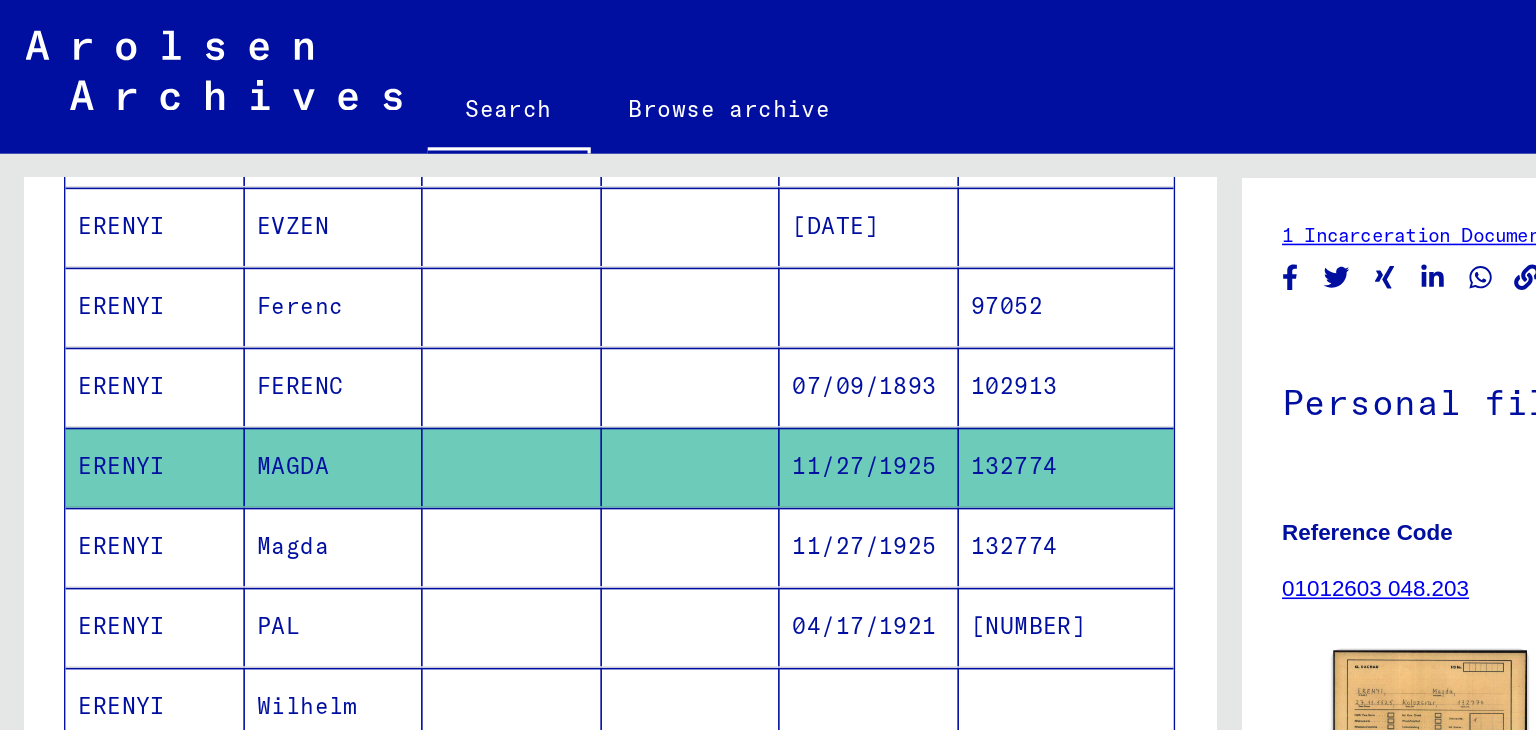 click on "PAL" at bounding box center [209, 441] 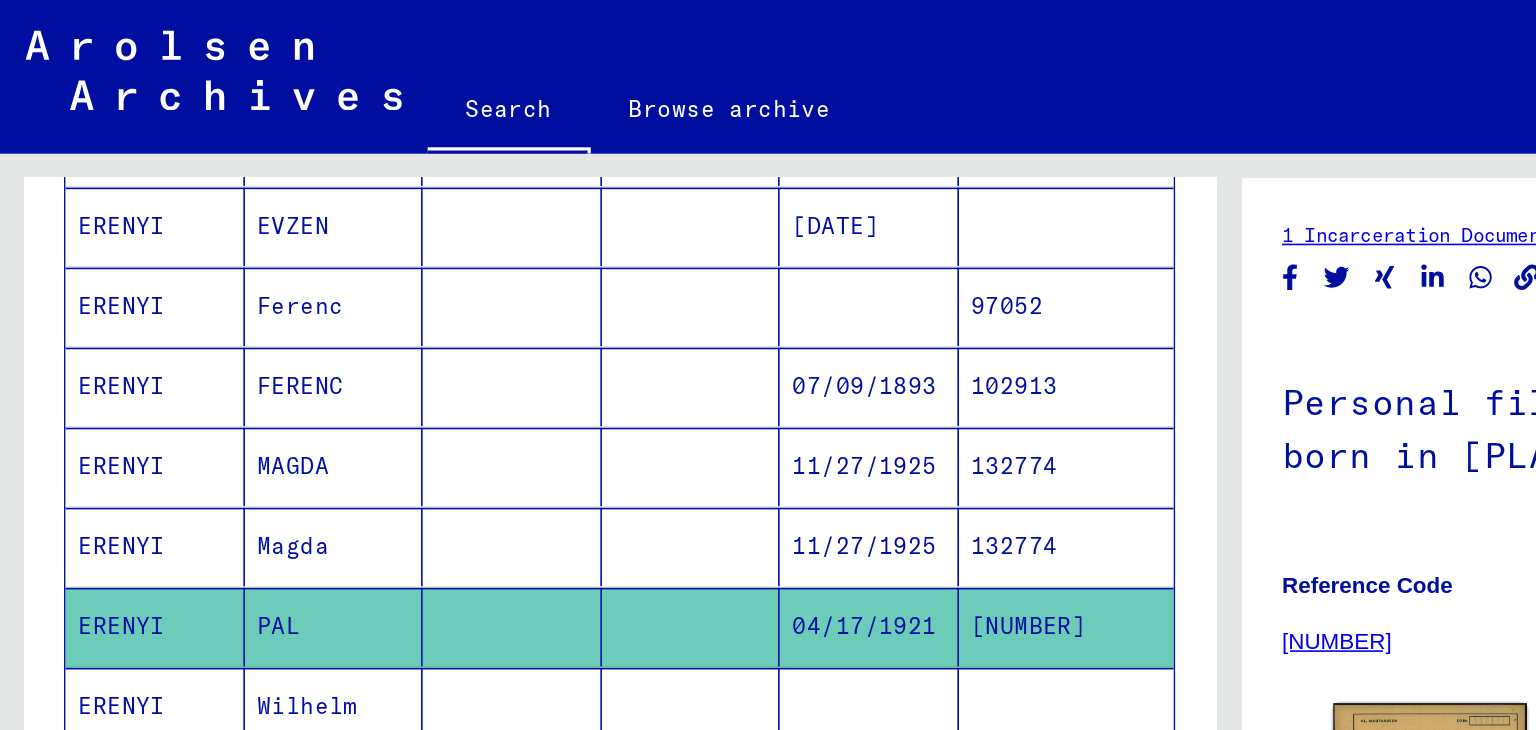 scroll, scrollTop: 0, scrollLeft: 0, axis: both 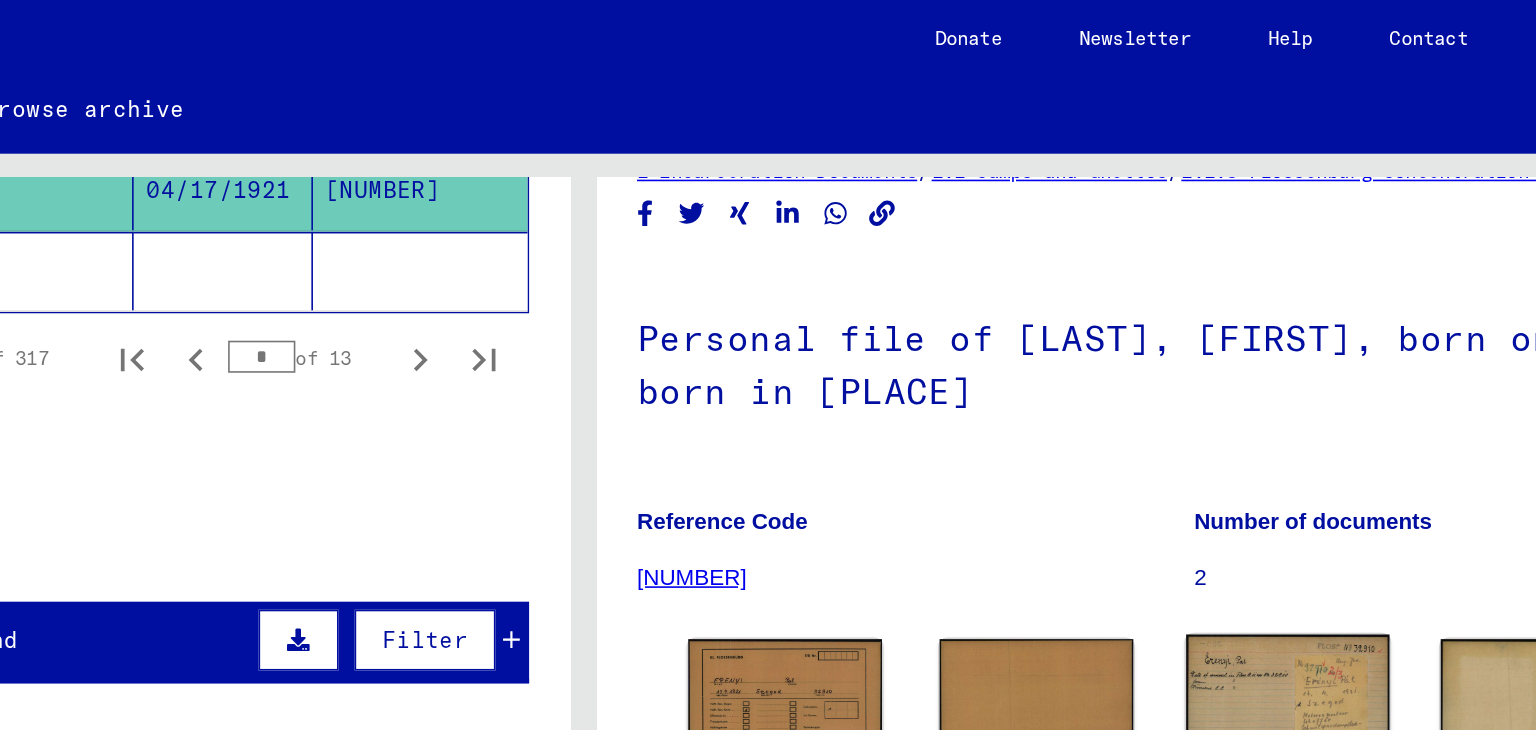 click 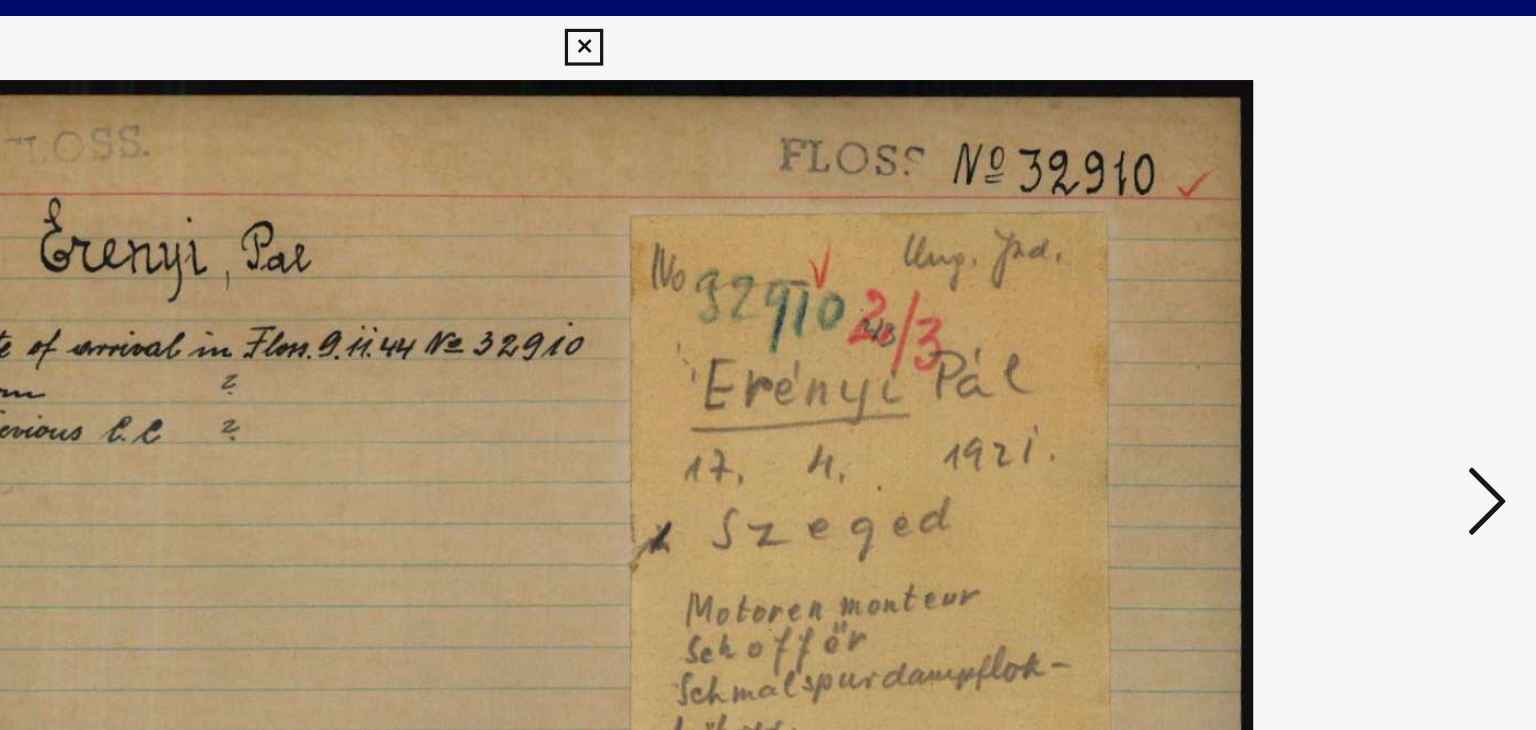 drag, startPoint x: 723, startPoint y: 287, endPoint x: 872, endPoint y: 228, distance: 160.25604 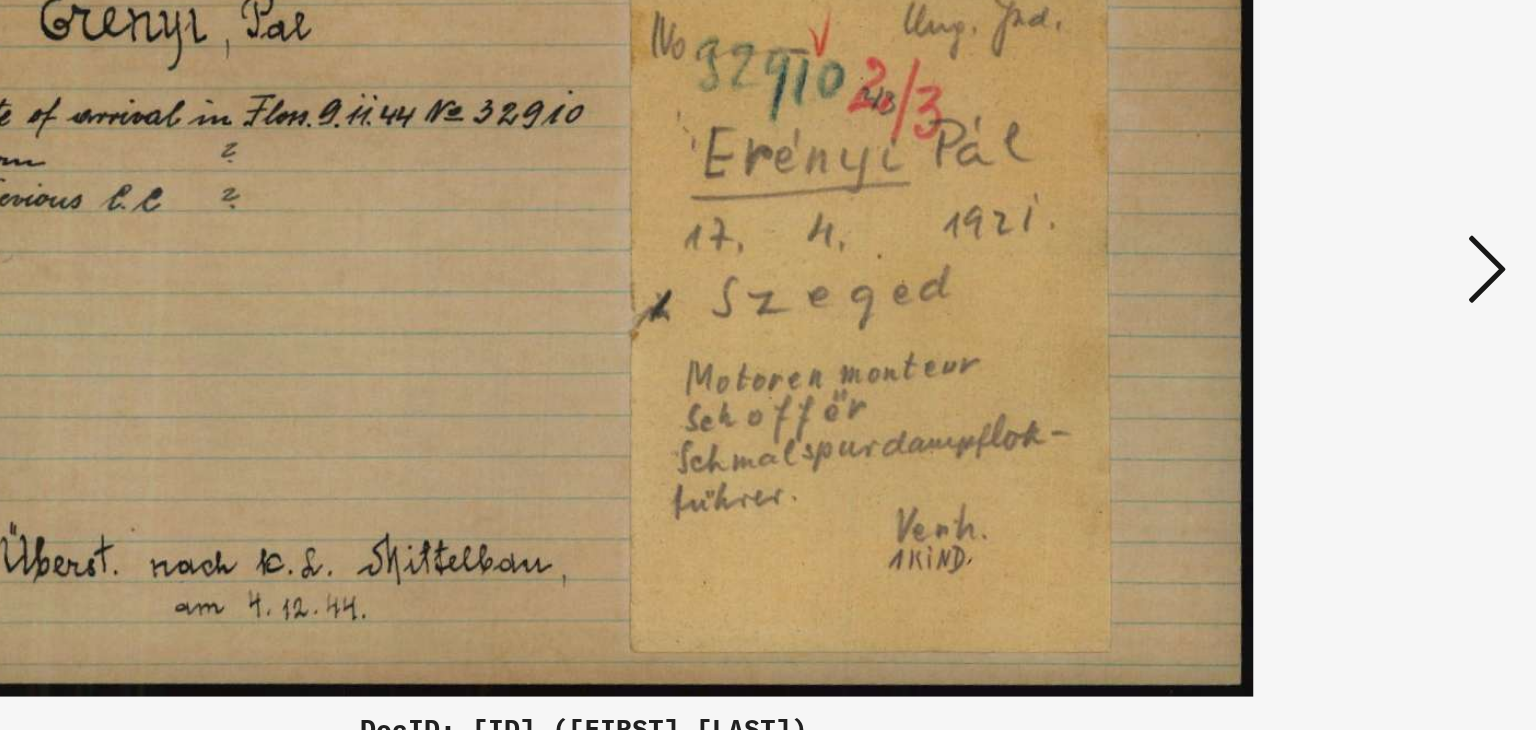 drag, startPoint x: 670, startPoint y: 364, endPoint x: 895, endPoint y: 342, distance: 226.073 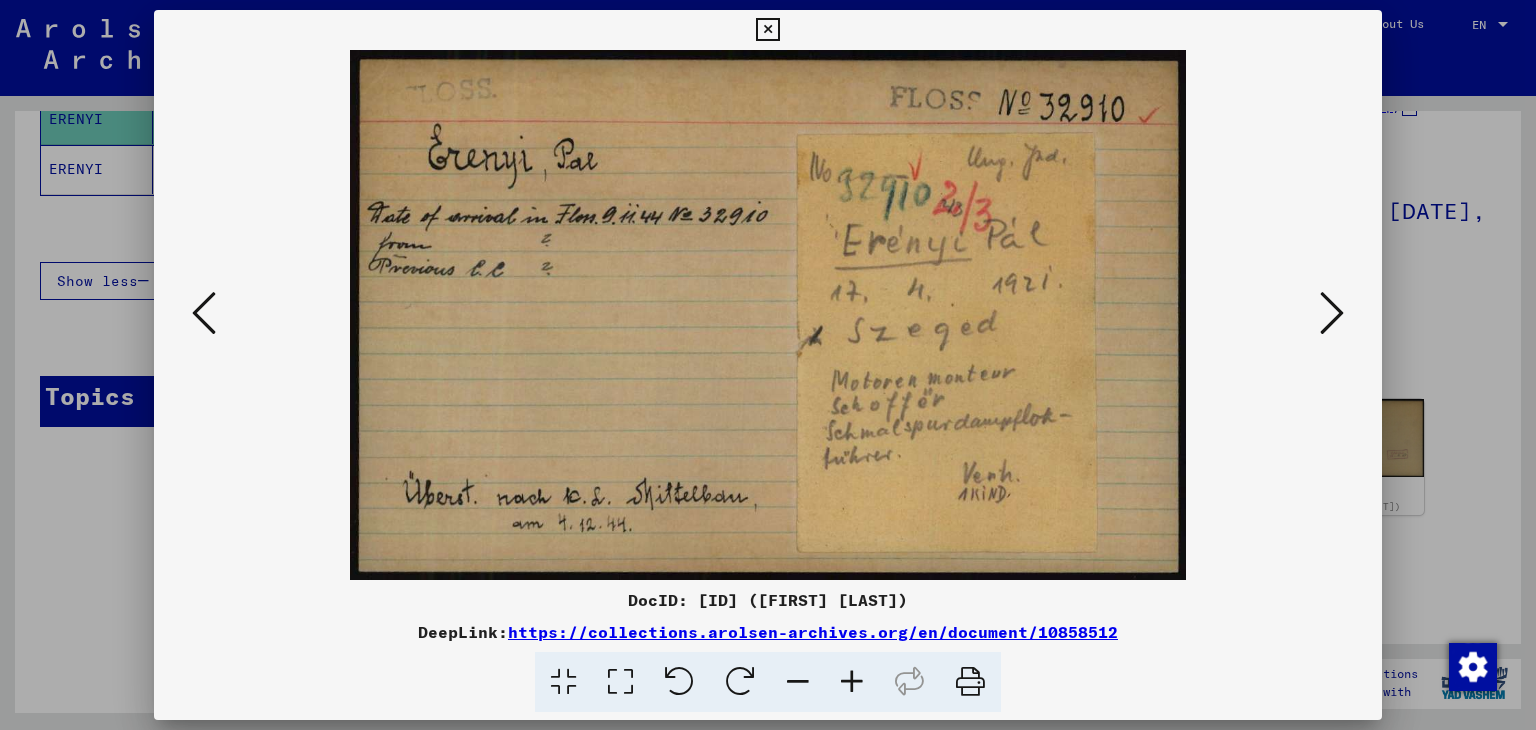 click at bounding box center [768, 365] 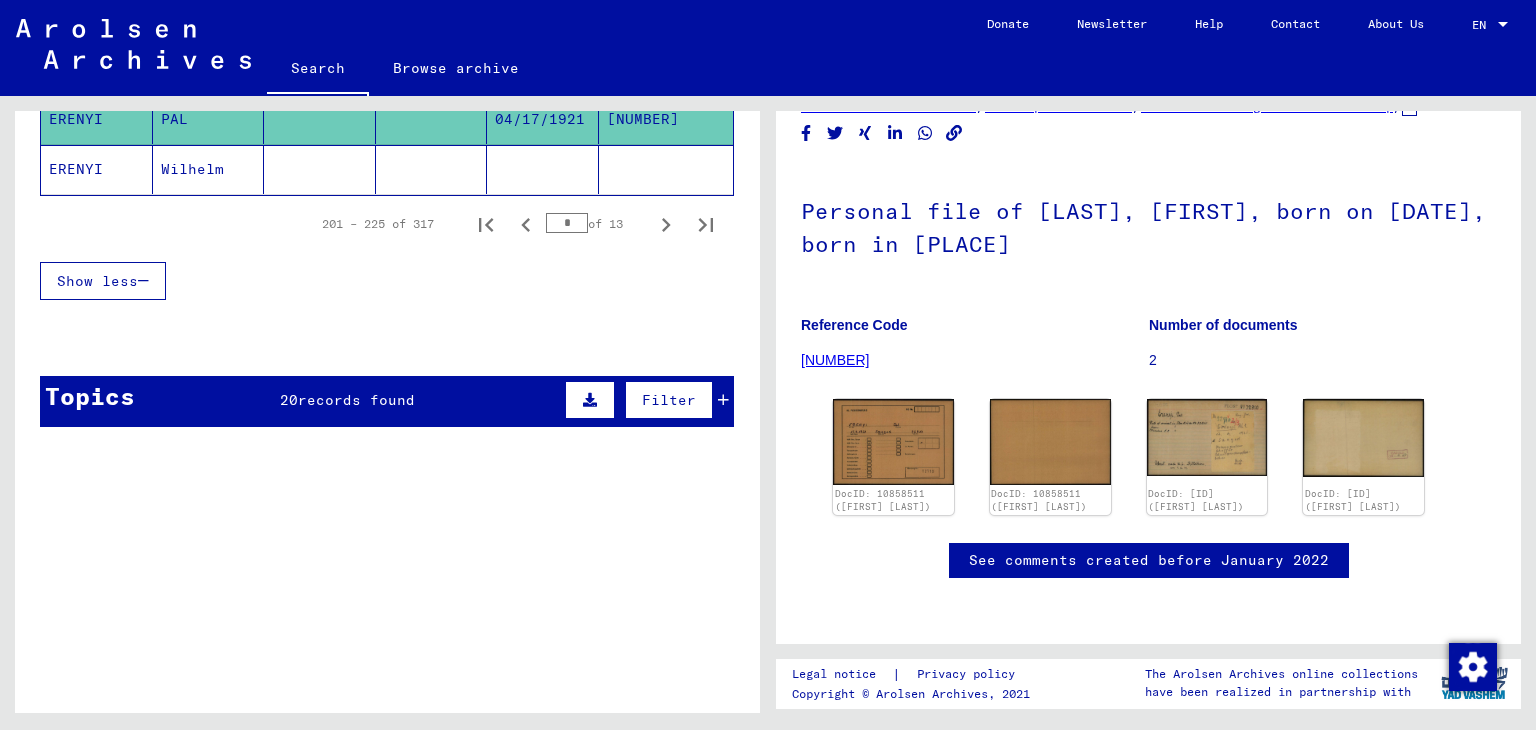 click on "Wilhelm" 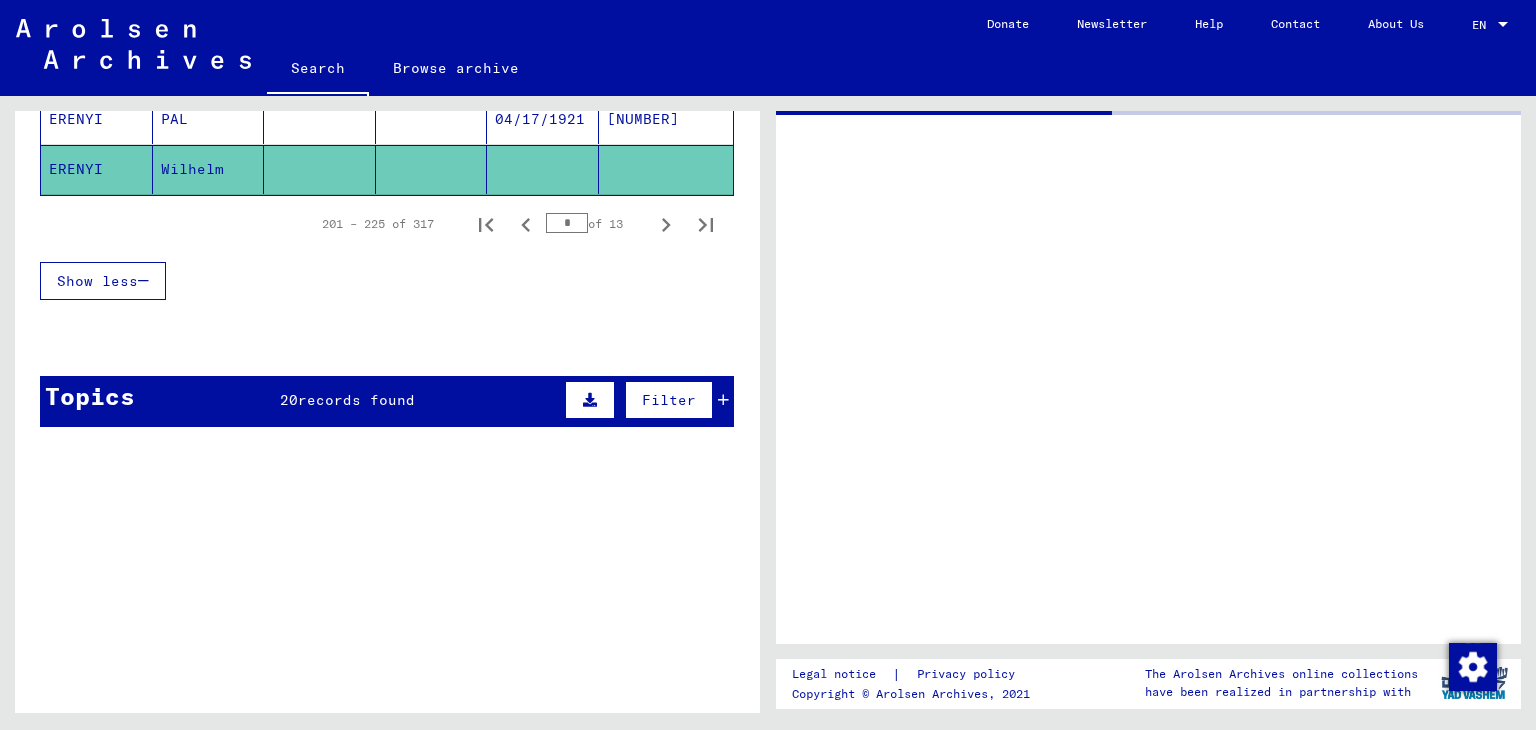 scroll, scrollTop: 0, scrollLeft: 0, axis: both 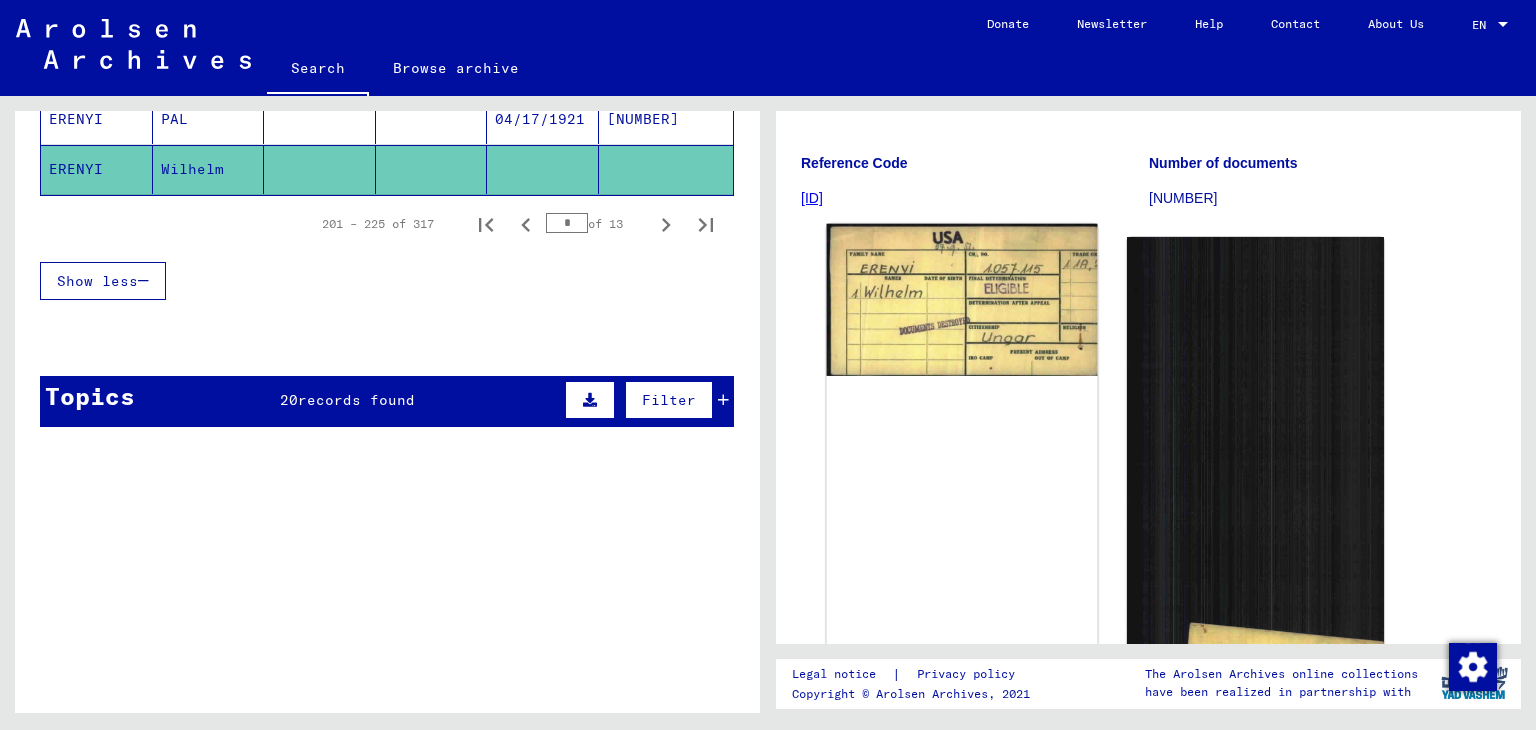 click 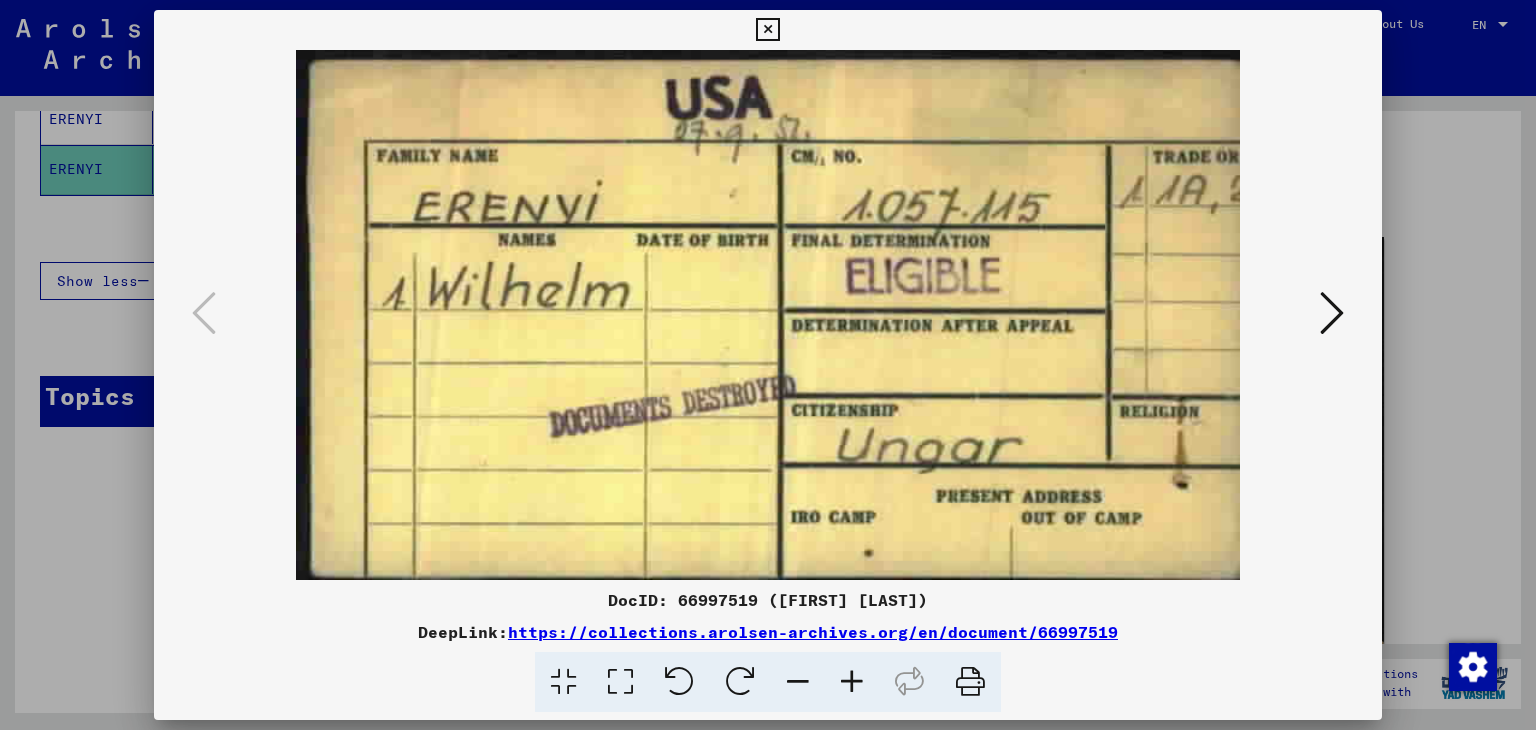 click at bounding box center (1332, 314) 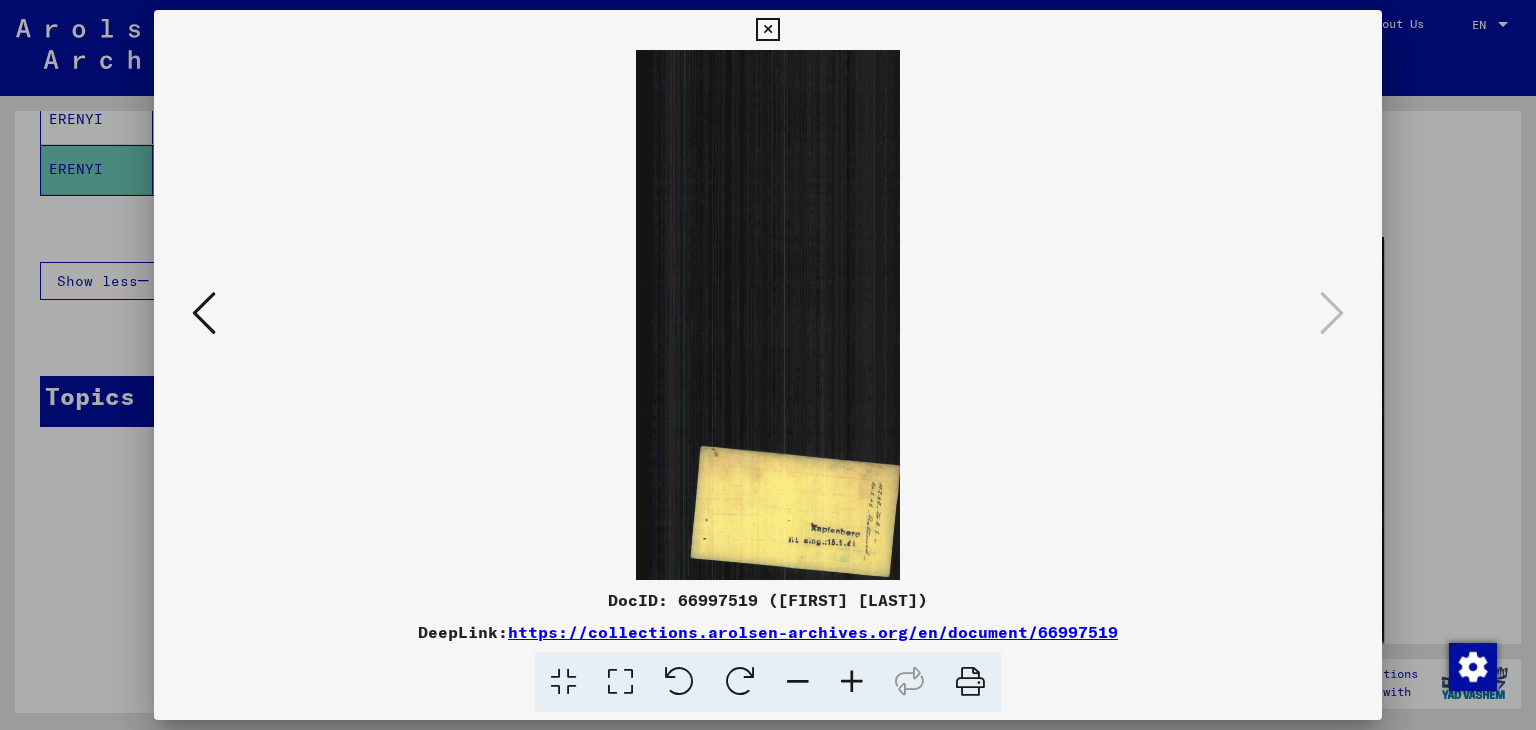 click at bounding box center (768, 365) 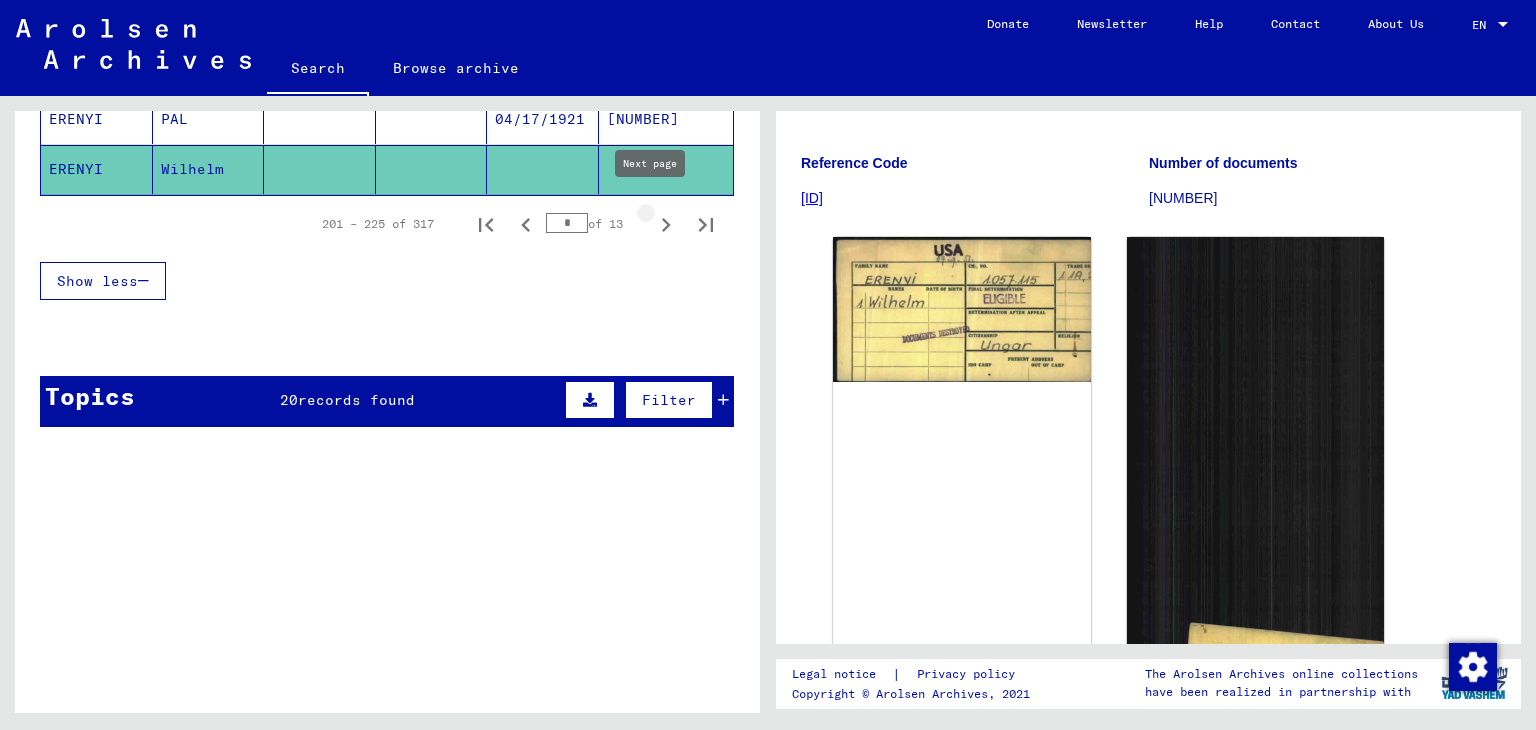 click 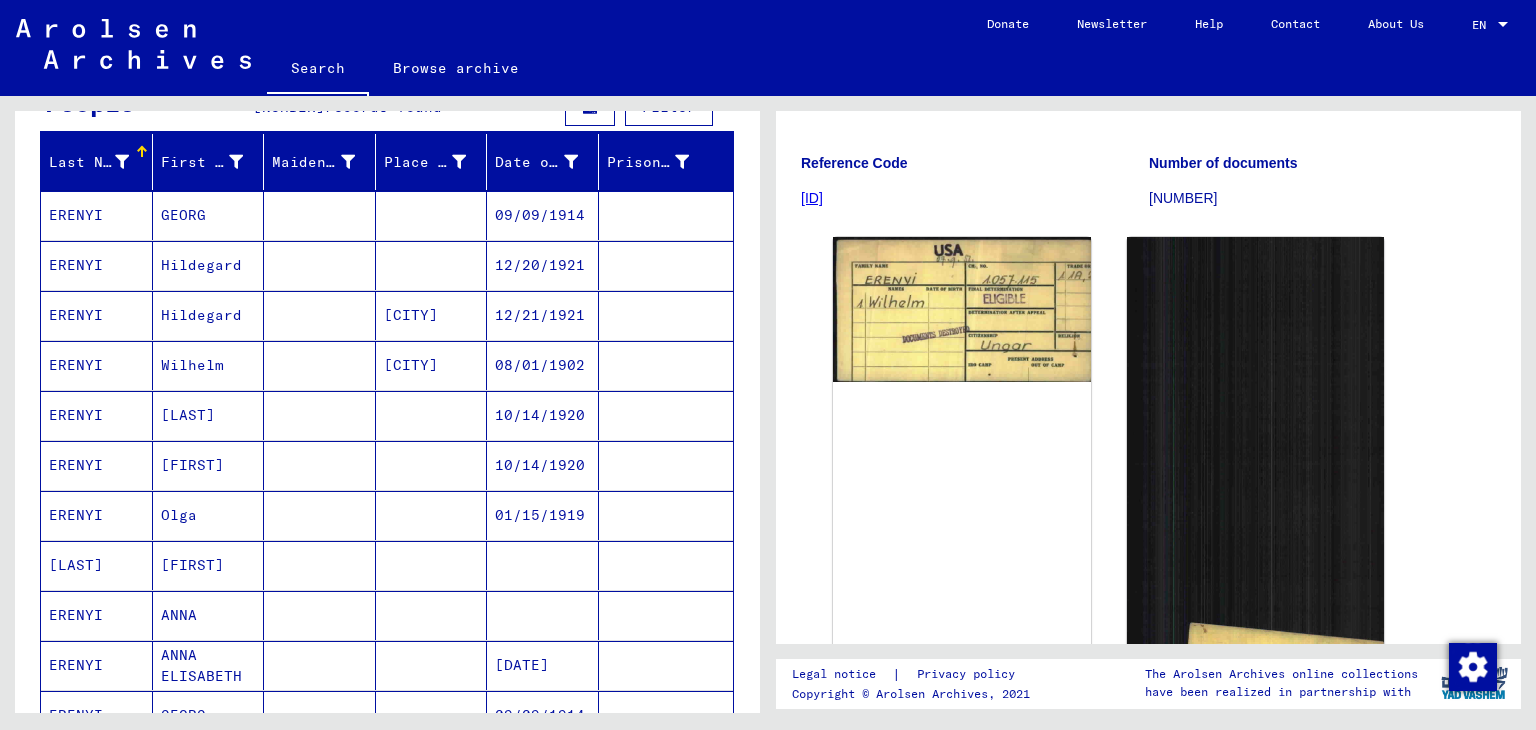 scroll, scrollTop: 212, scrollLeft: 0, axis: vertical 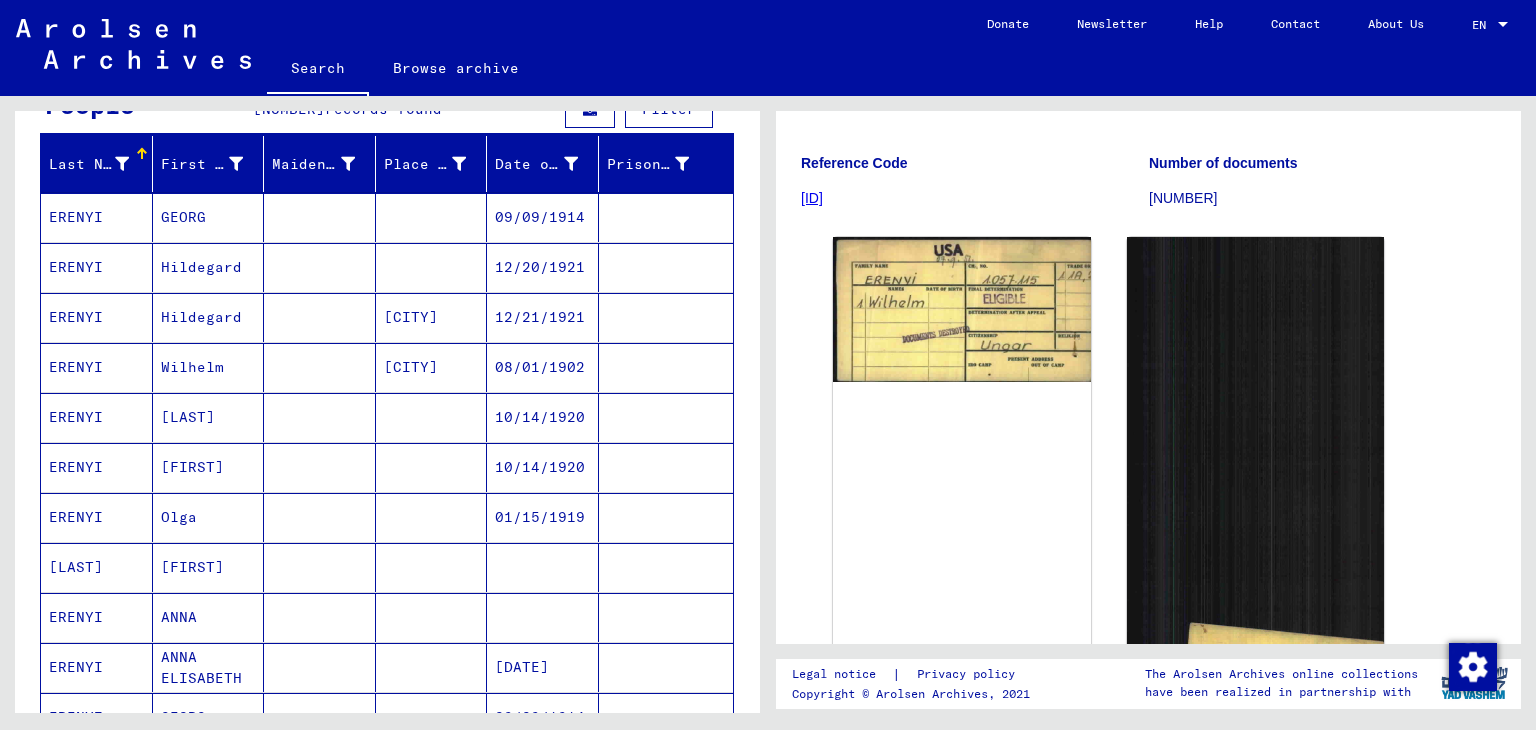 click on "GEORG" at bounding box center [209, 267] 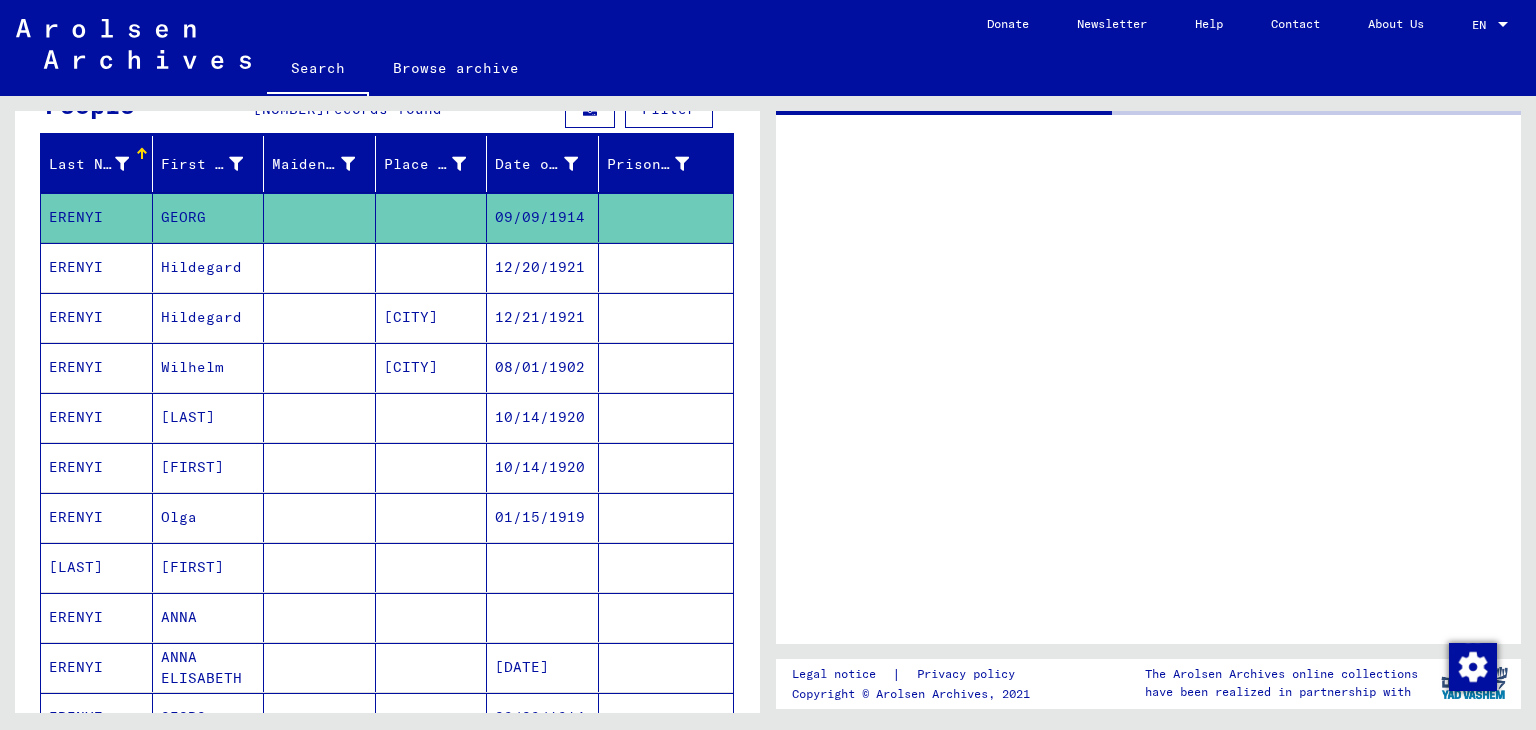 scroll, scrollTop: 0, scrollLeft: 0, axis: both 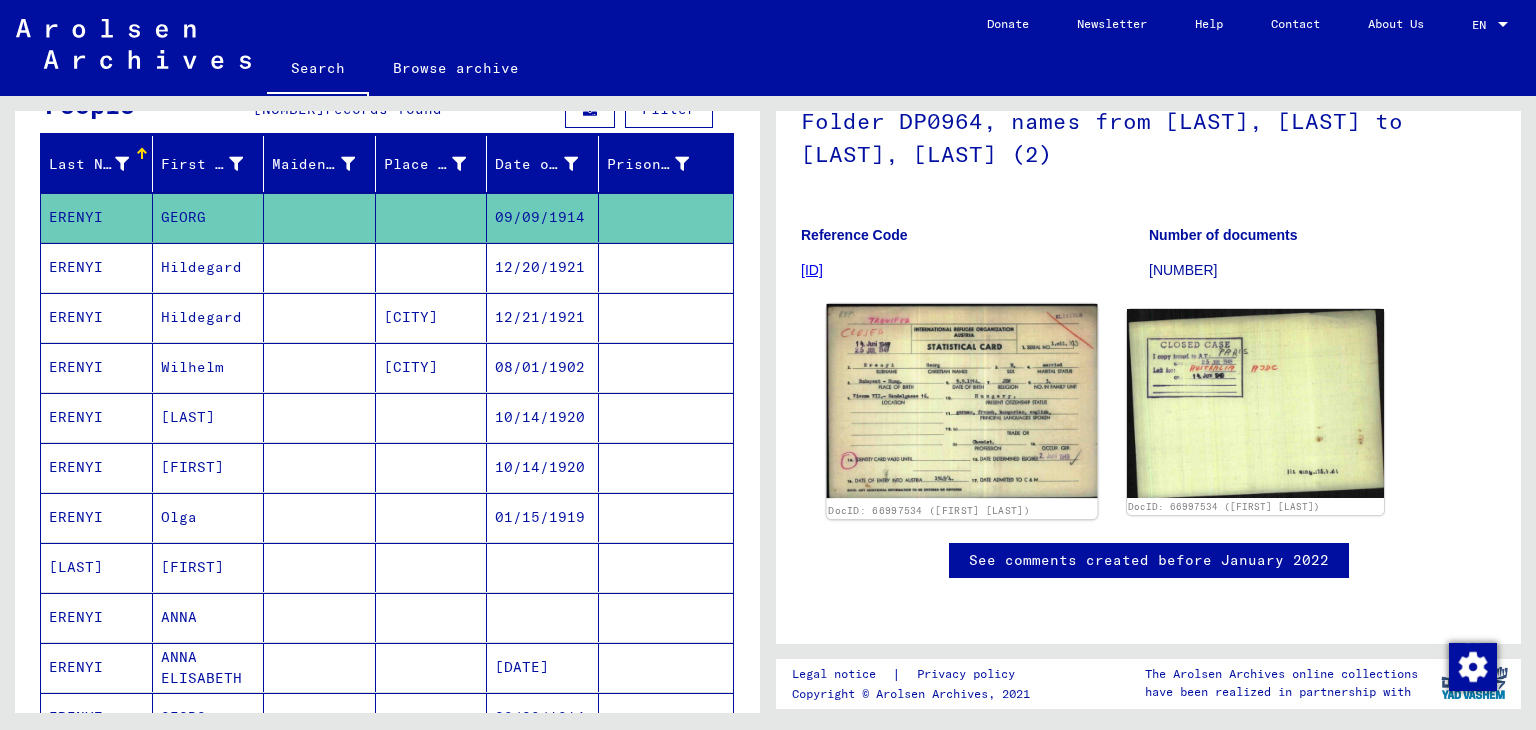 click 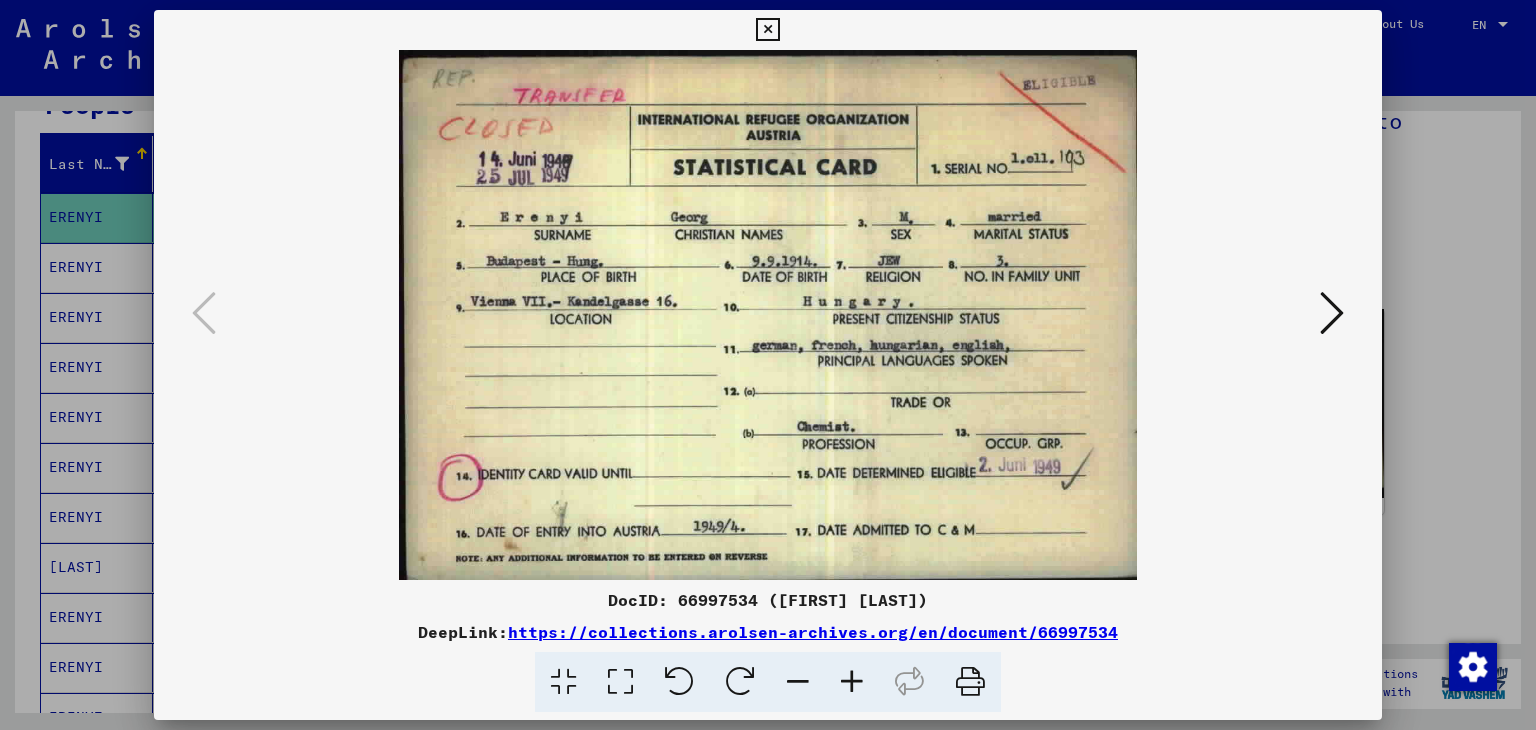 click at bounding box center [768, 365] 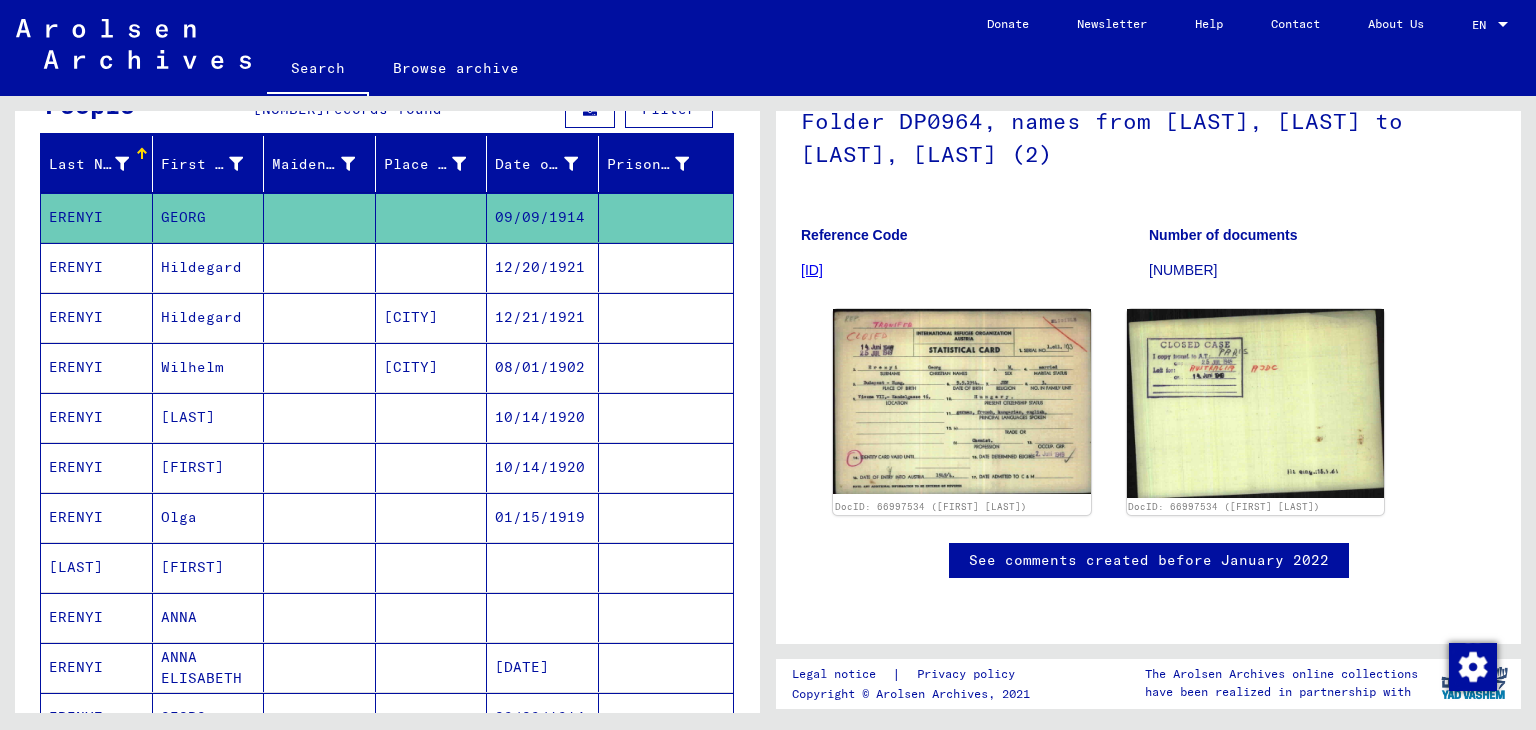 click on "Hildegard" at bounding box center [209, 317] 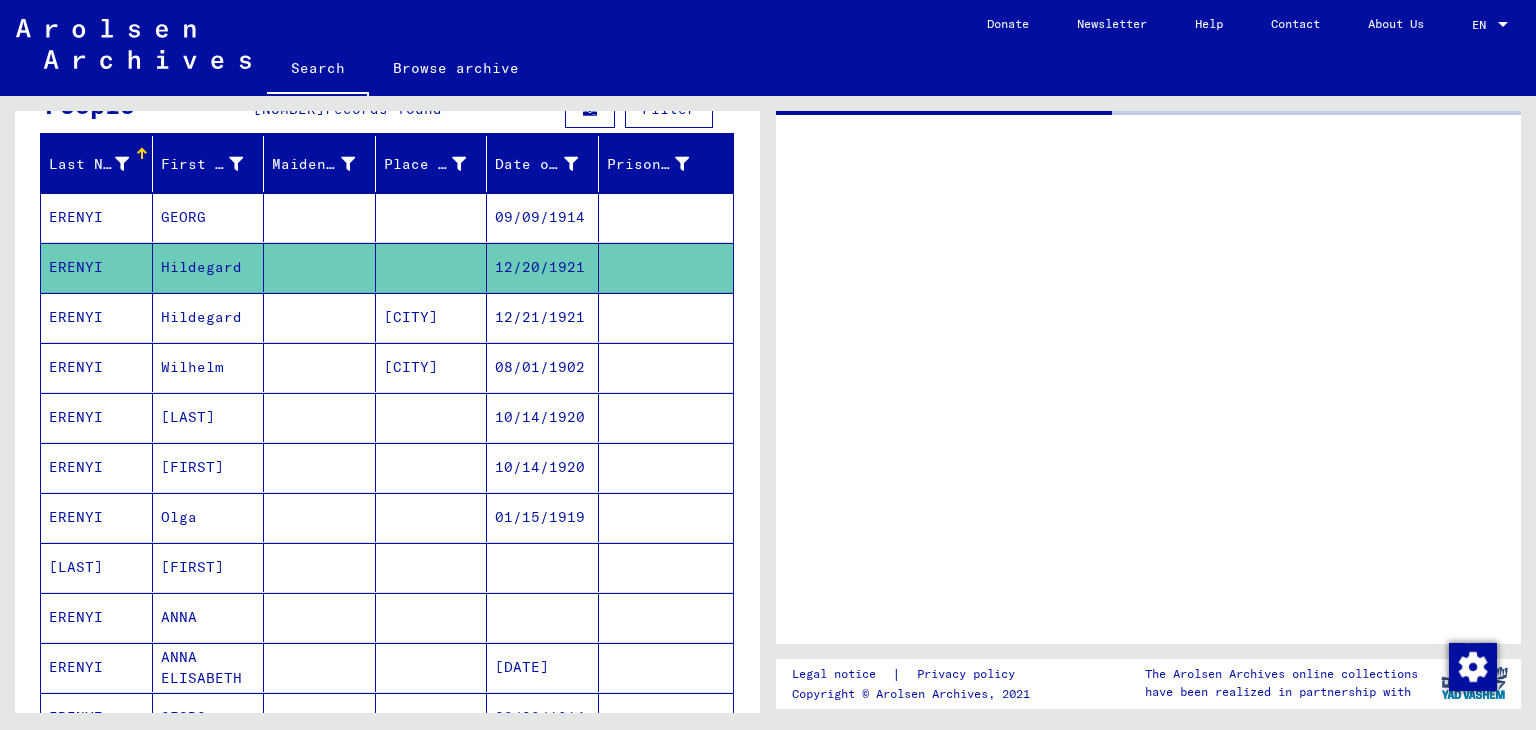 scroll, scrollTop: 0, scrollLeft: 0, axis: both 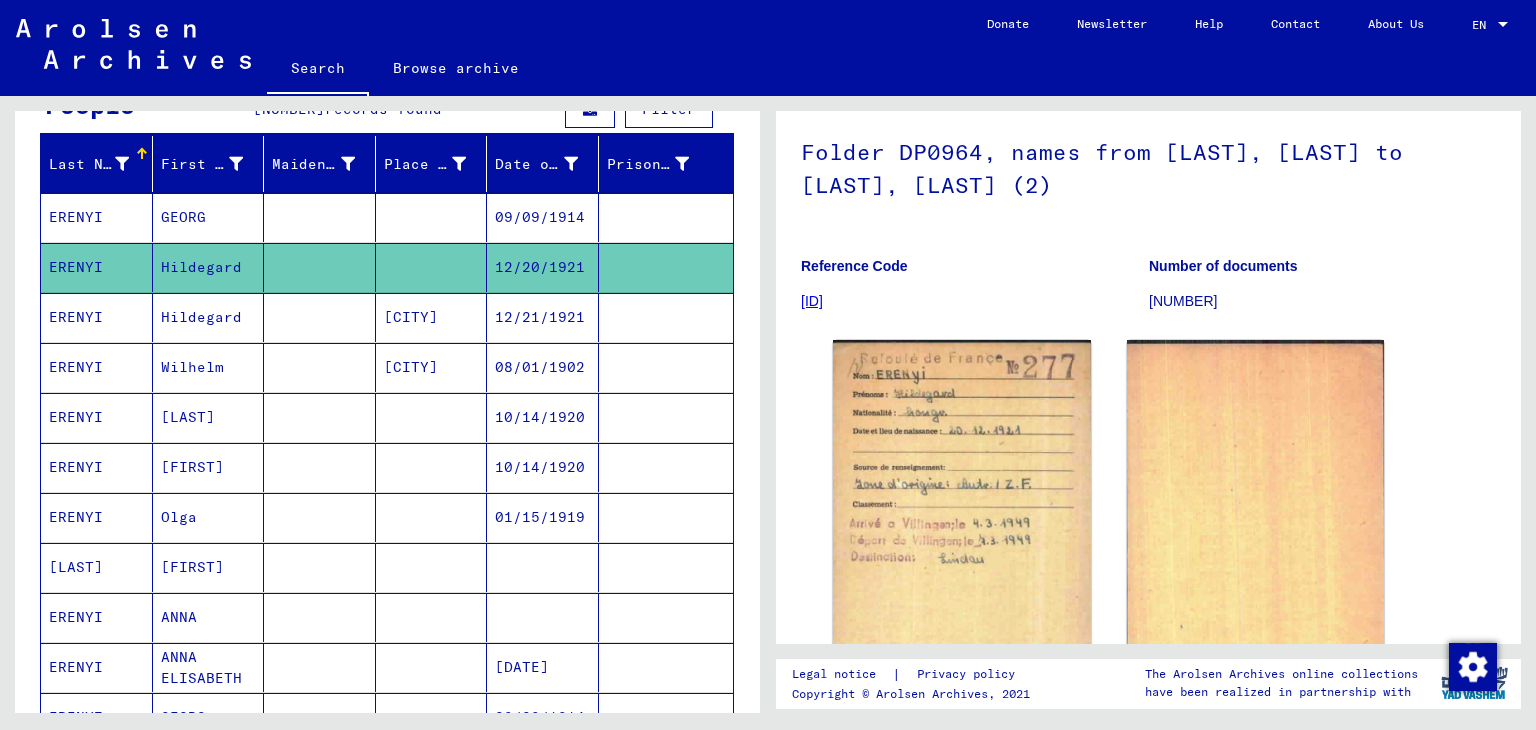 click on "[FIRST]" at bounding box center (209, 517) 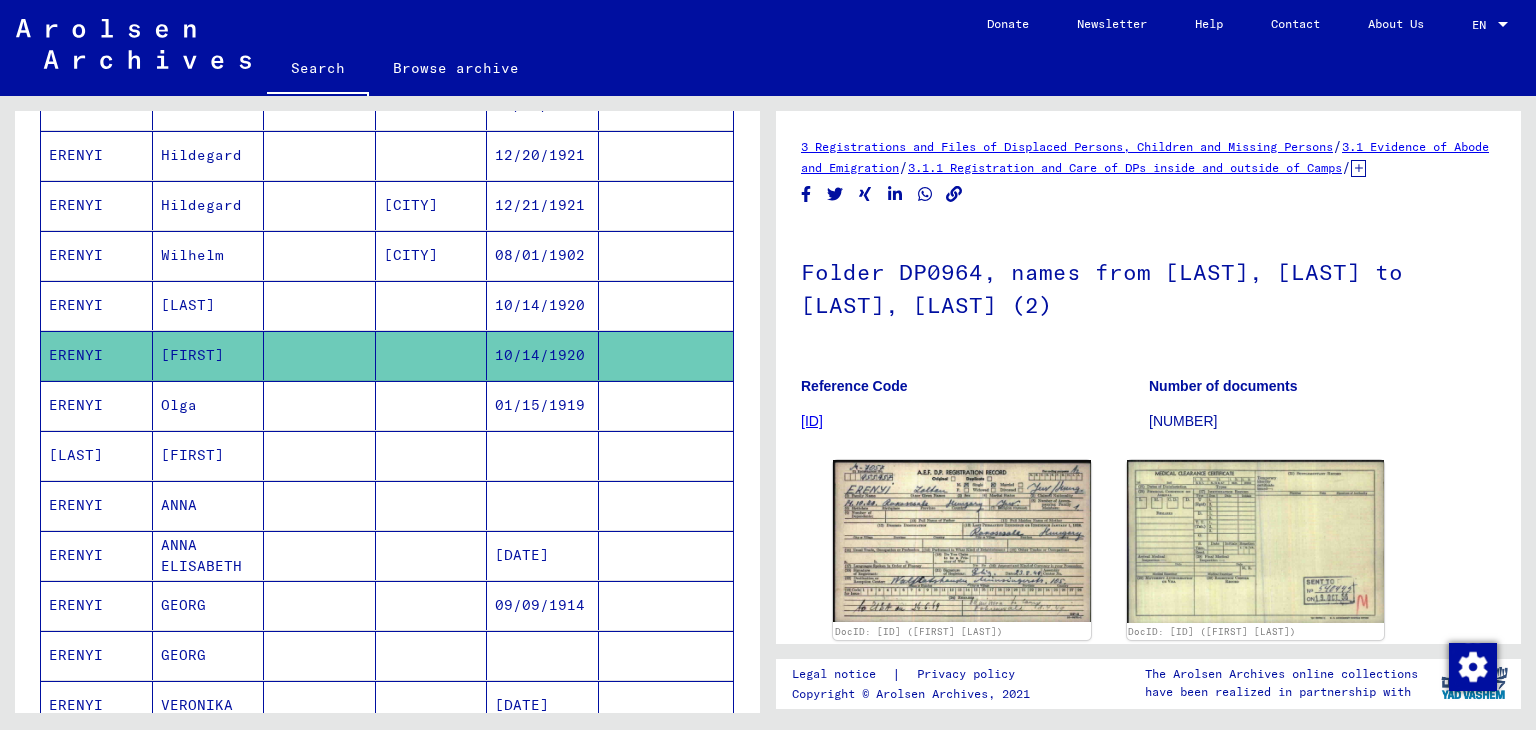 scroll, scrollTop: 0, scrollLeft: 0, axis: both 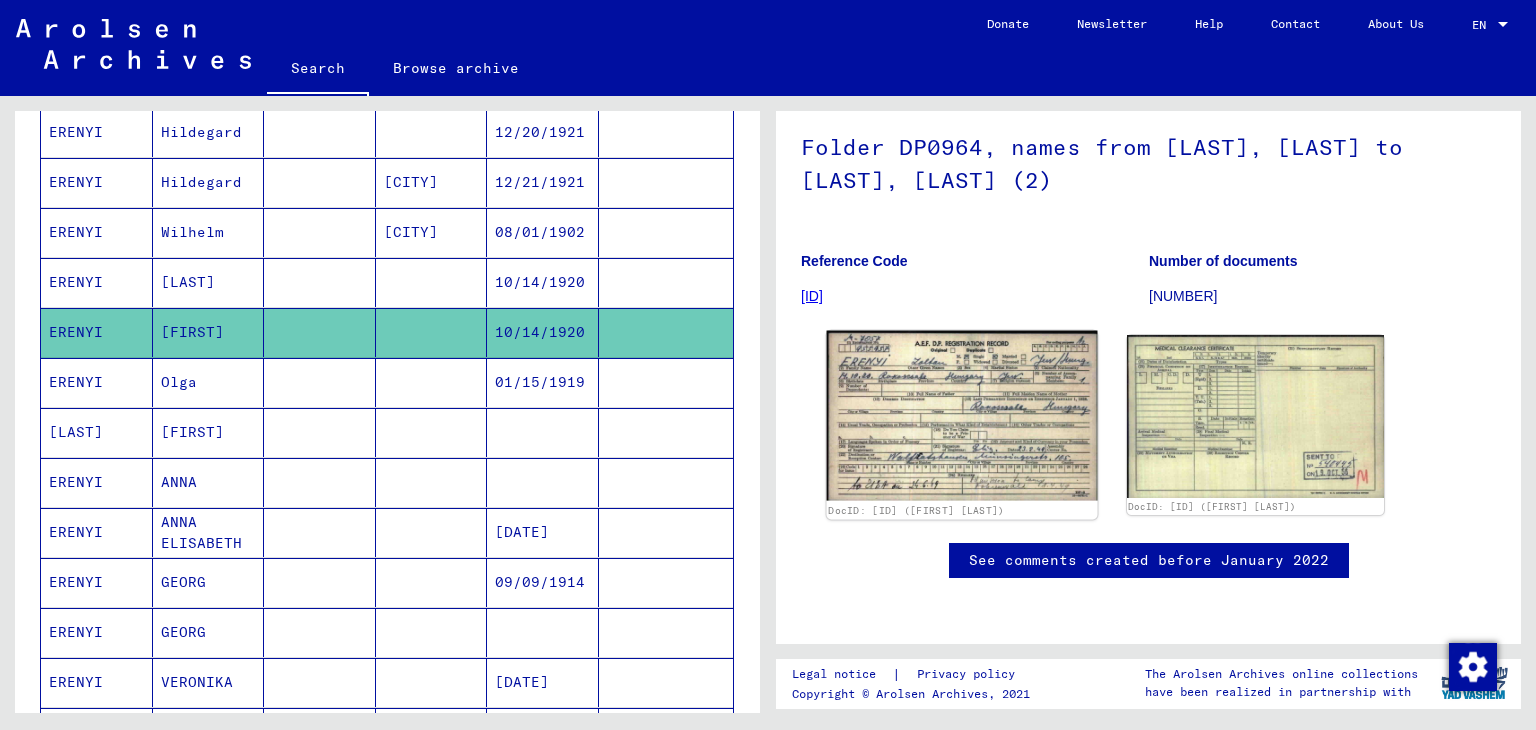 click 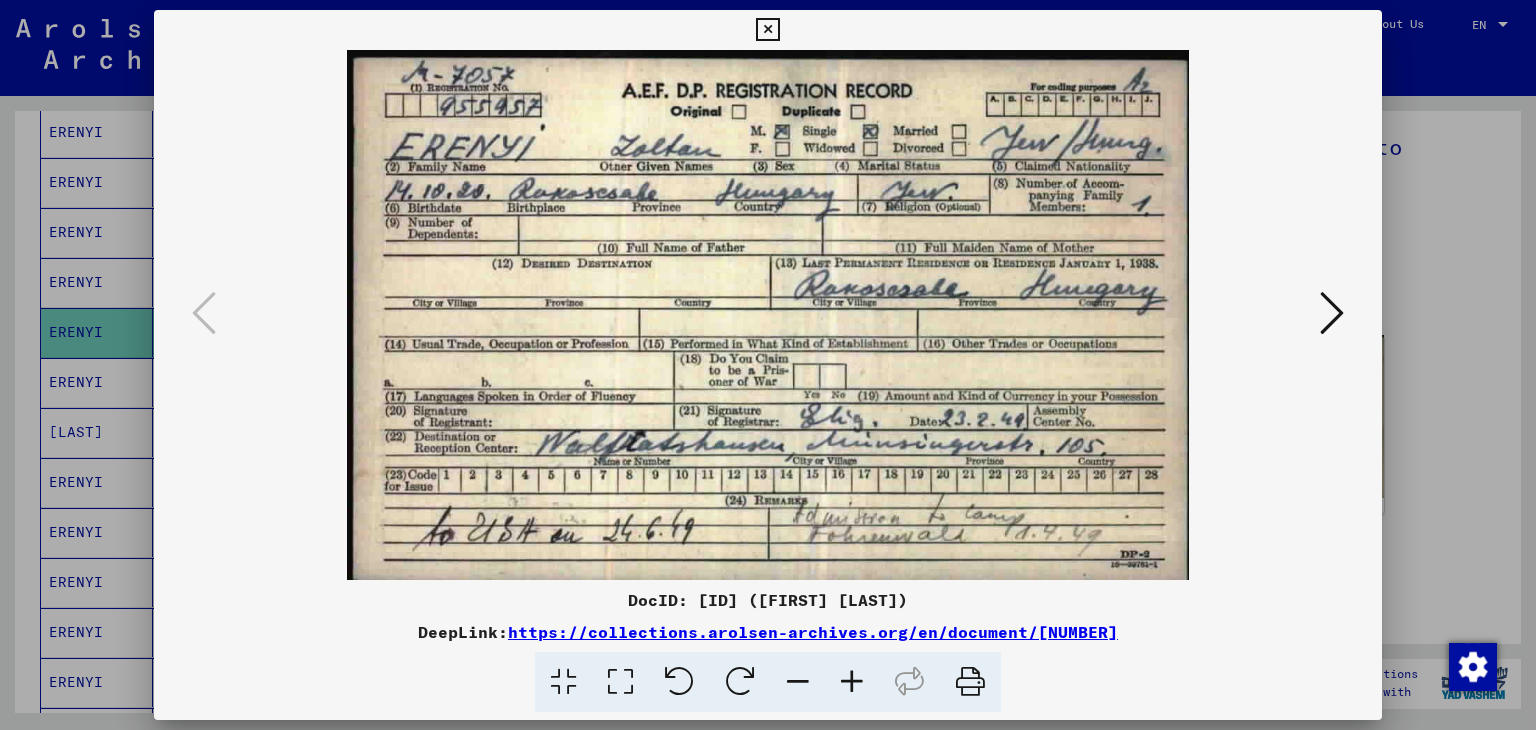 click at bounding box center (768, 365) 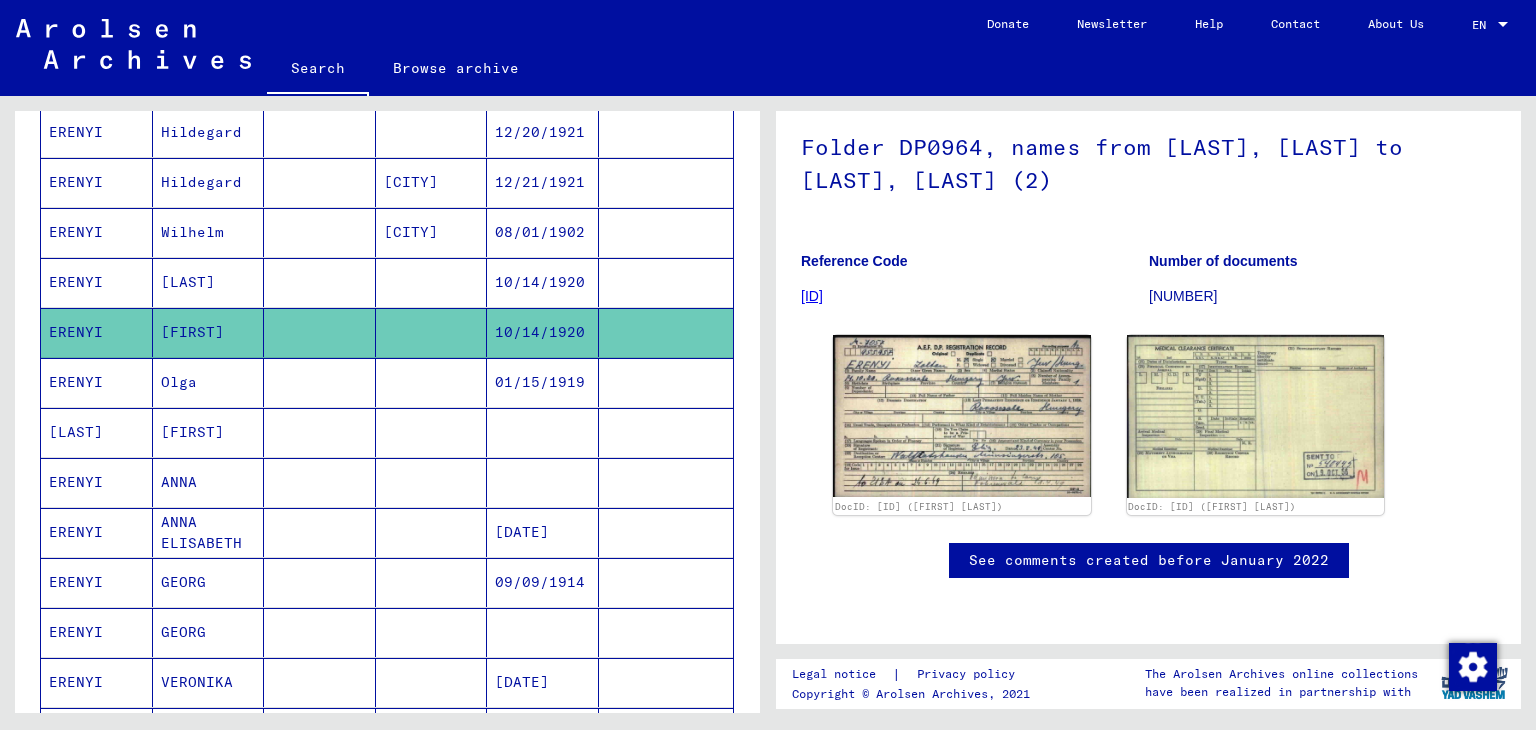 click on "Olga" at bounding box center (209, 432) 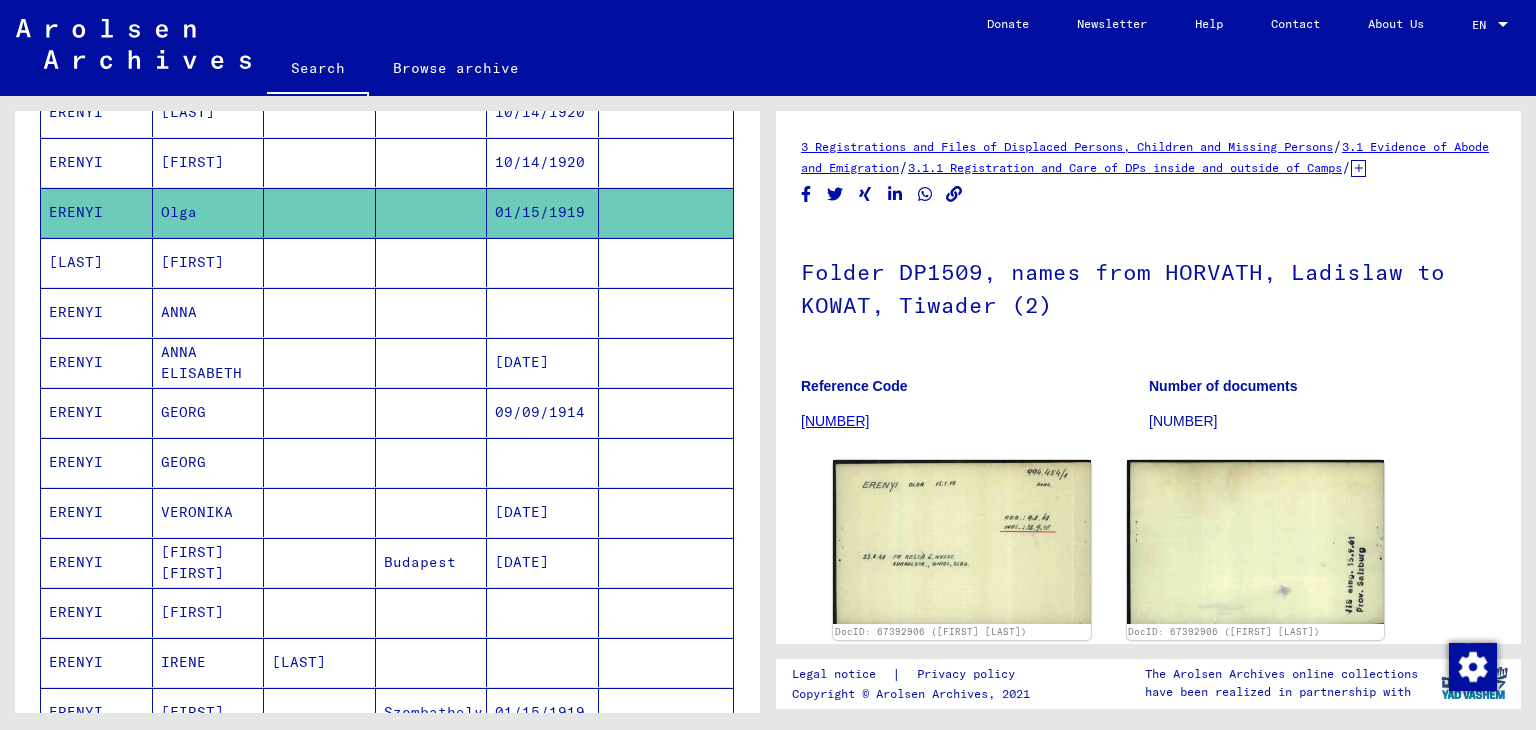 scroll, scrollTop: 518, scrollLeft: 0, axis: vertical 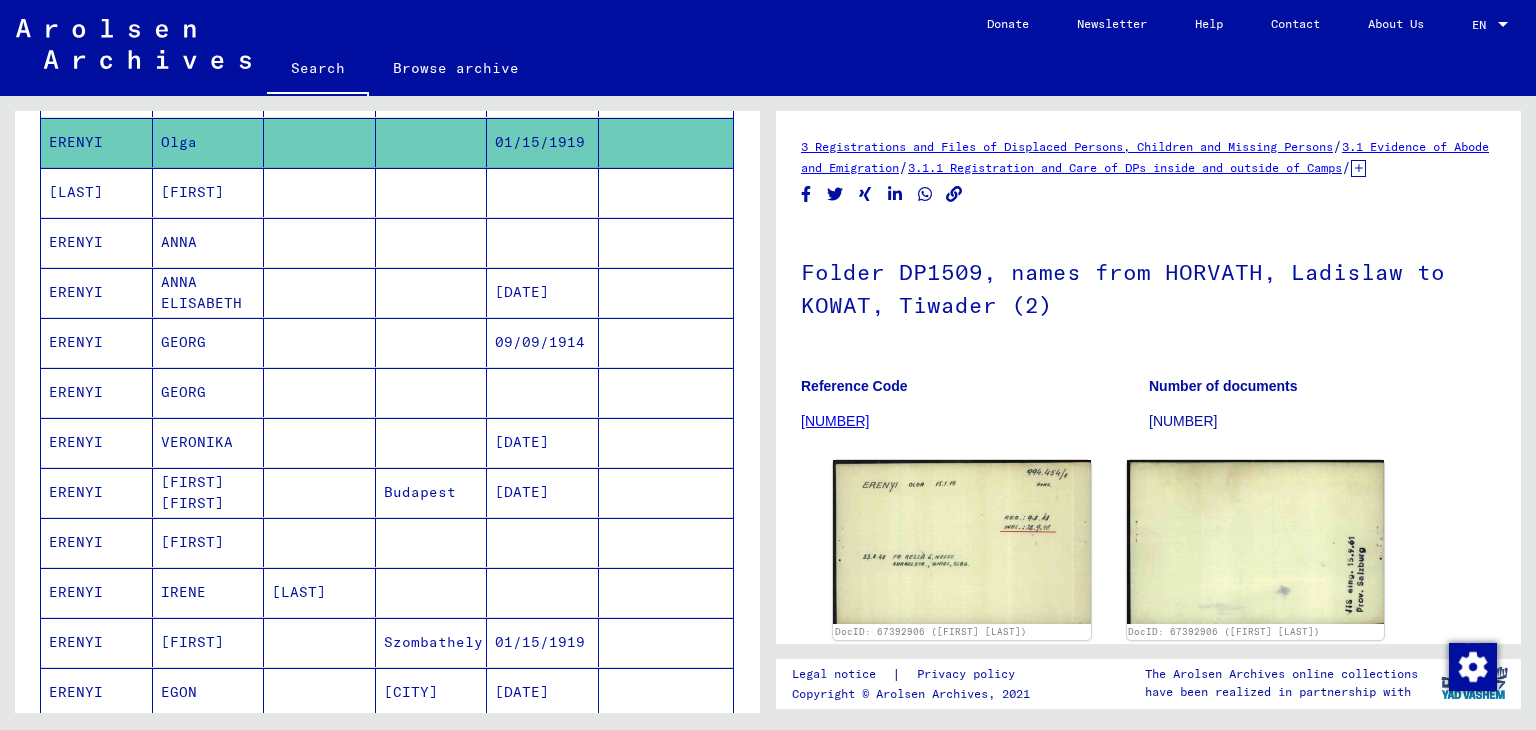 click on "ANNA" at bounding box center (209, 292) 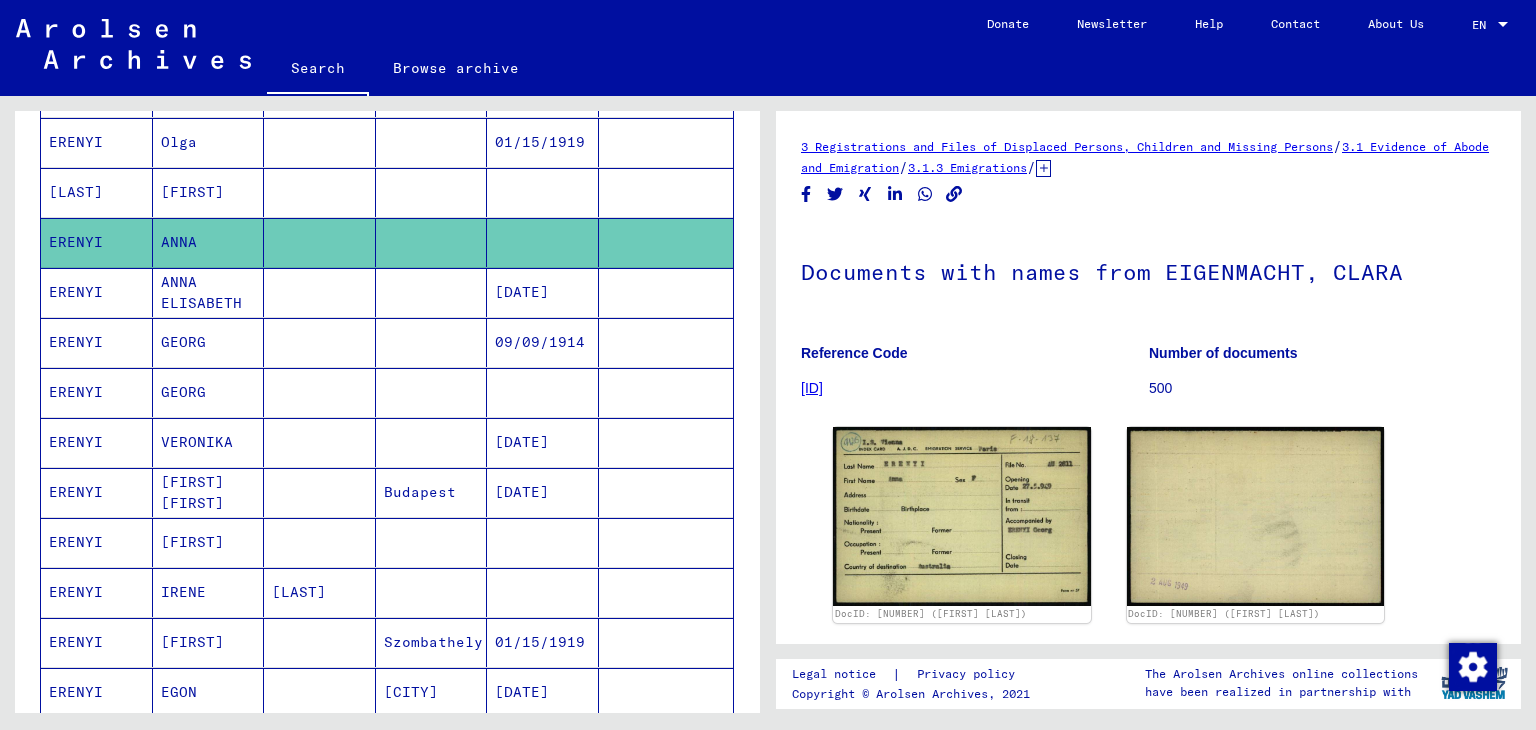 scroll, scrollTop: 0, scrollLeft: 0, axis: both 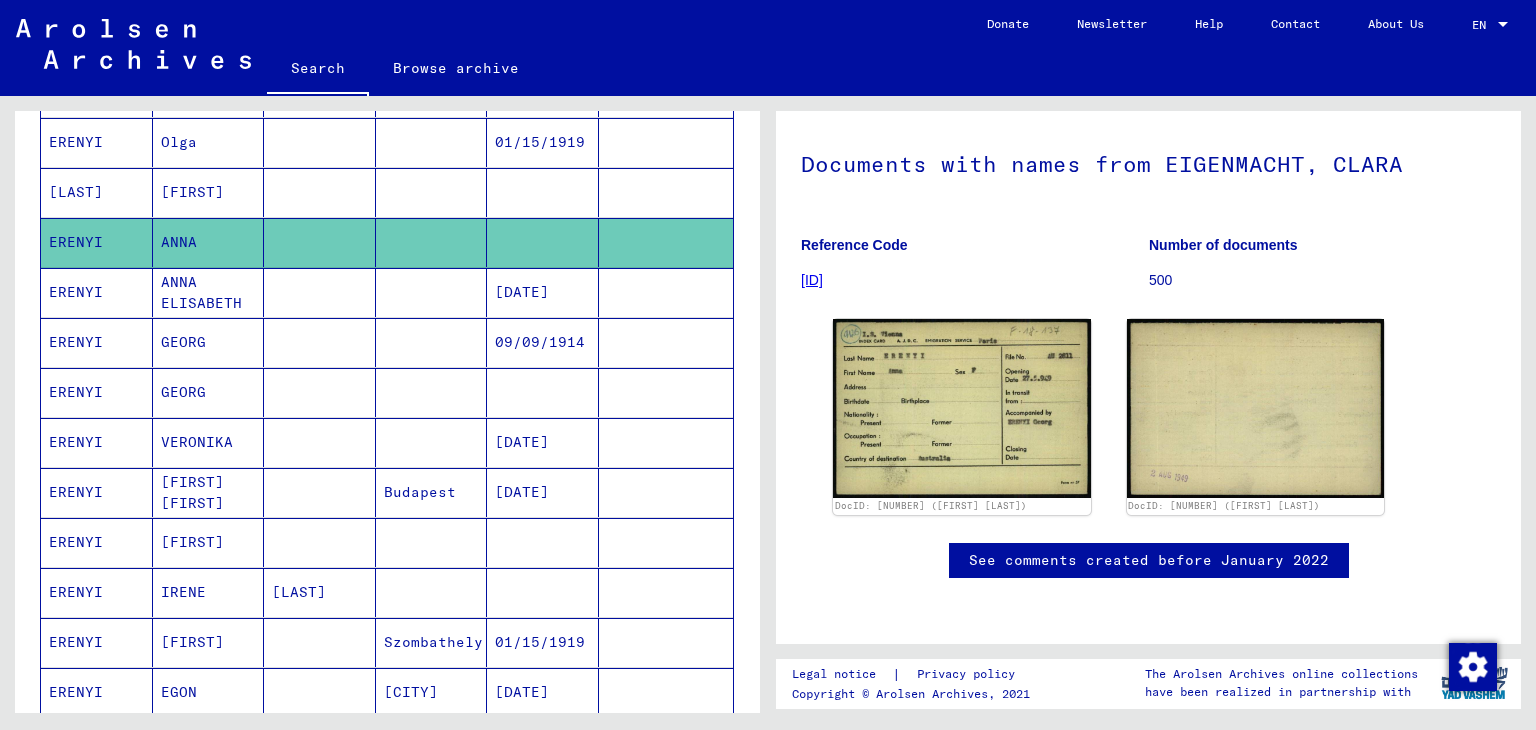 click on "VERONIKA" at bounding box center (209, 492) 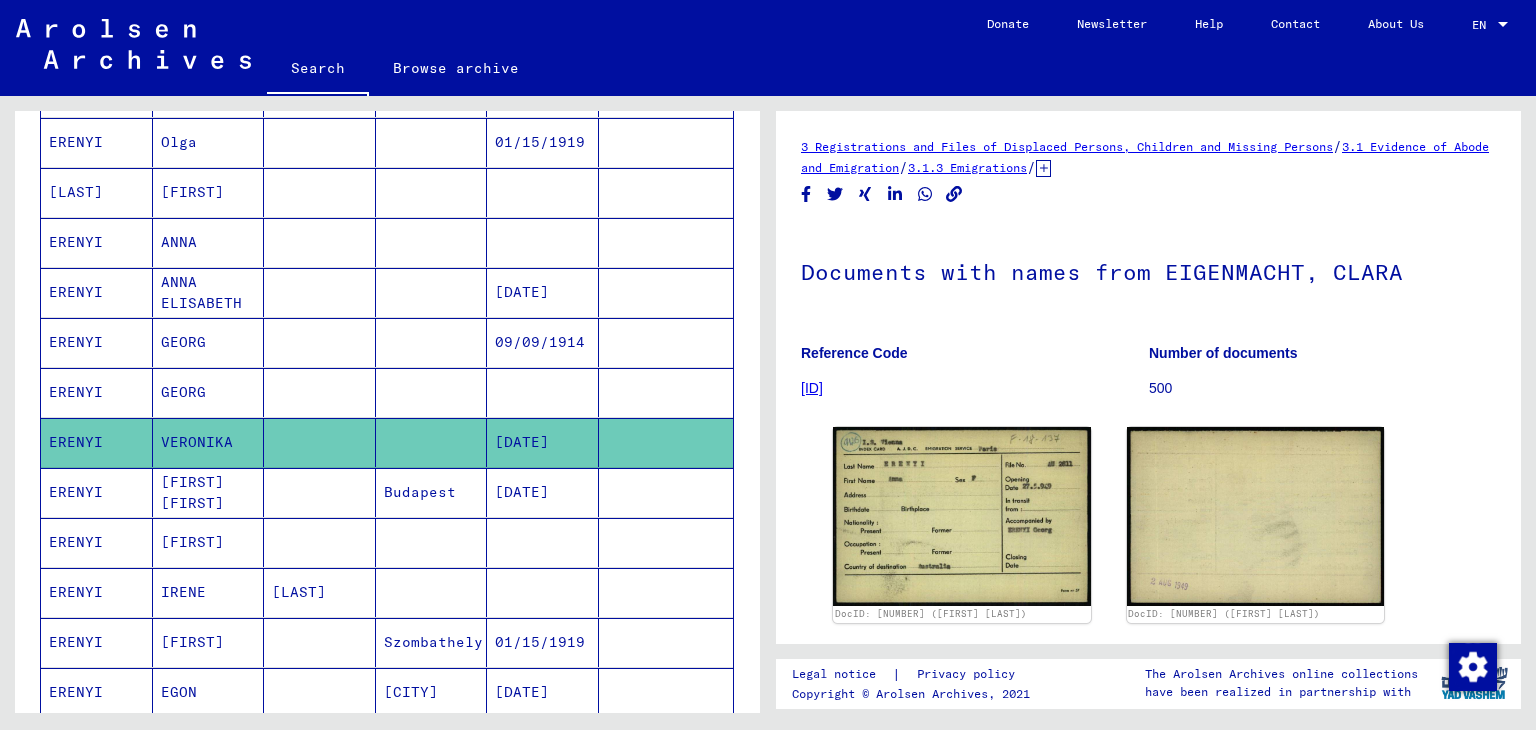 scroll, scrollTop: 0, scrollLeft: 0, axis: both 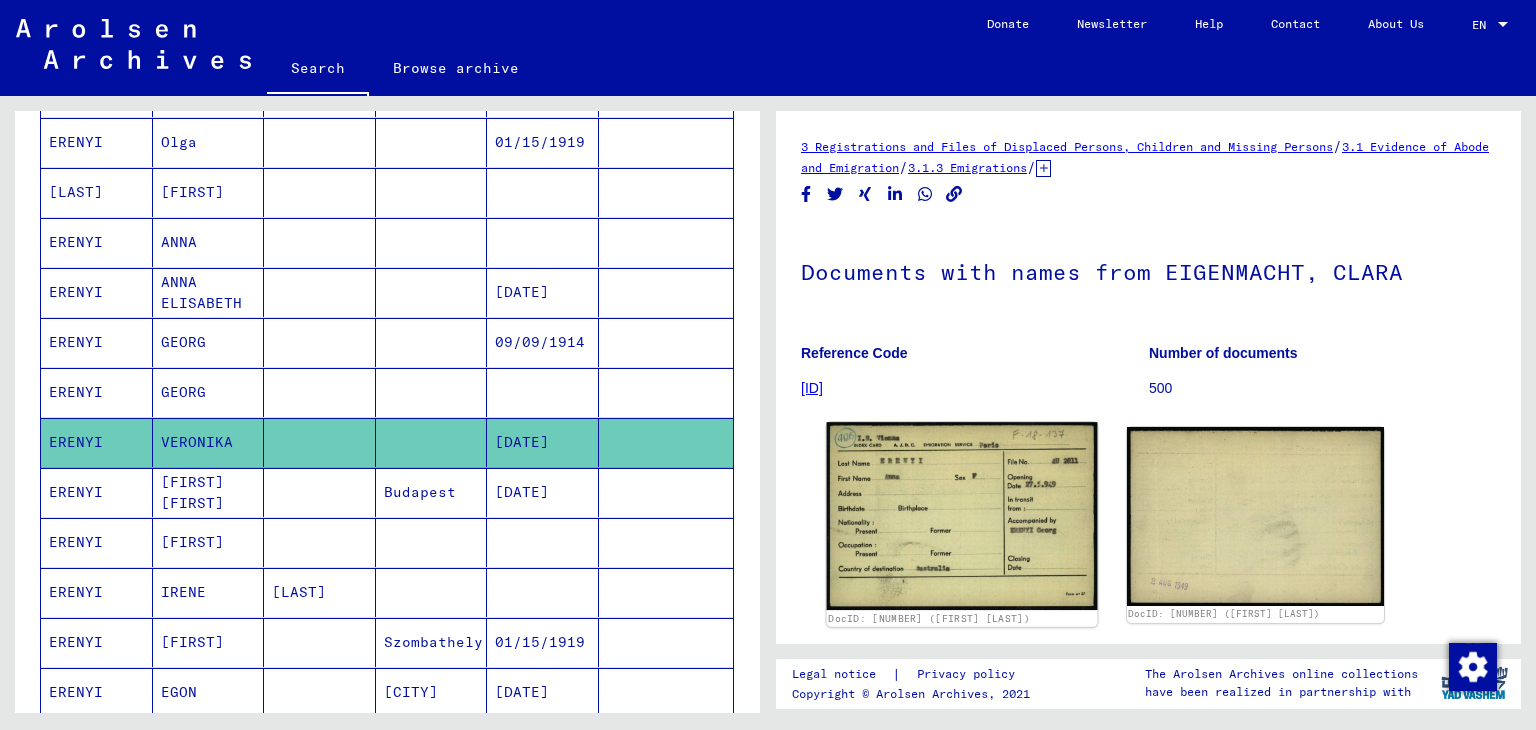 click 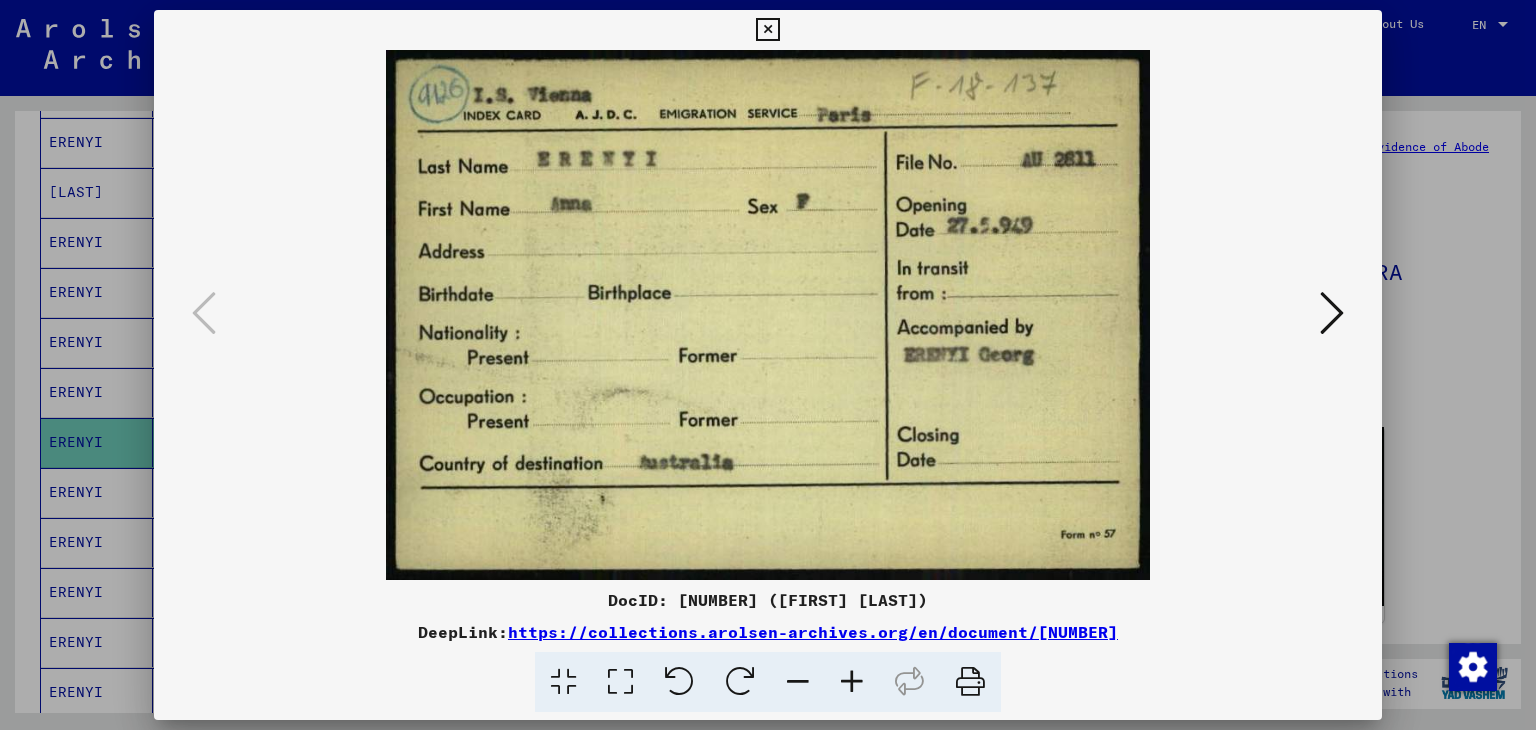 click at bounding box center (768, 365) 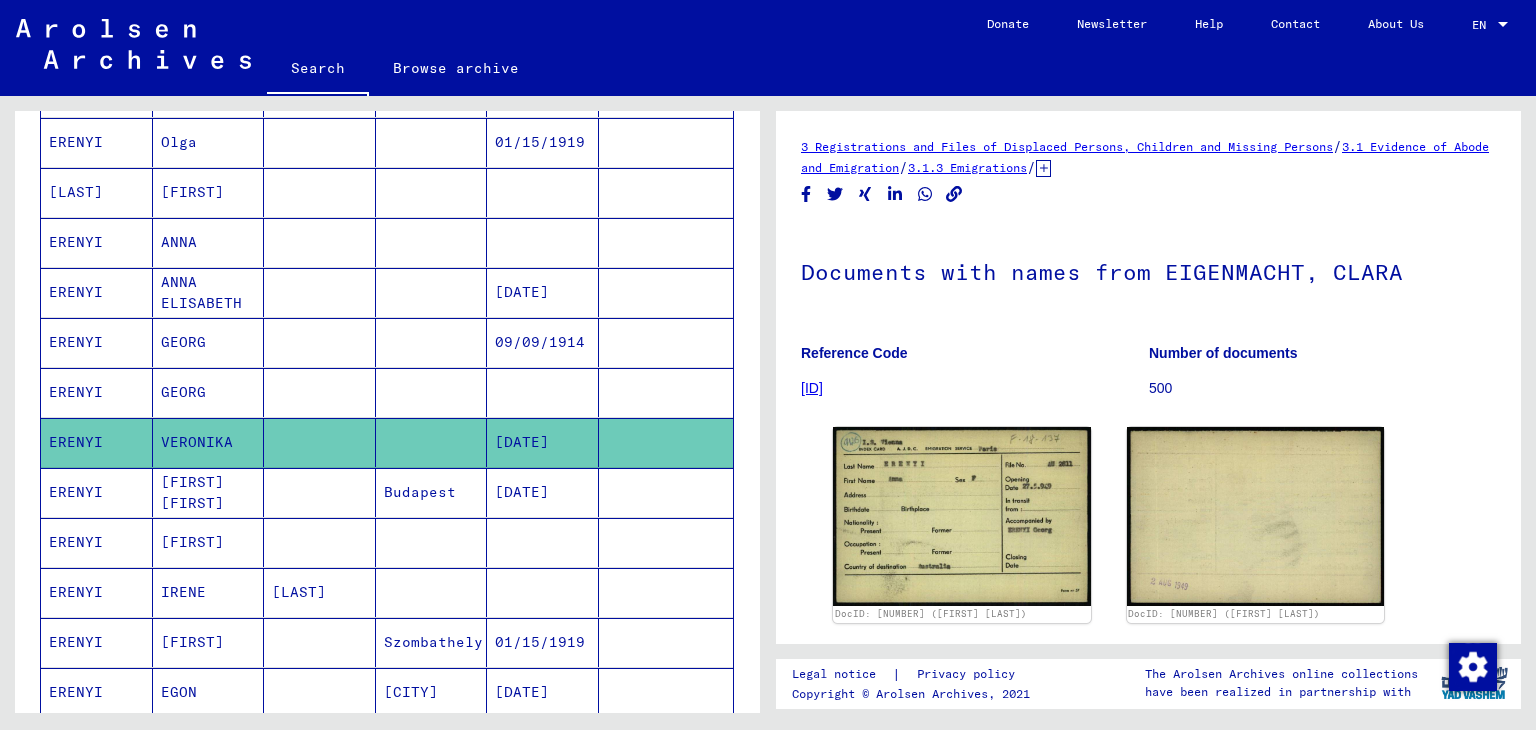 click on "[FIRST]" at bounding box center [209, 592] 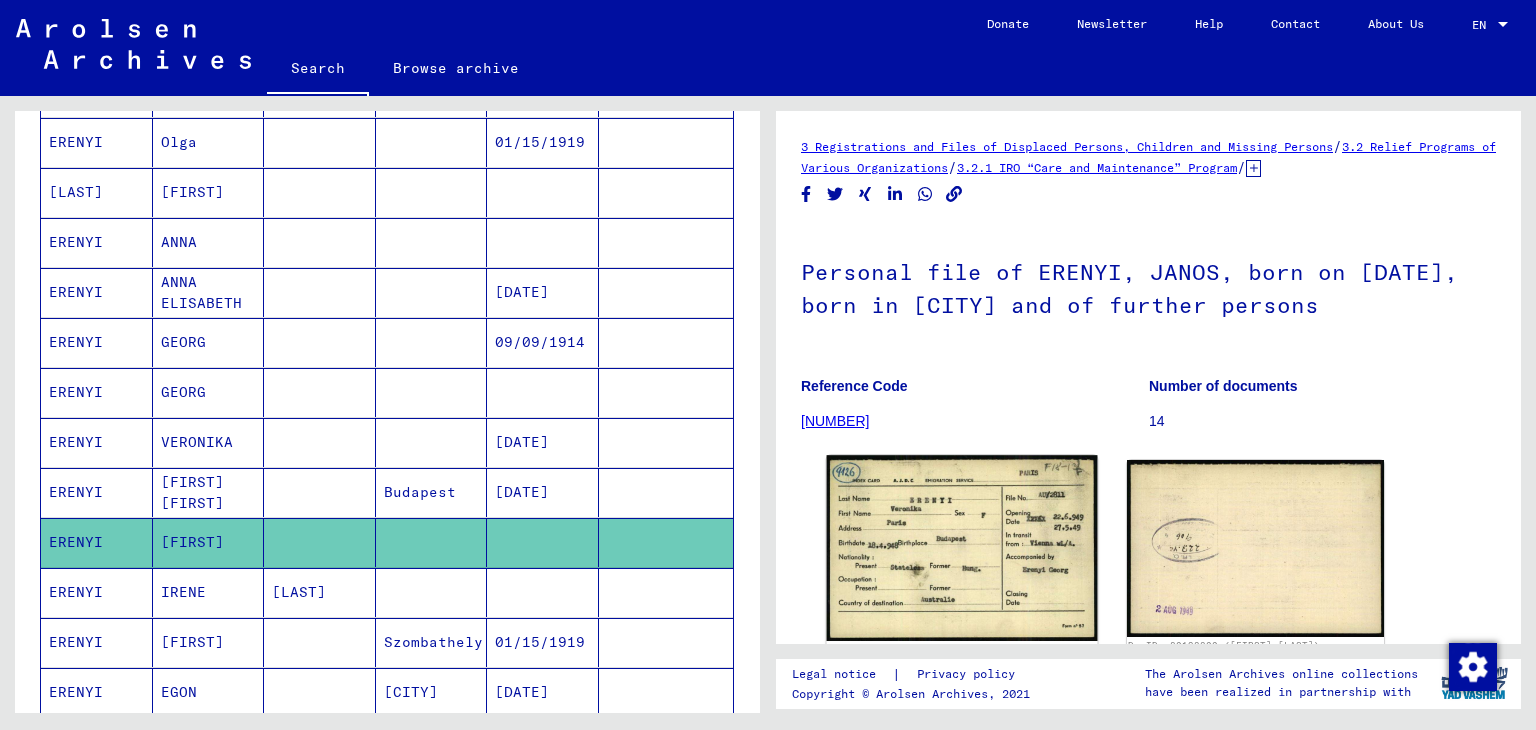 scroll, scrollTop: 0, scrollLeft: 0, axis: both 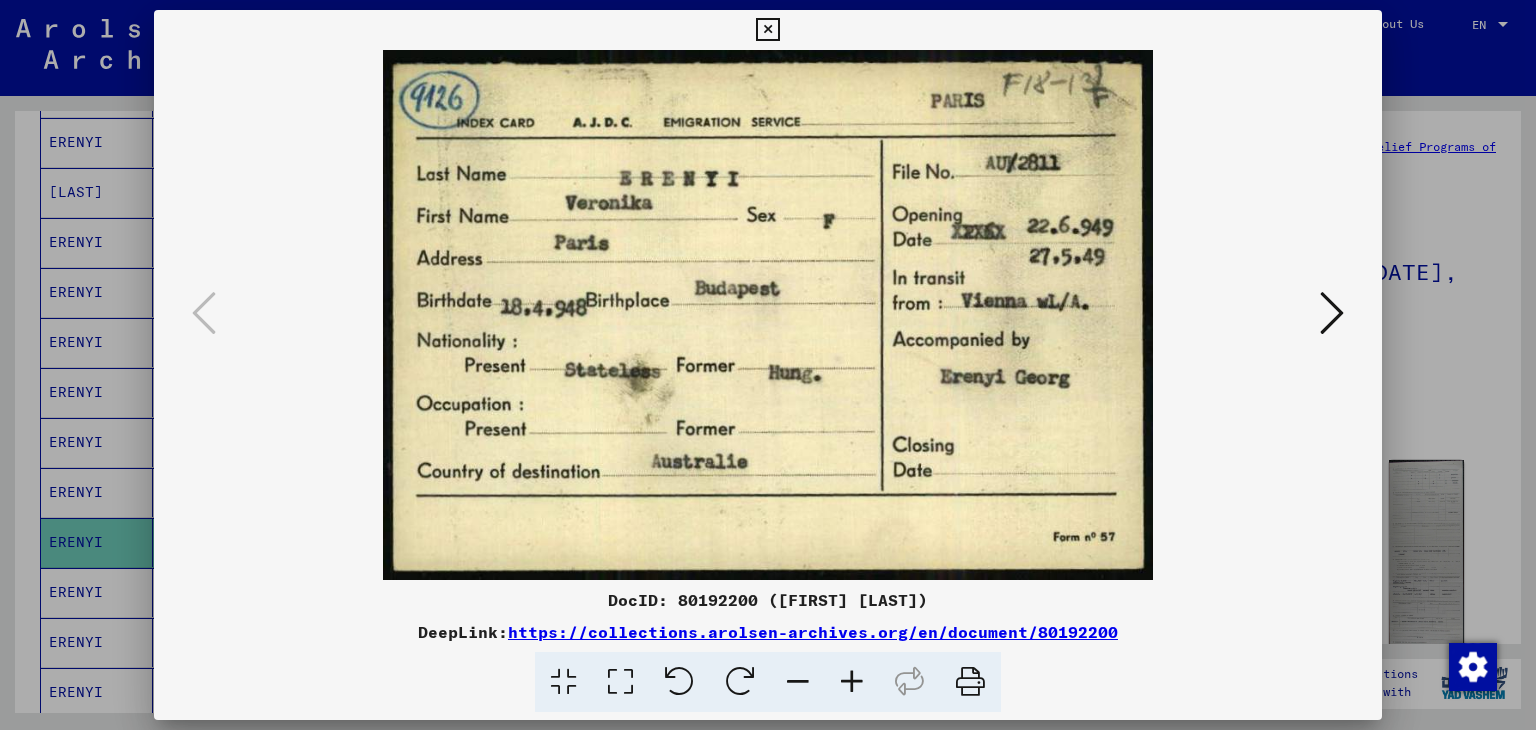 click at bounding box center [768, 365] 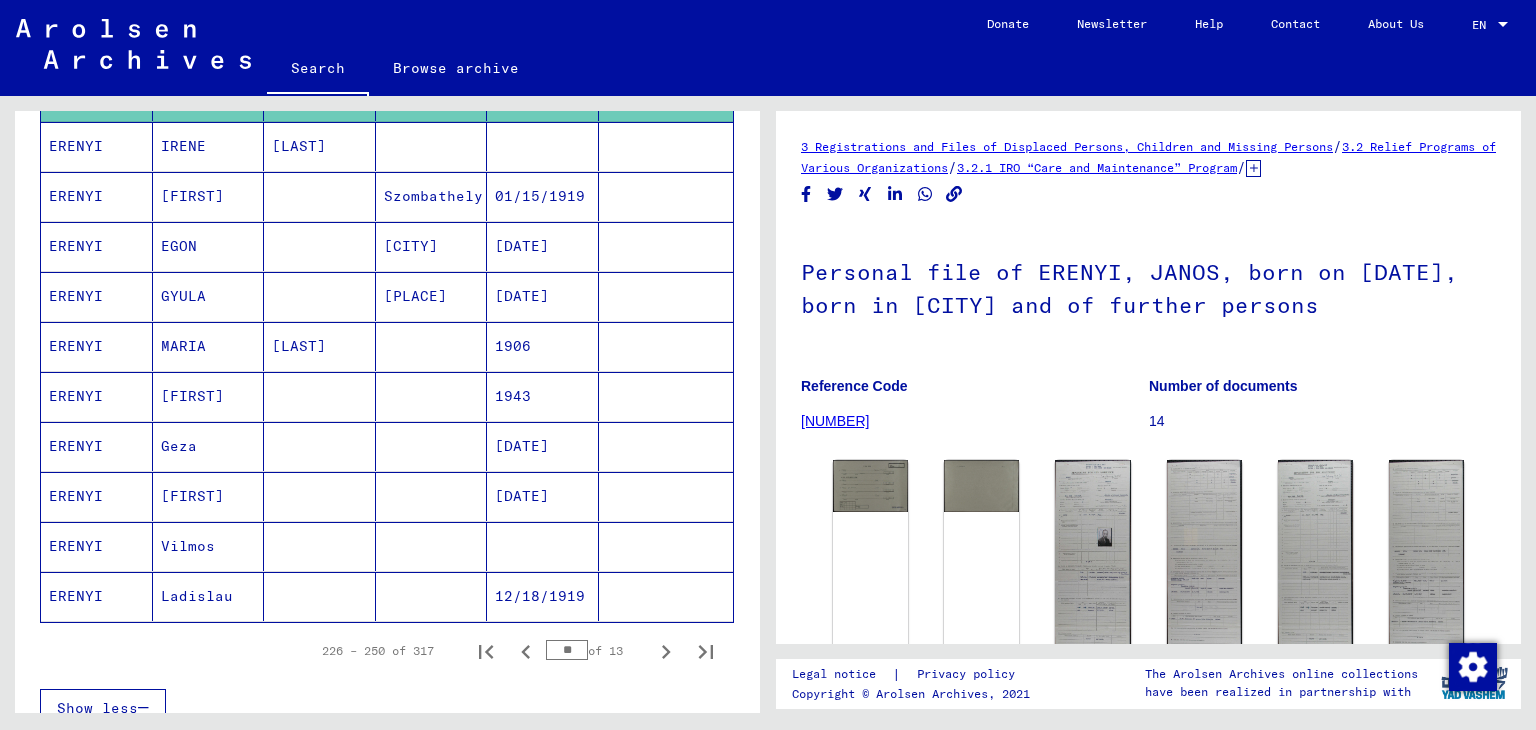 scroll, scrollTop: 1032, scrollLeft: 0, axis: vertical 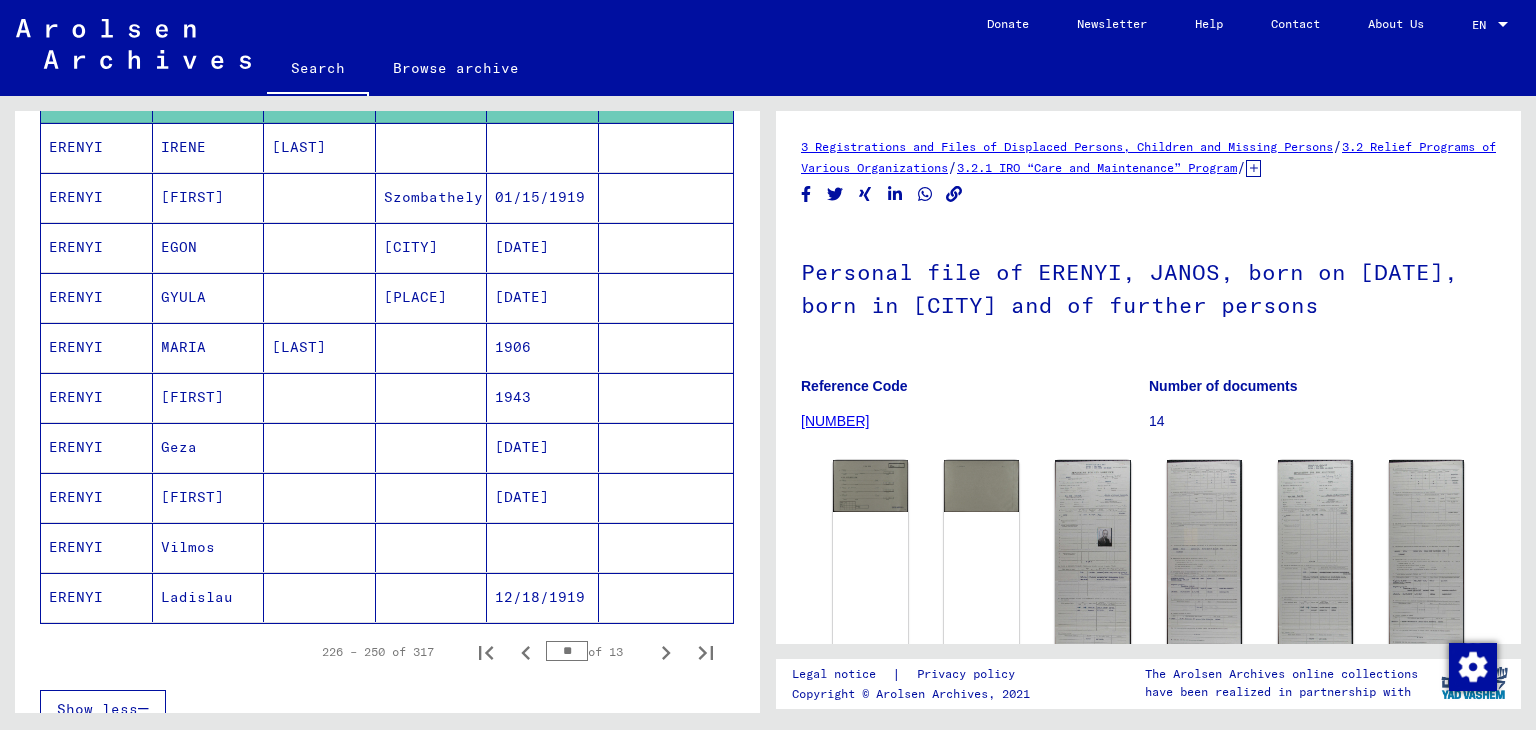 click on "MARIA" at bounding box center [209, 397] 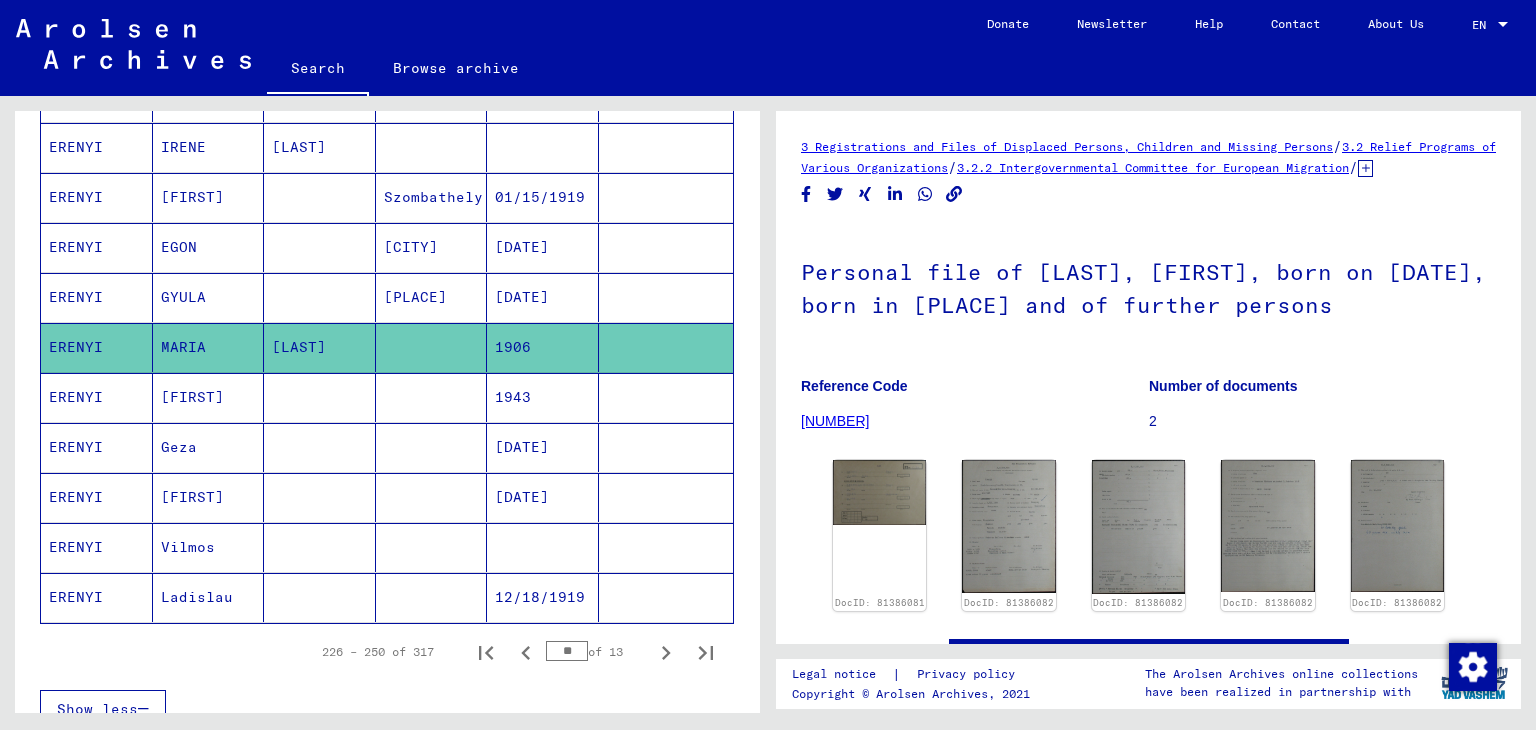 scroll, scrollTop: 0, scrollLeft: 0, axis: both 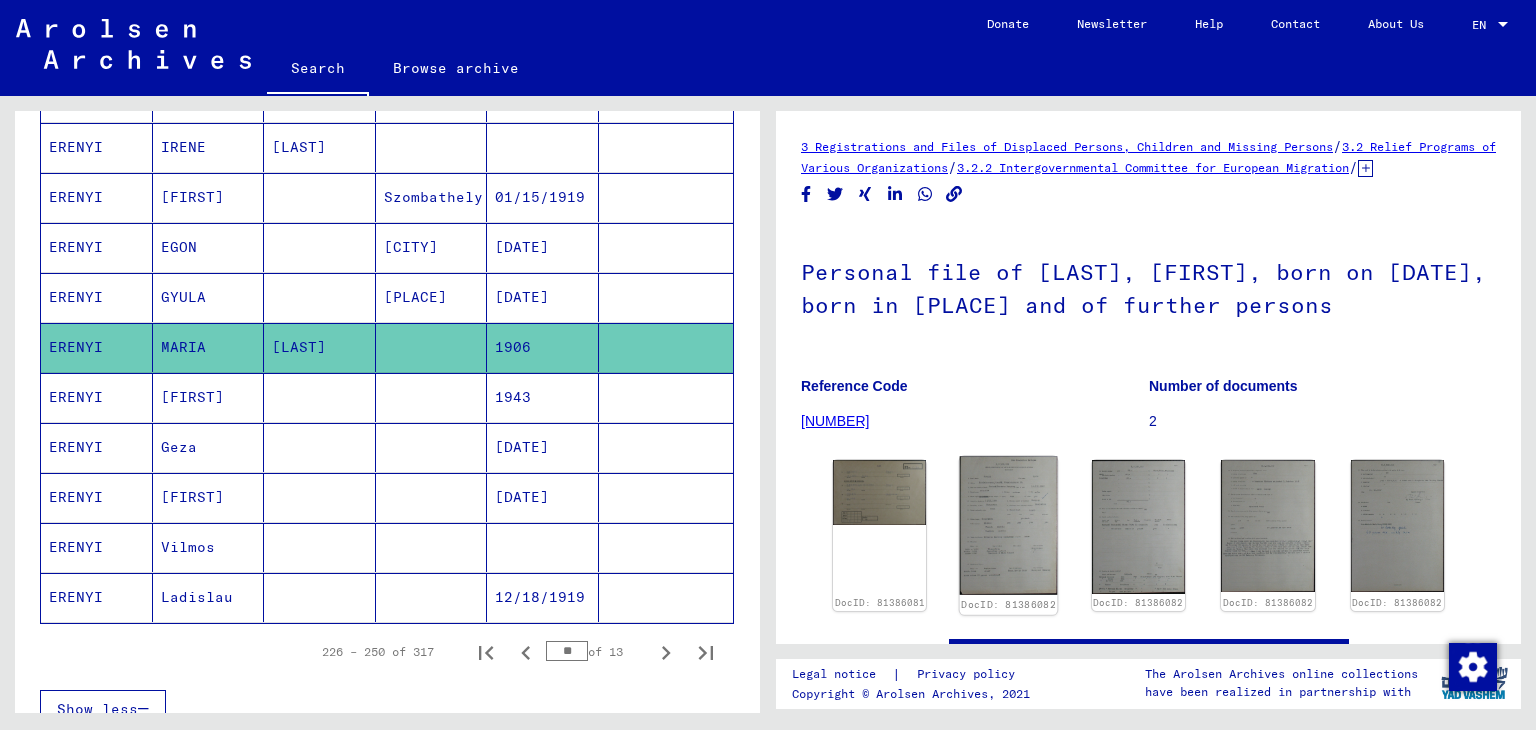 click 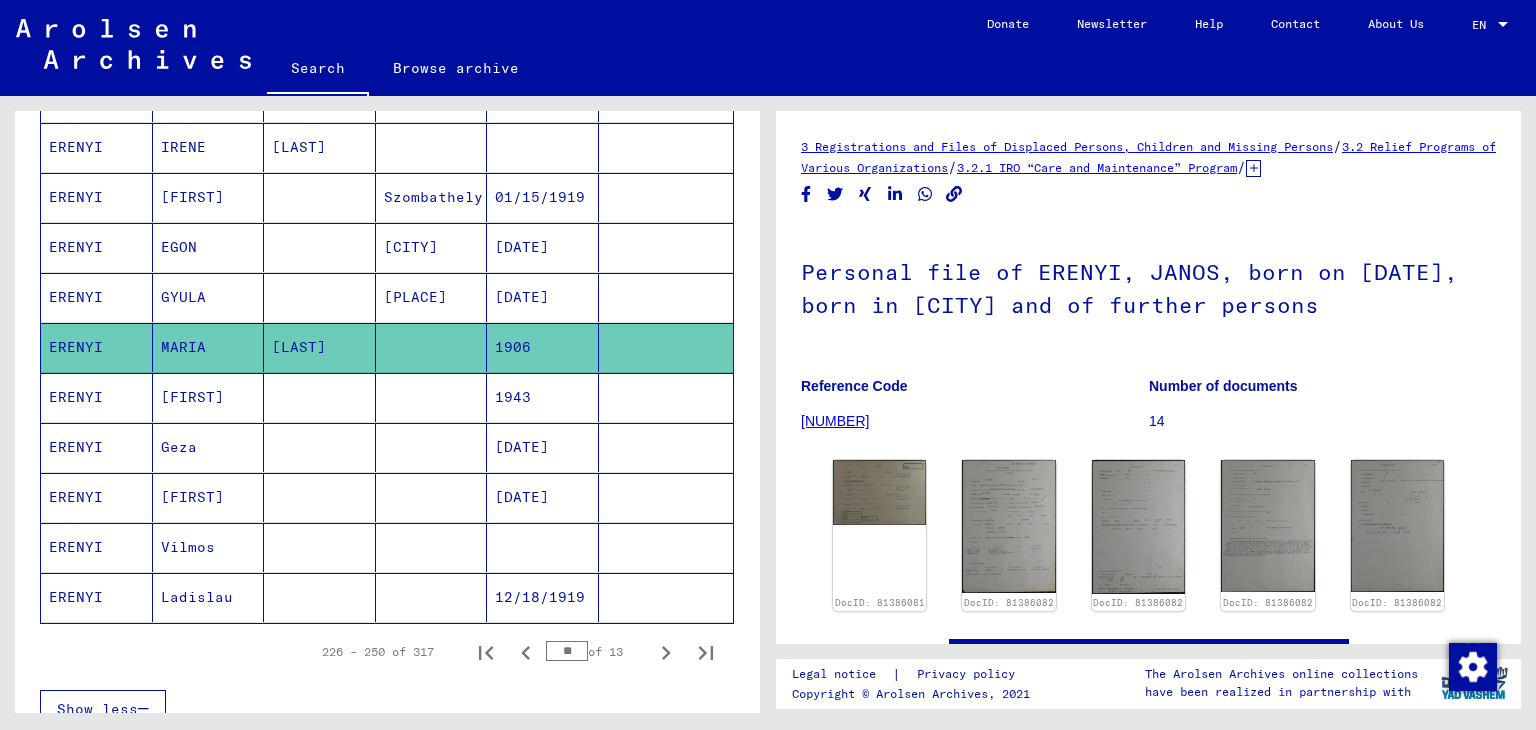 scroll, scrollTop: 0, scrollLeft: 0, axis: both 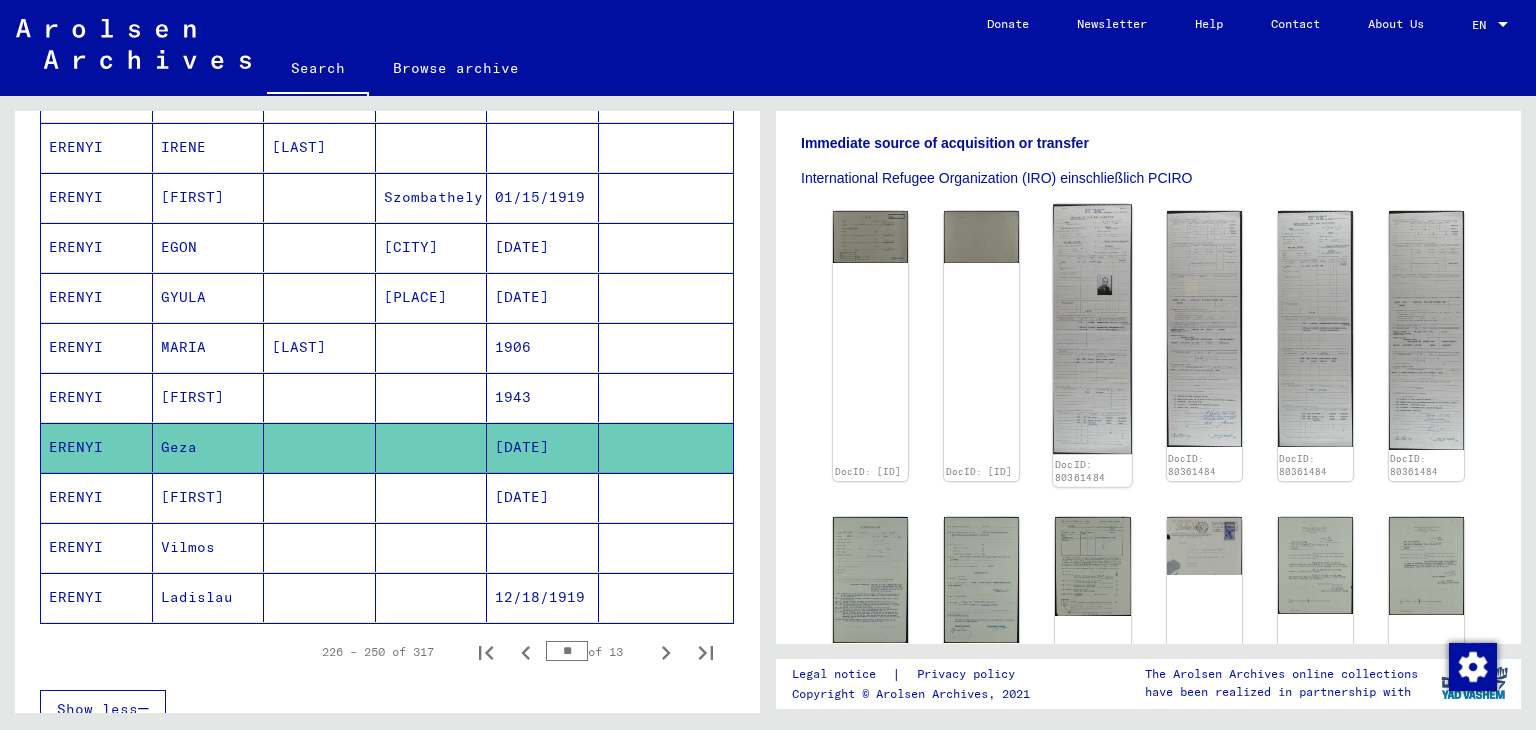 click 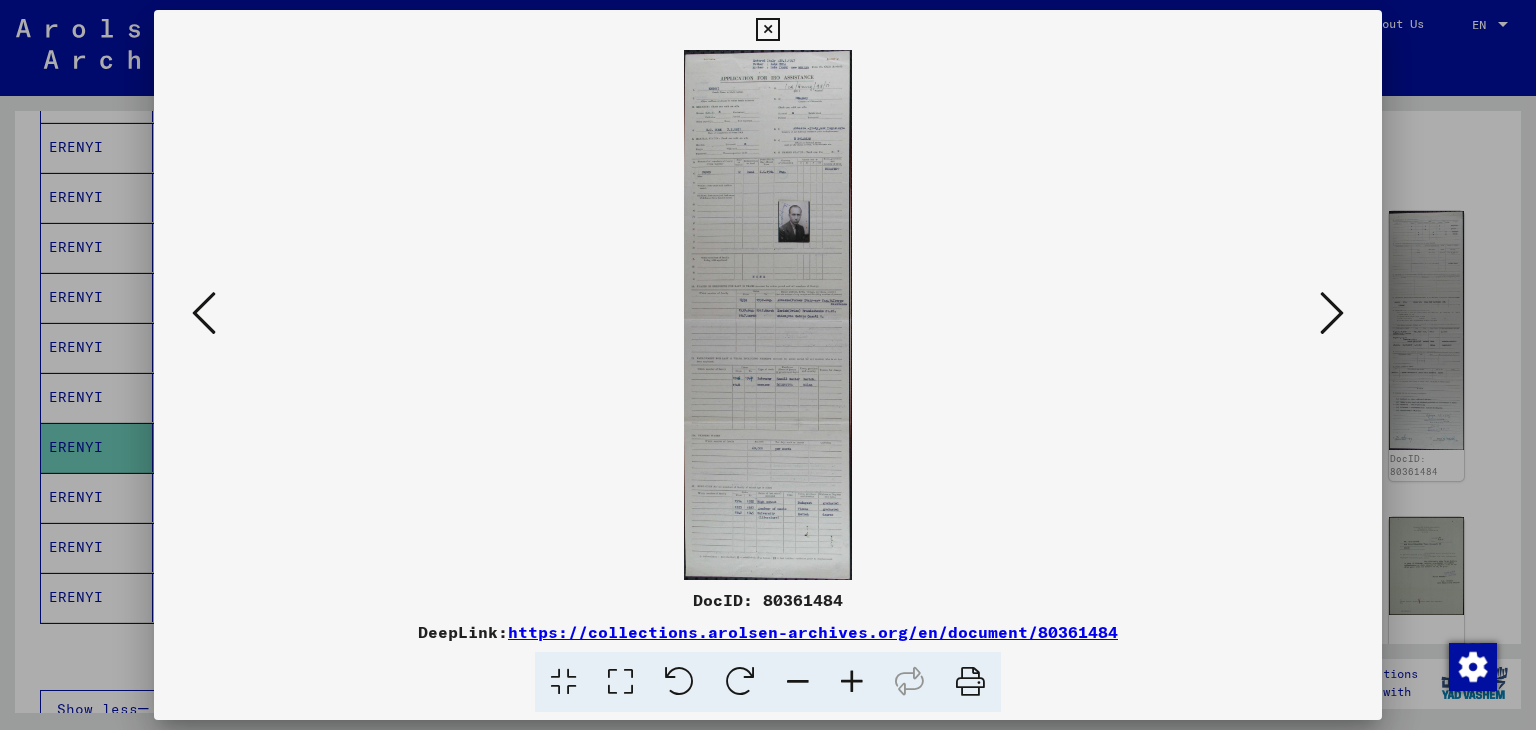 click at bounding box center [768, 315] 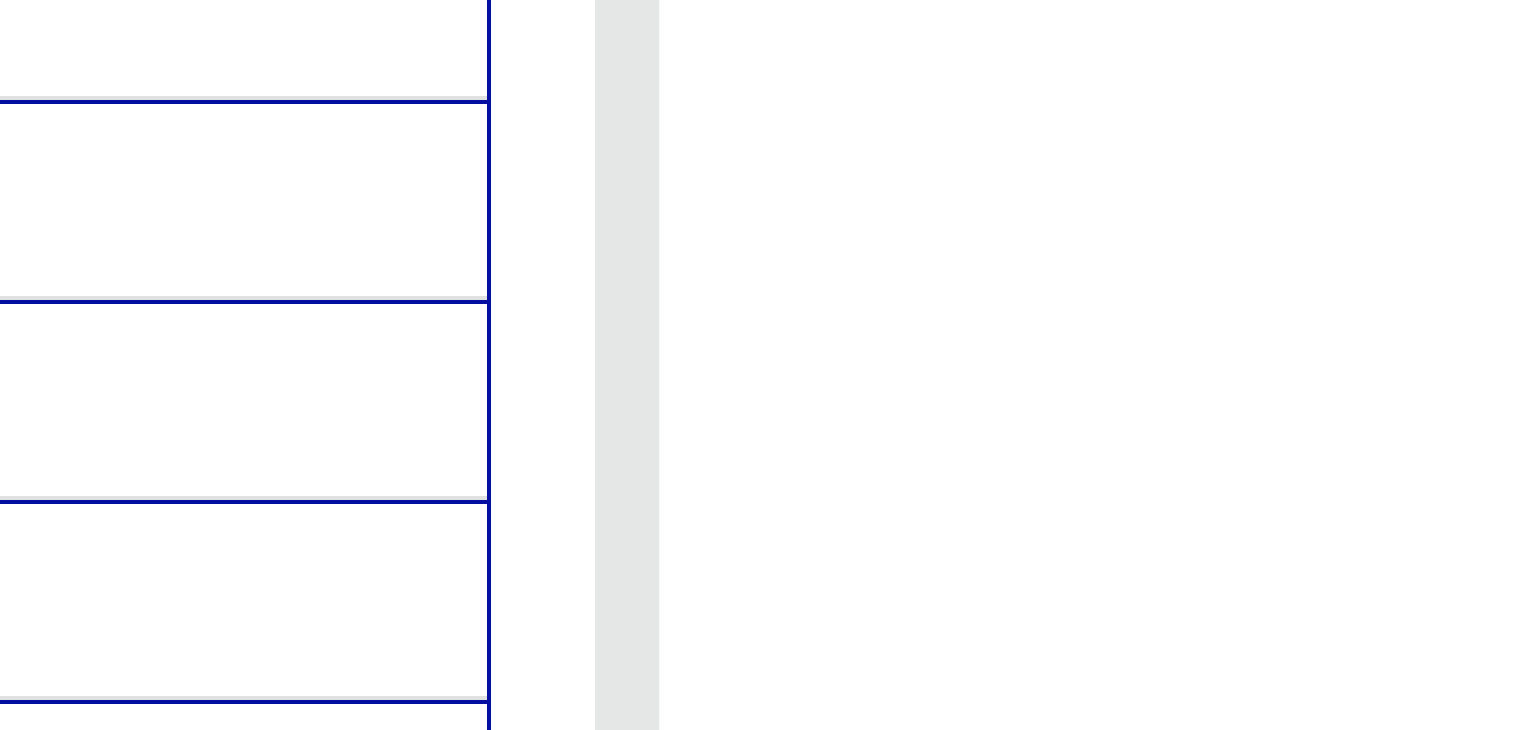 scroll, scrollTop: 0, scrollLeft: 0, axis: both 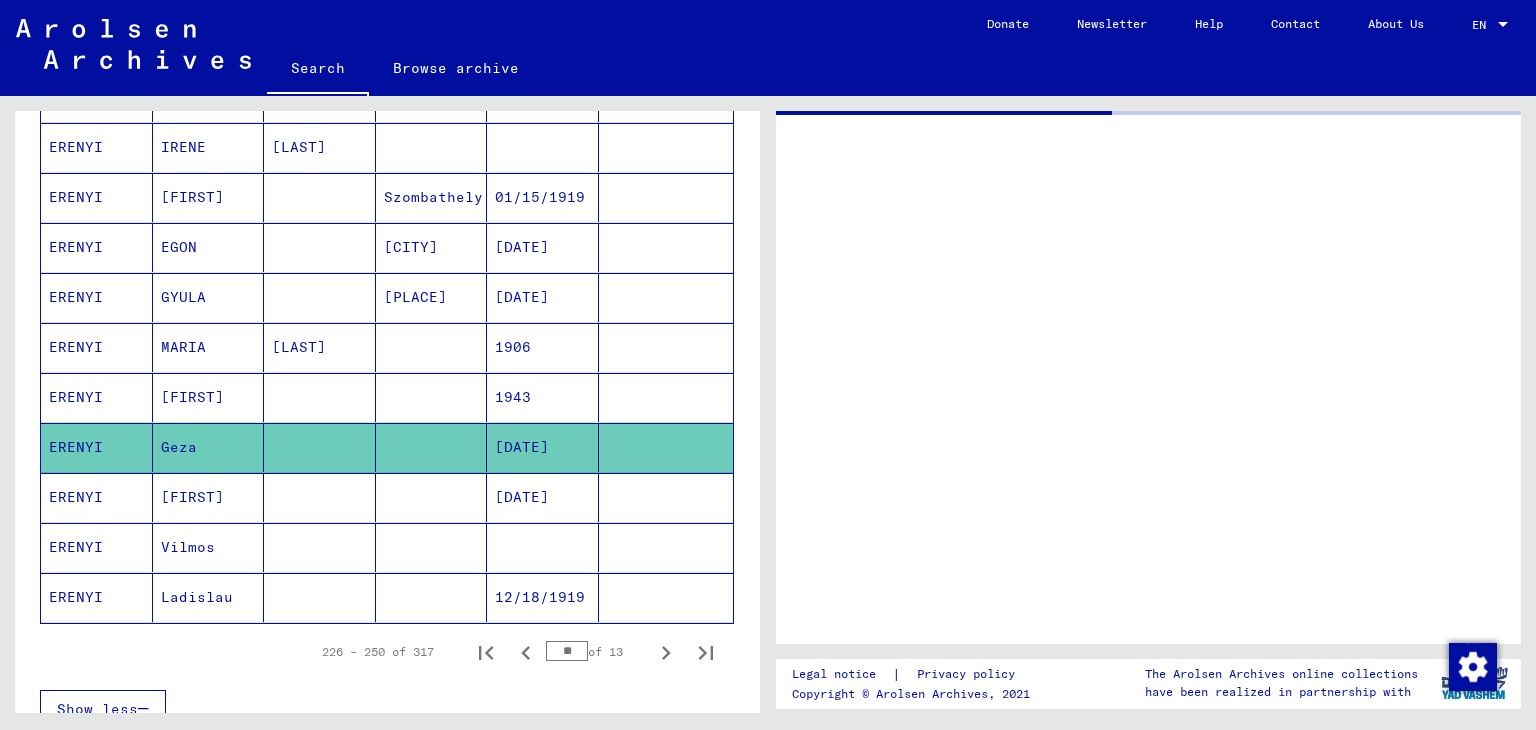 click on "Ladislau" 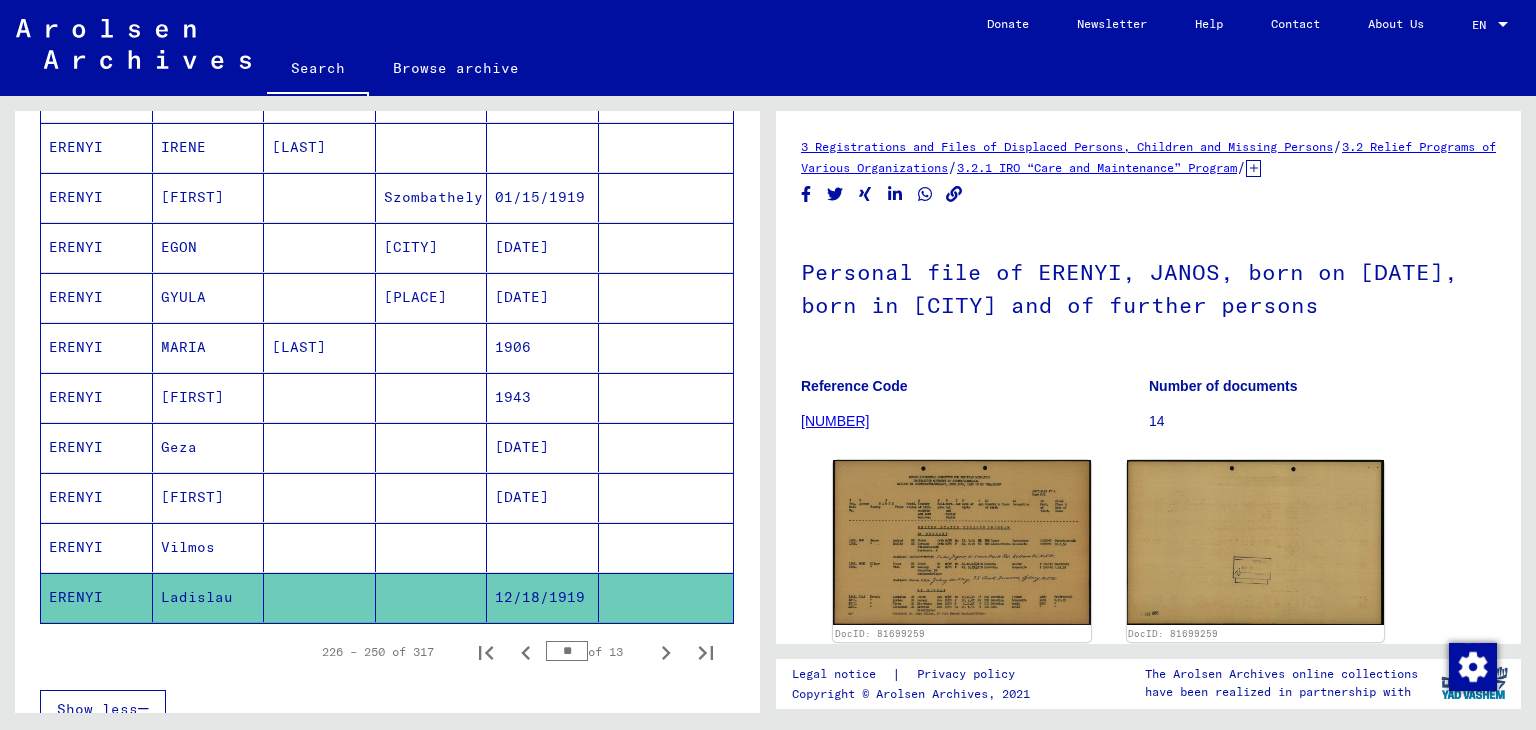 scroll, scrollTop: 0, scrollLeft: 0, axis: both 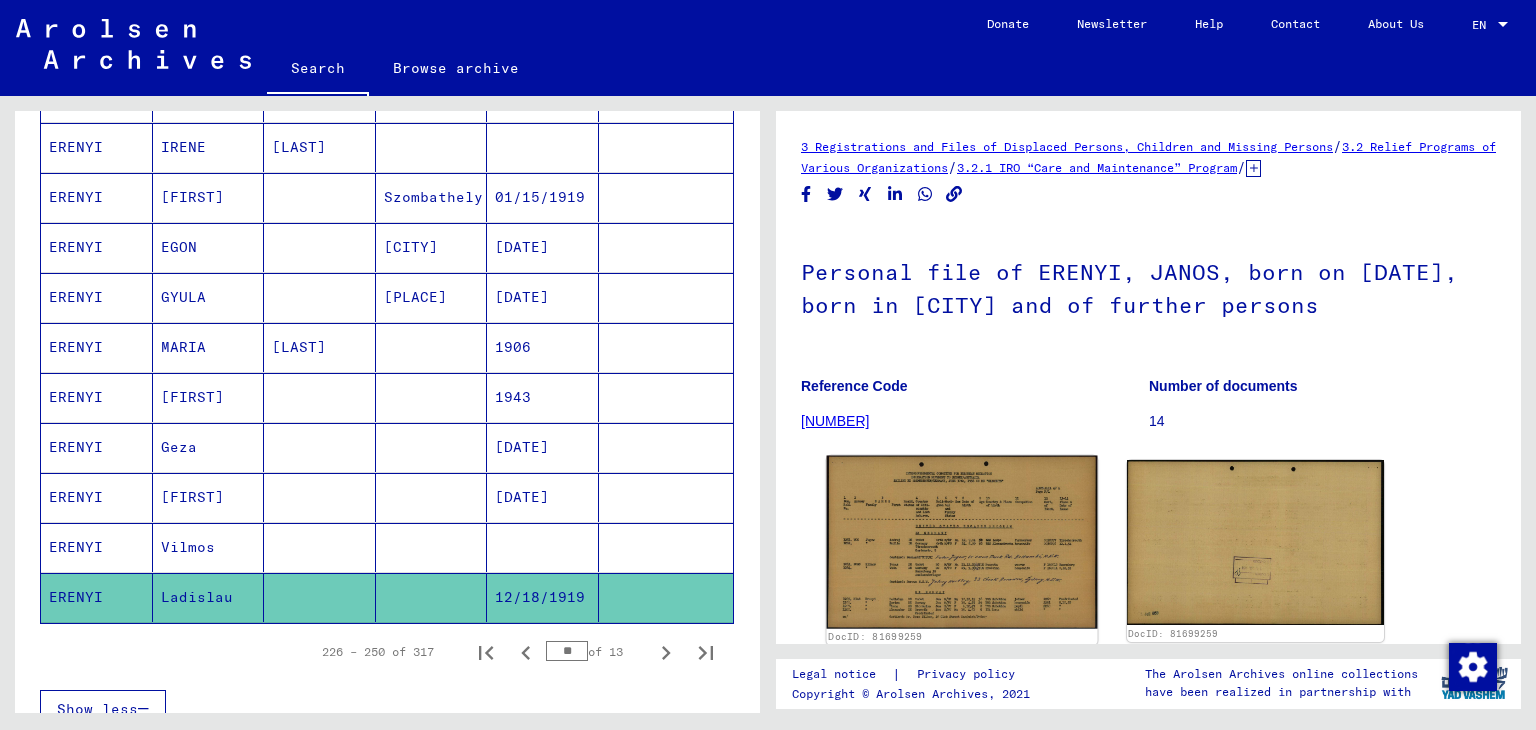 click 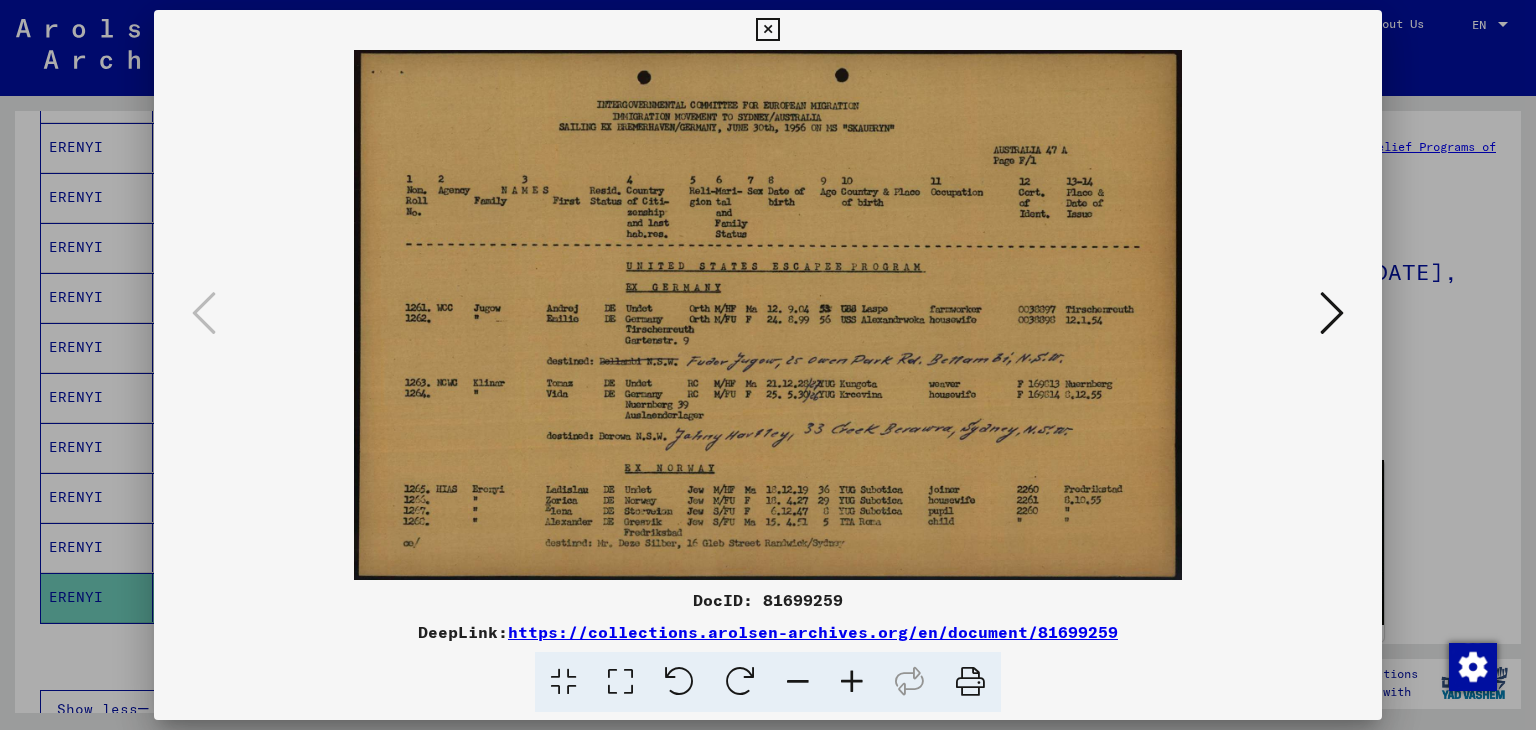 click at bounding box center (768, 315) 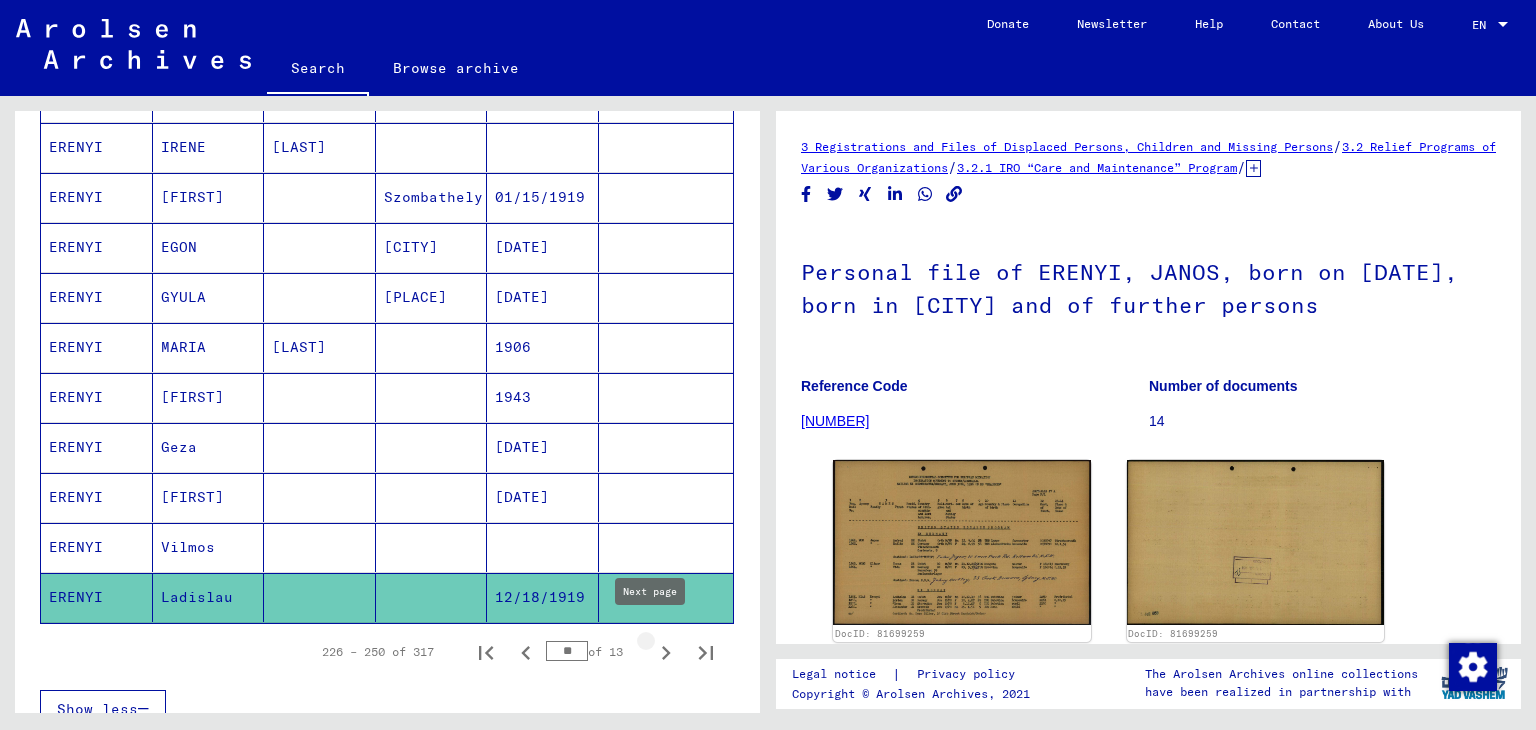 click 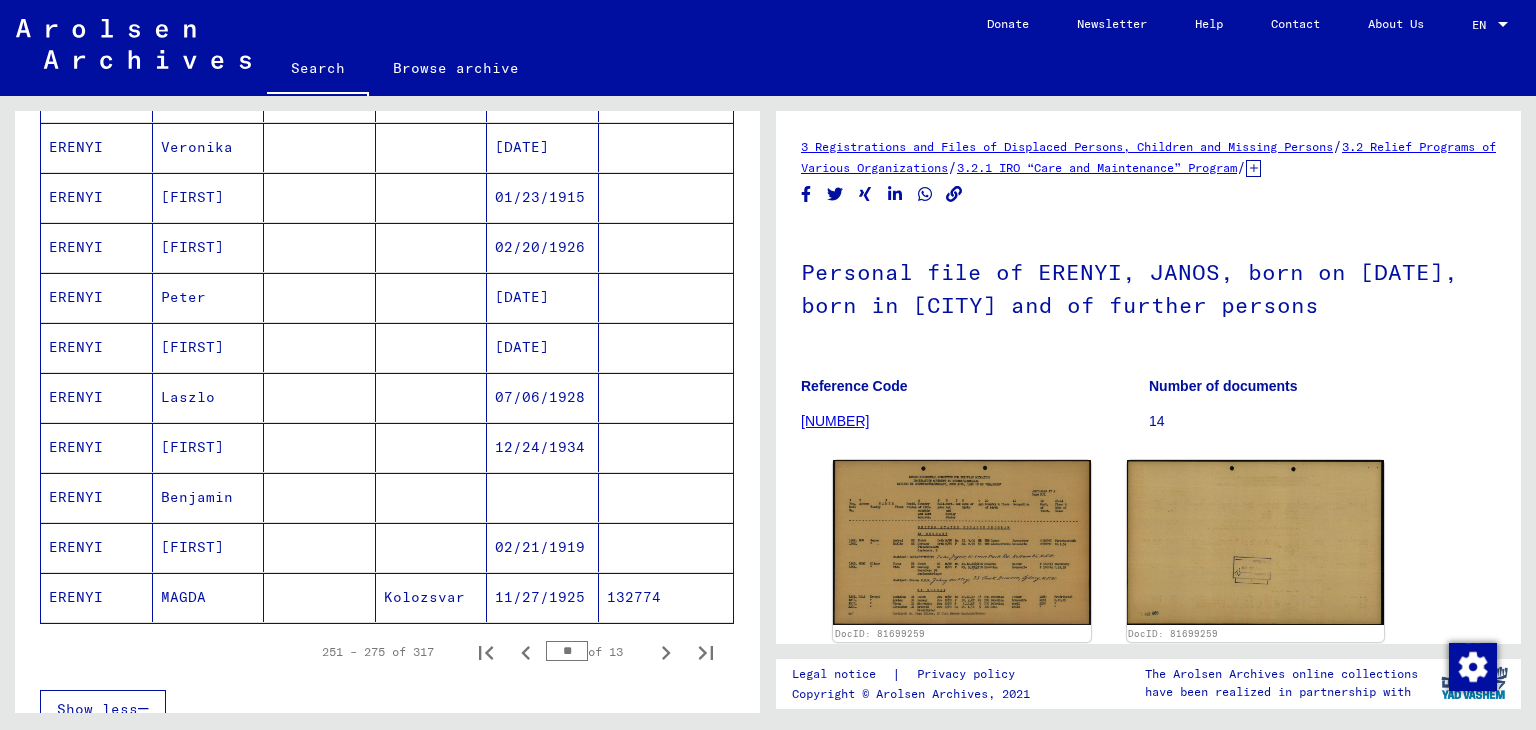 click on "[FIRST]" at bounding box center [209, 247] 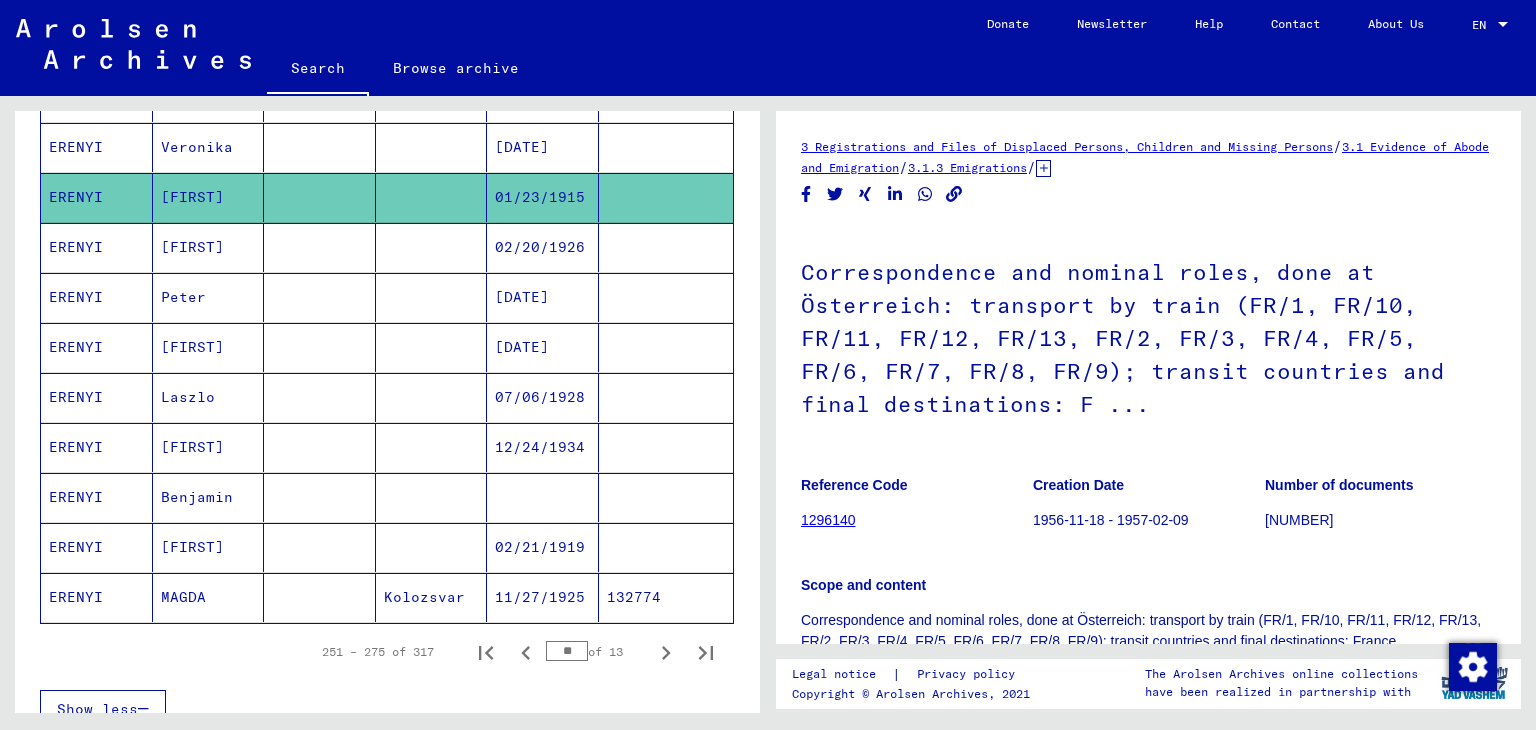 scroll, scrollTop: 0, scrollLeft: 0, axis: both 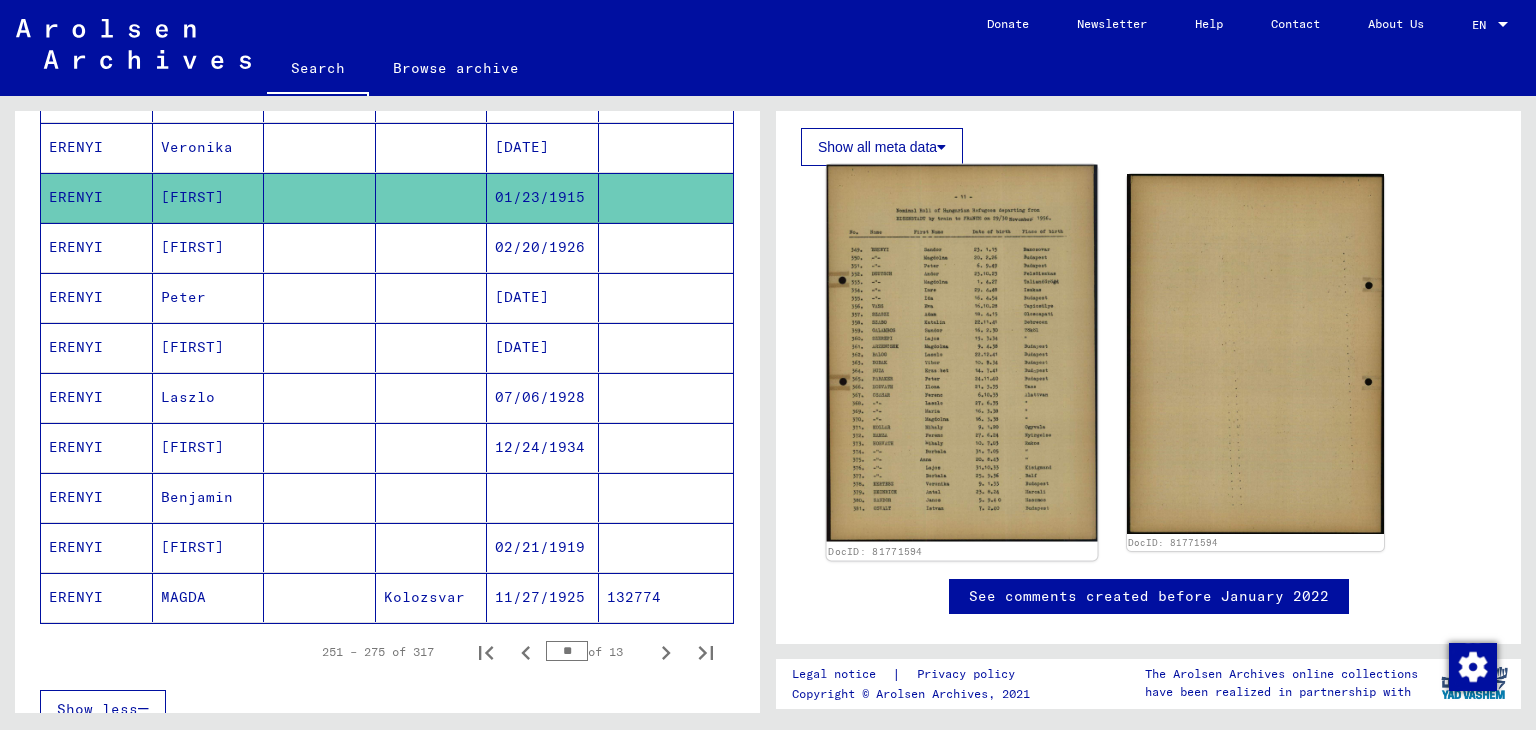 click 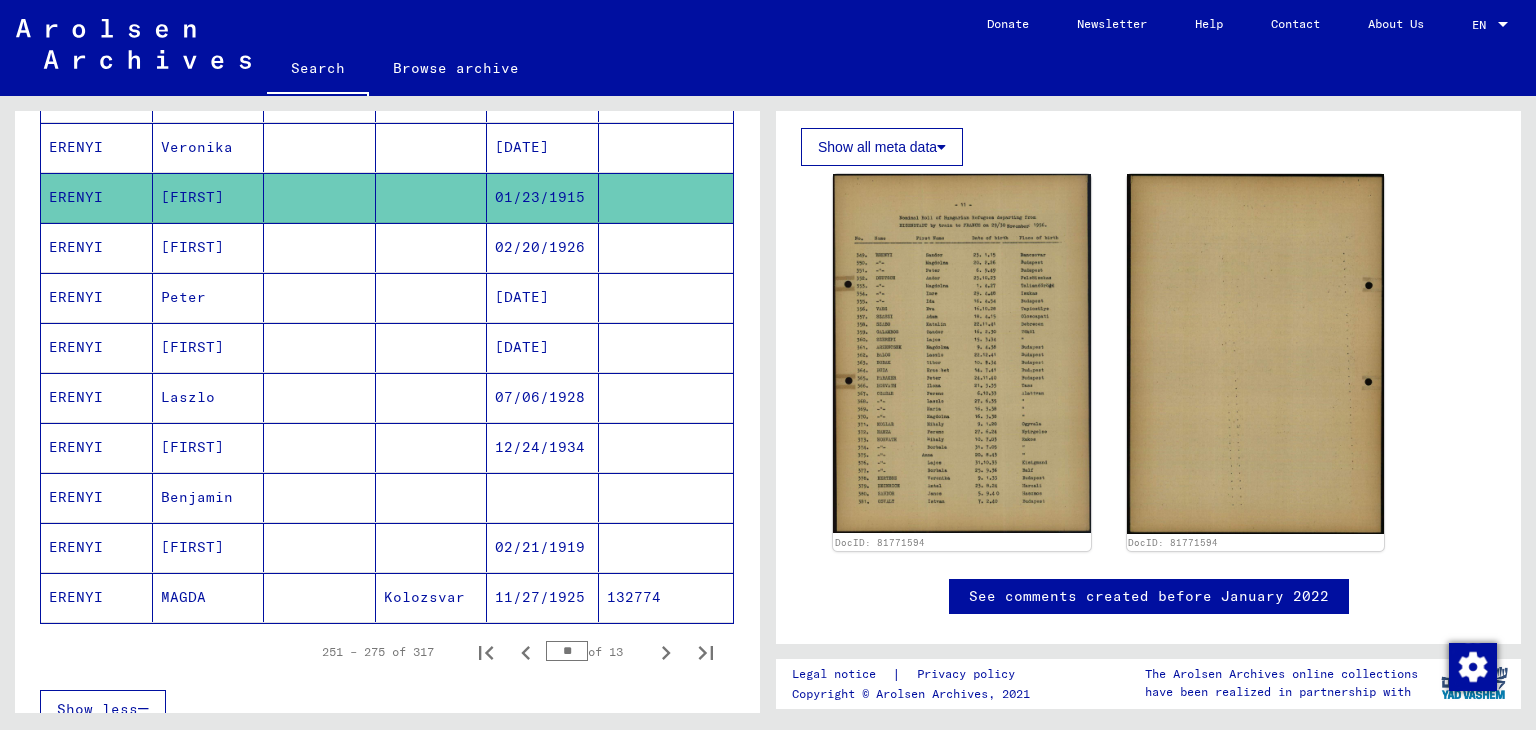 scroll, scrollTop: 0, scrollLeft: 0, axis: both 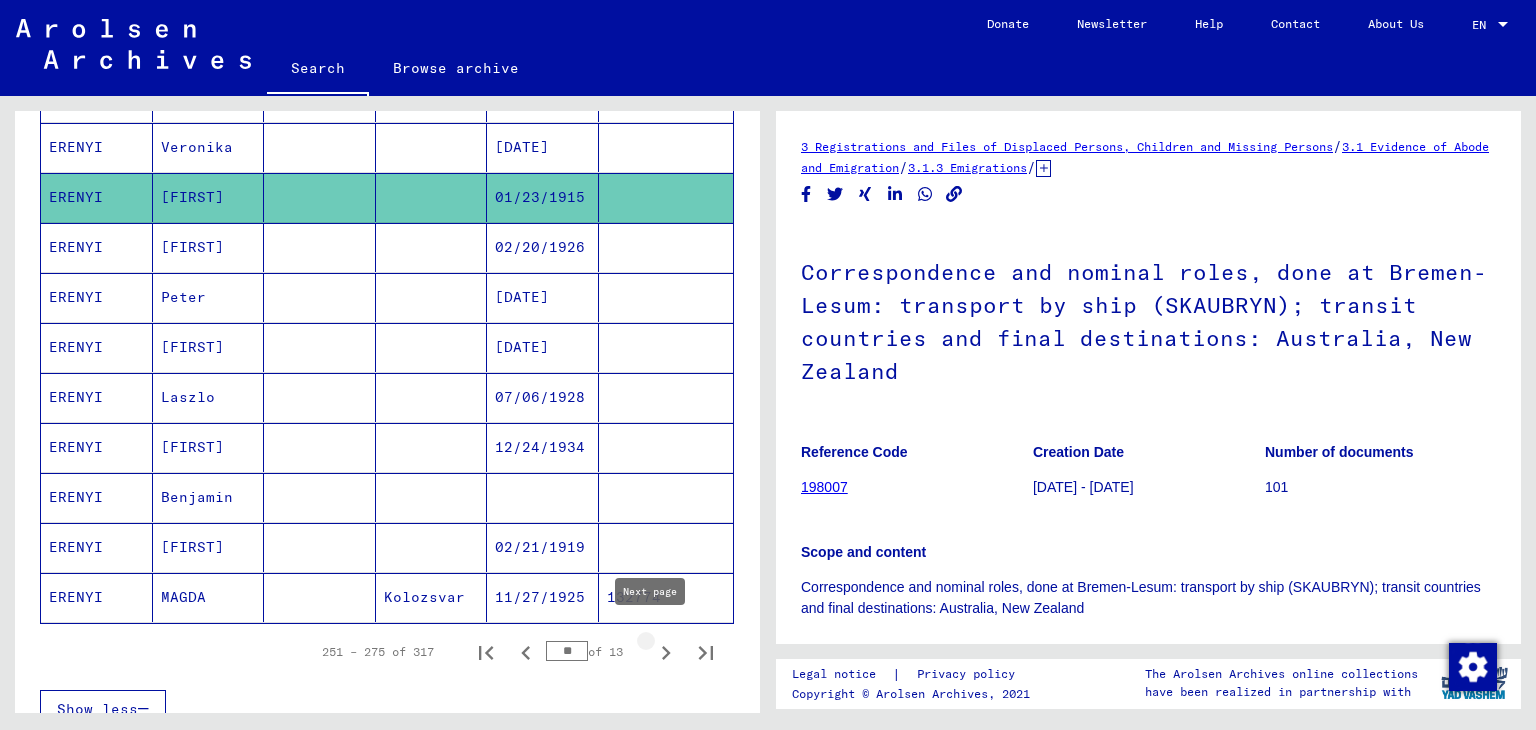 click 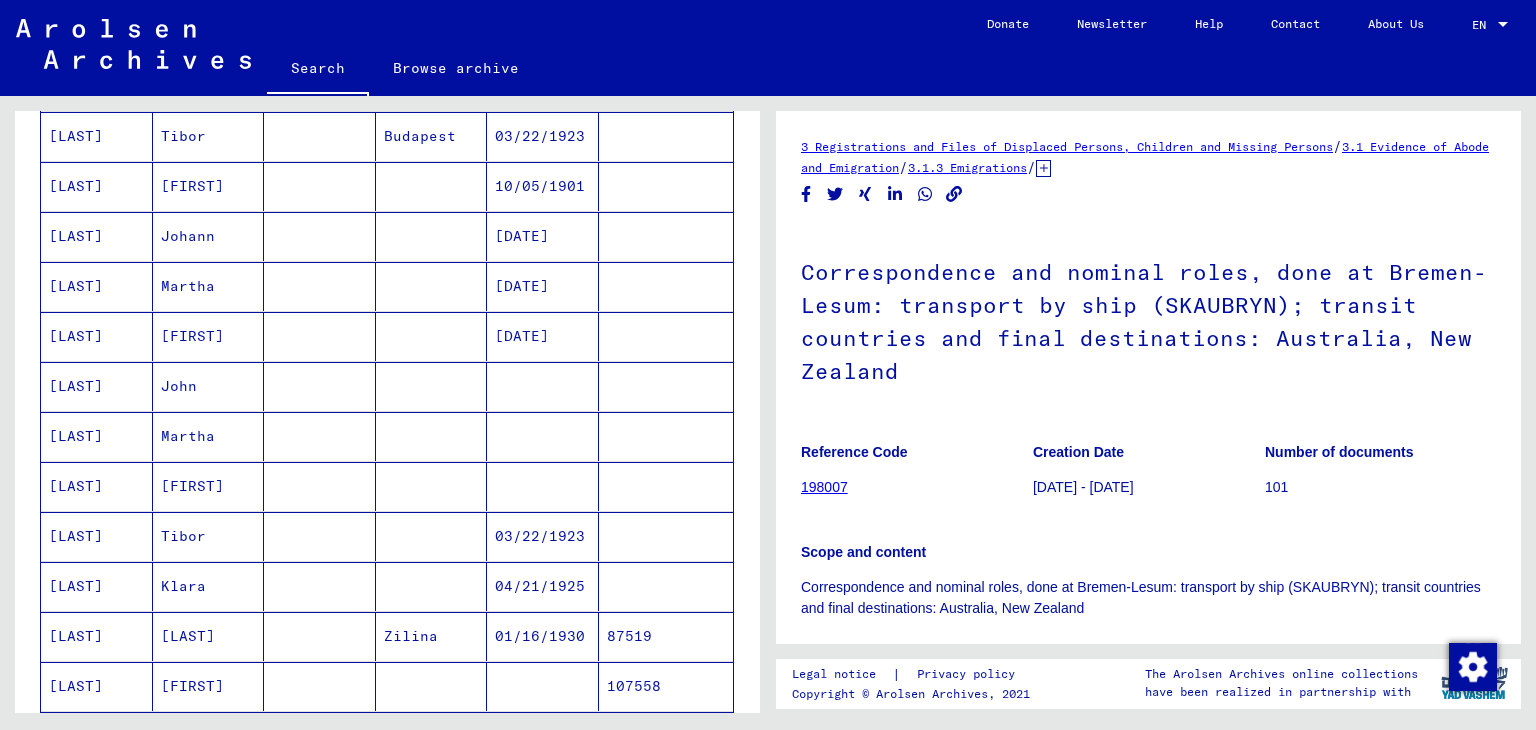 scroll, scrollTop: 737, scrollLeft: 0, axis: vertical 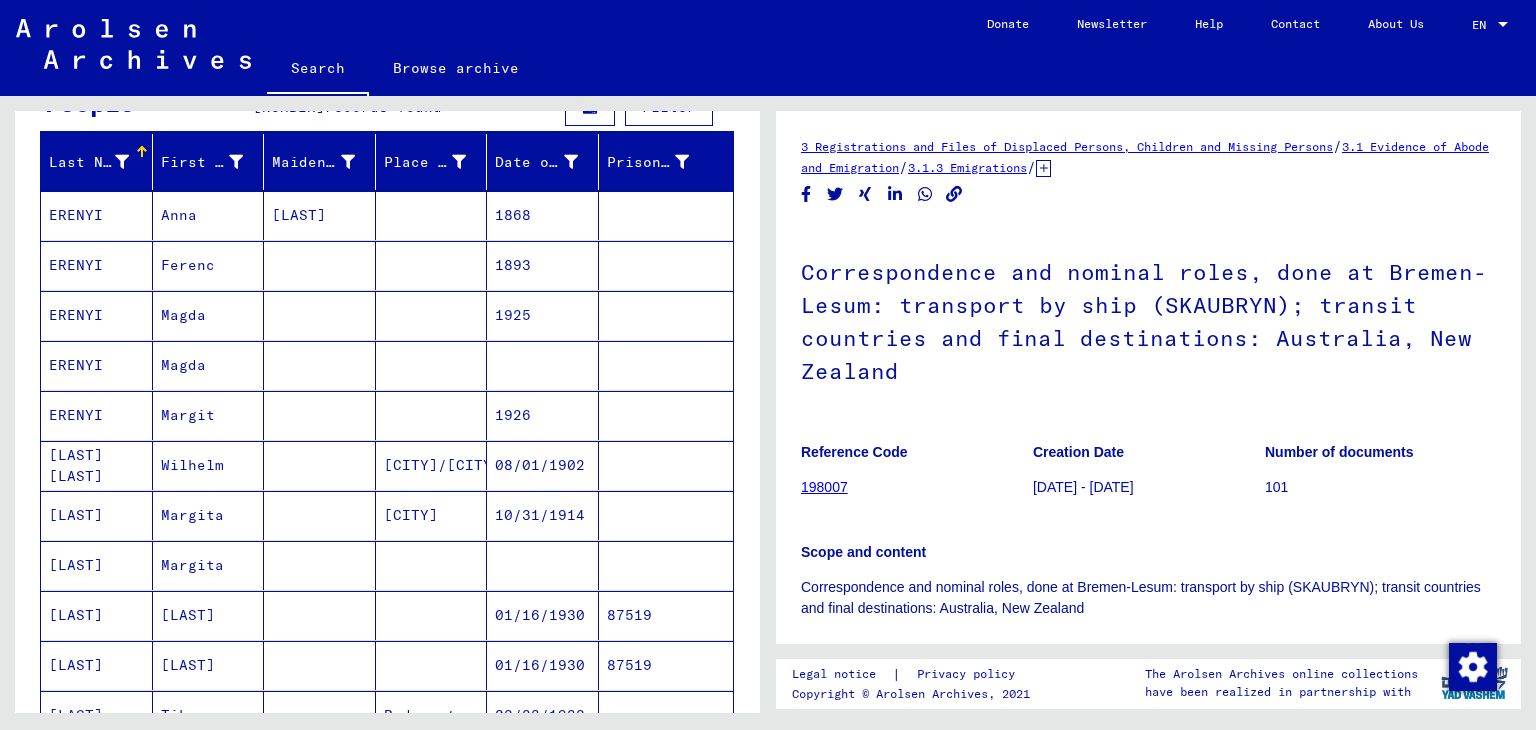 click on "ERENYI" at bounding box center [97, 265] 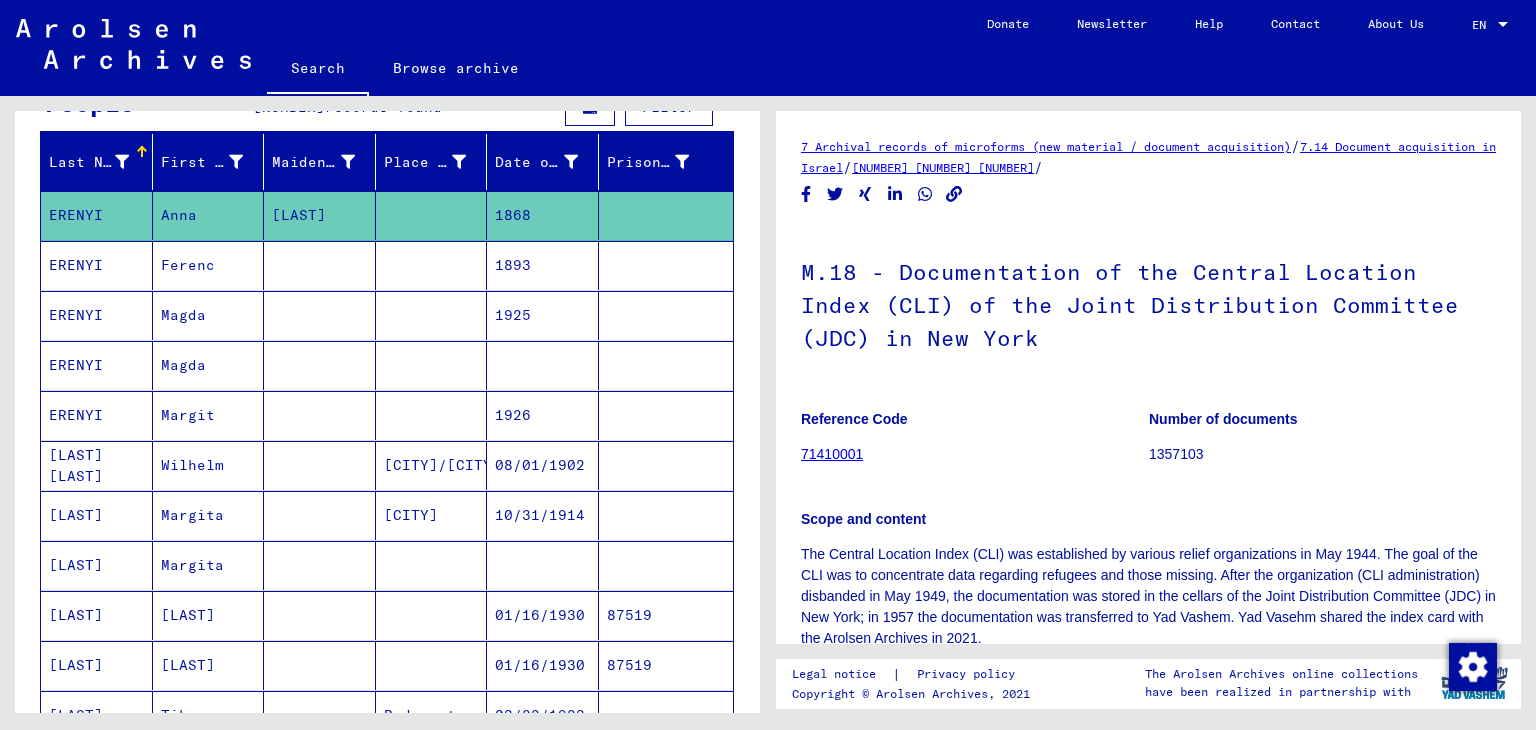 scroll, scrollTop: 0, scrollLeft: 0, axis: both 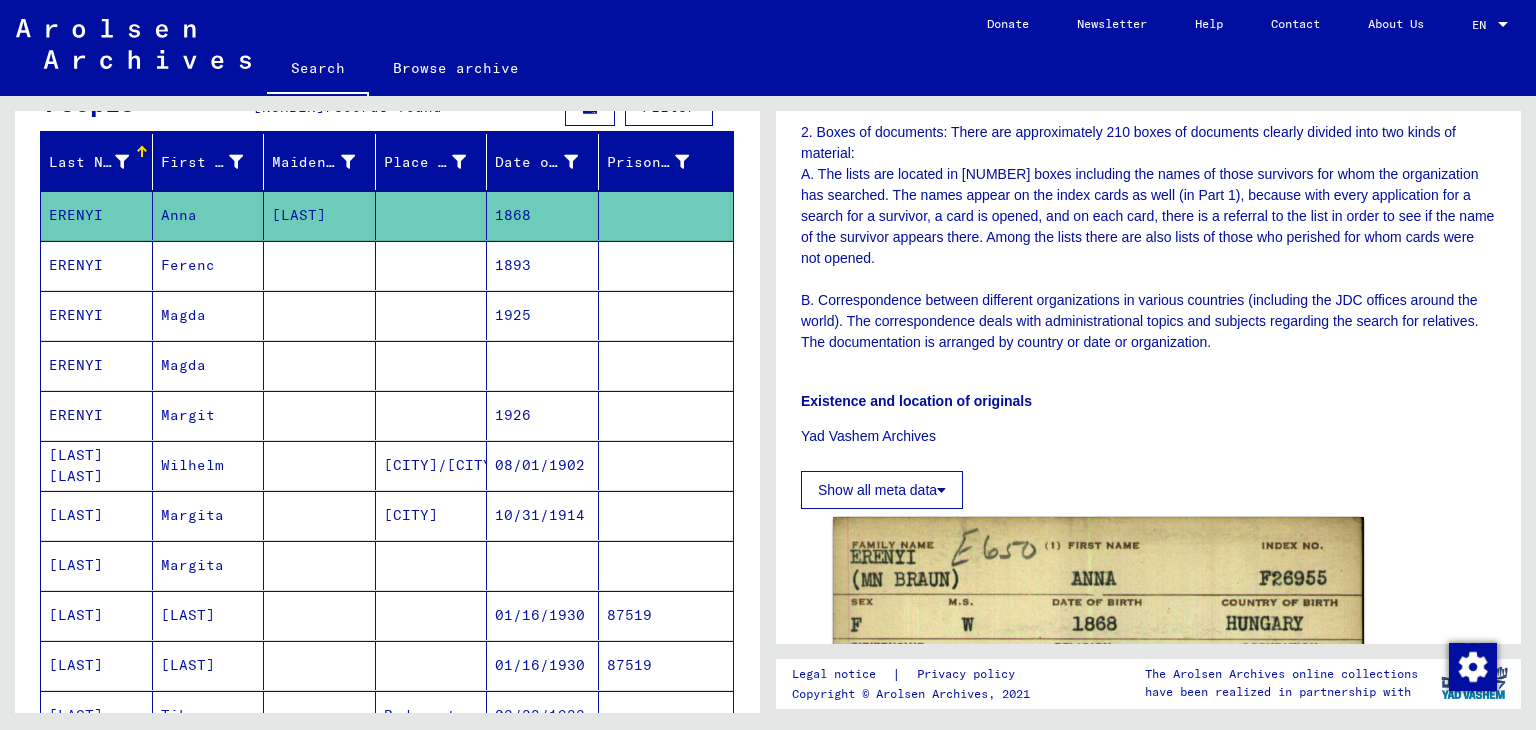 click on "Show all meta data" 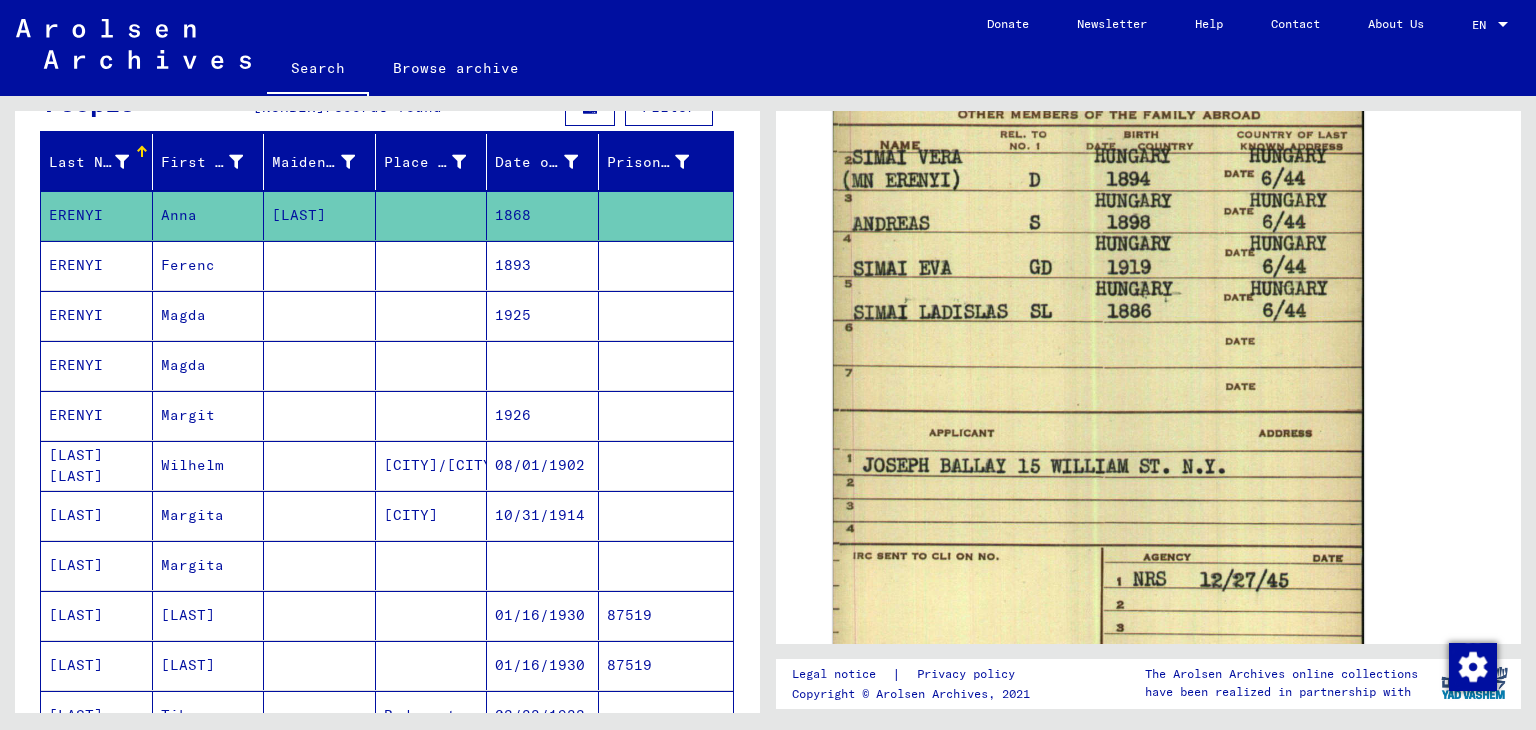 scroll, scrollTop: 1836, scrollLeft: 0, axis: vertical 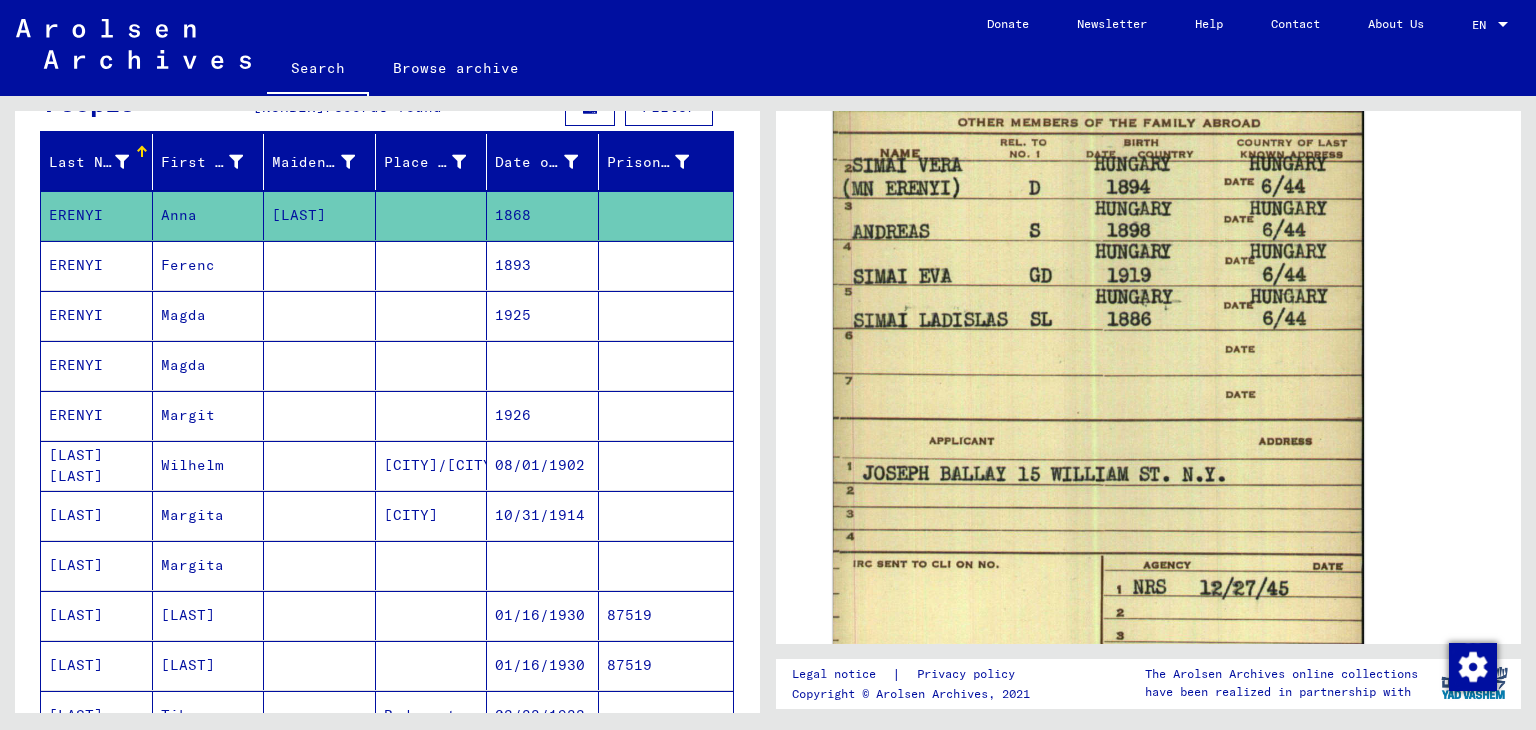 click 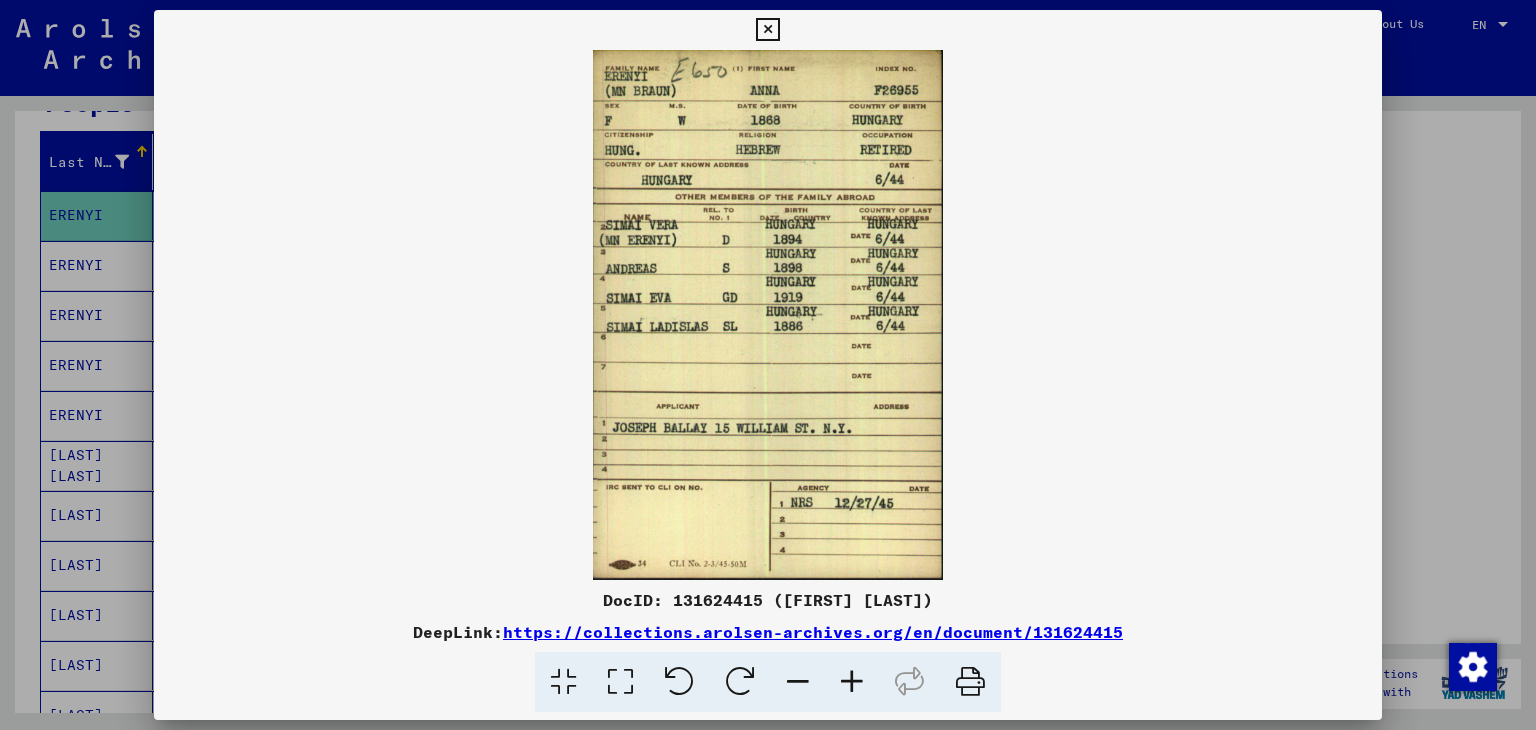 click at bounding box center [768, 315] 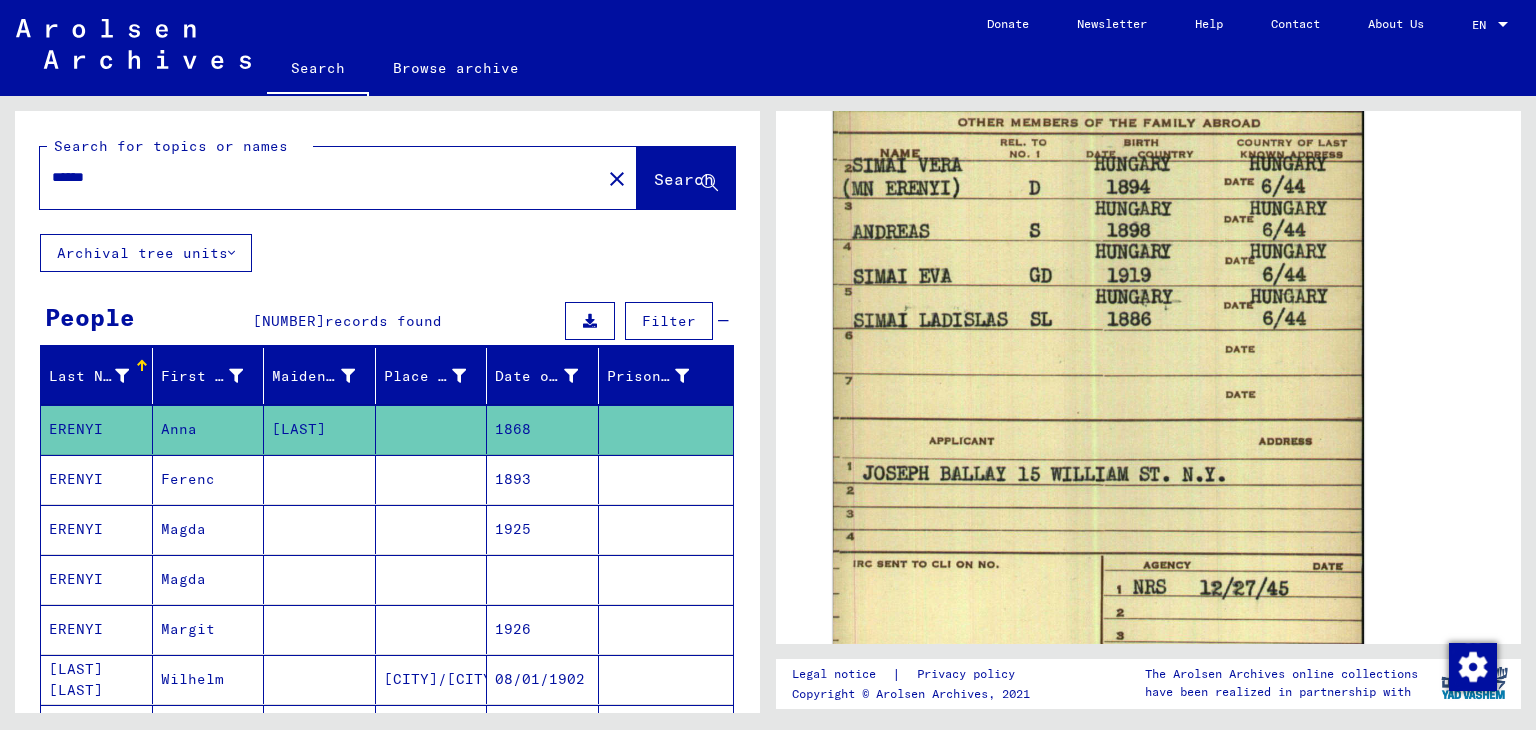 scroll, scrollTop: 0, scrollLeft: 0, axis: both 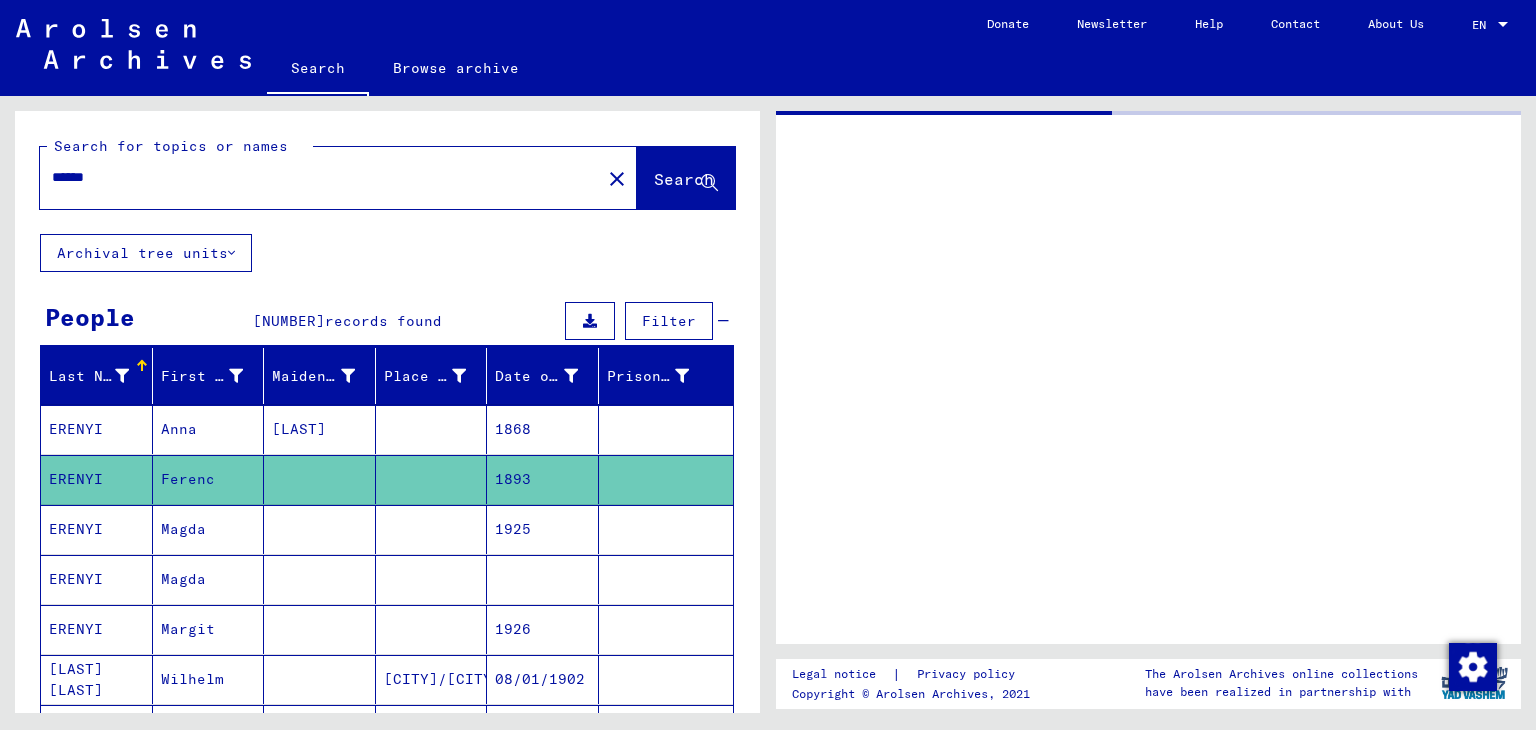 click on "Ferenc" 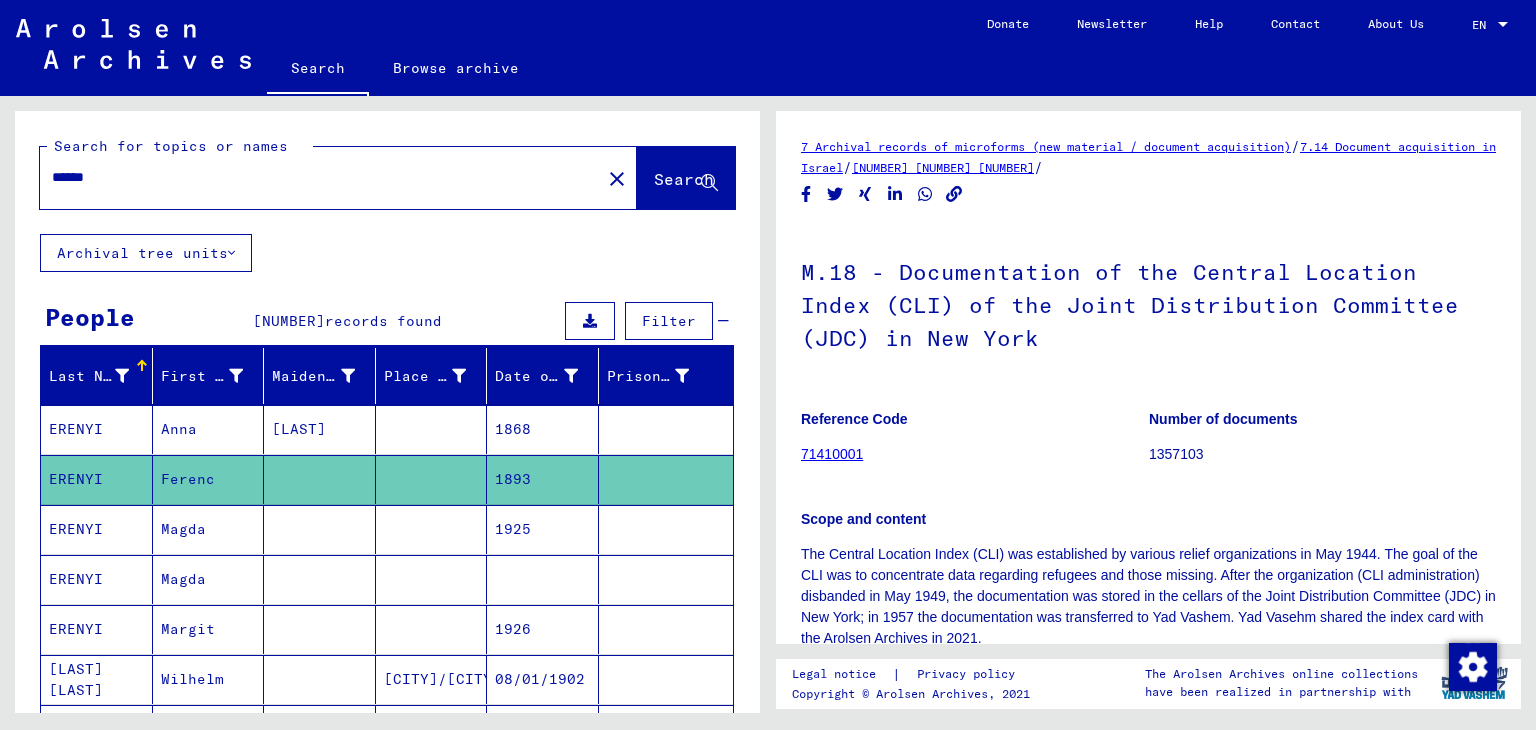 scroll, scrollTop: 0, scrollLeft: 0, axis: both 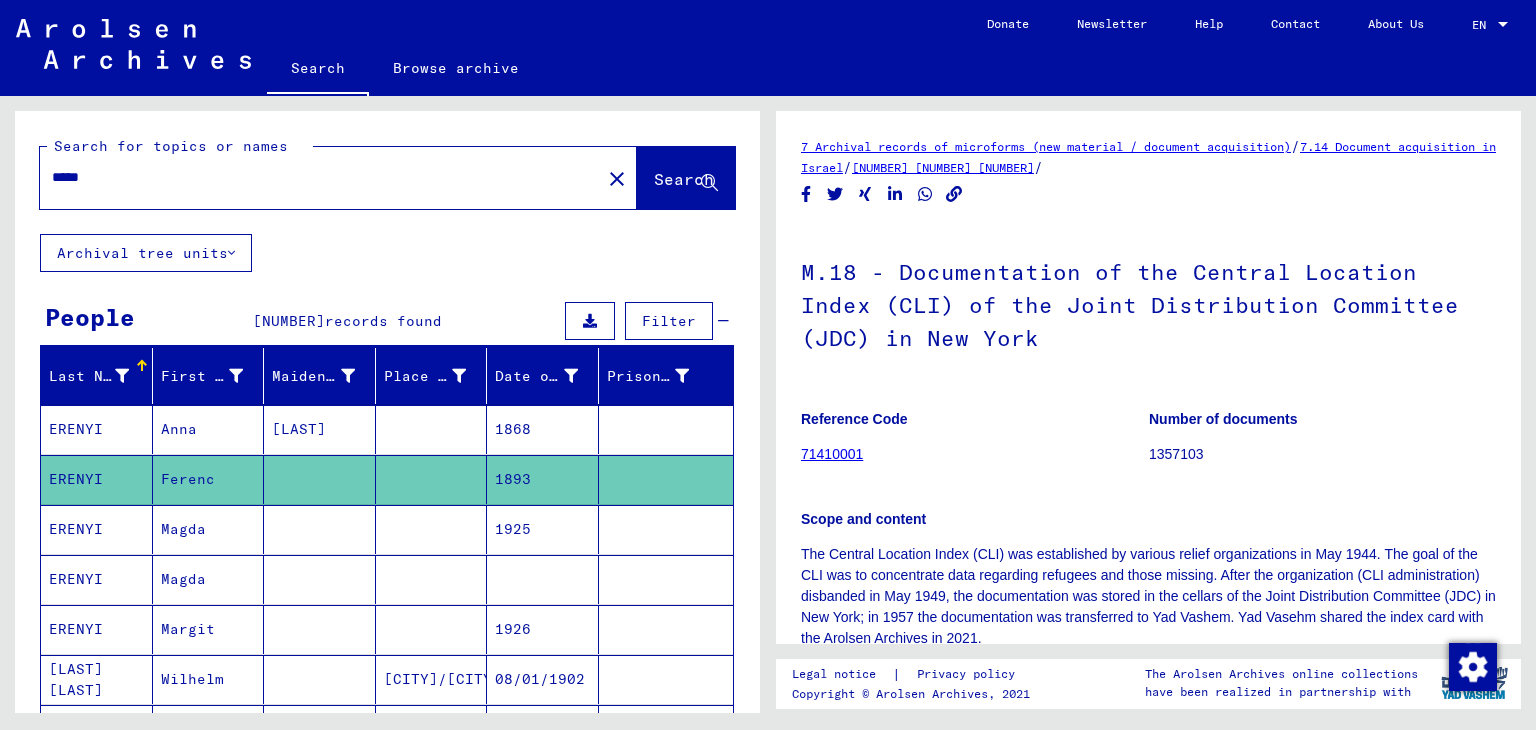 type on "*****" 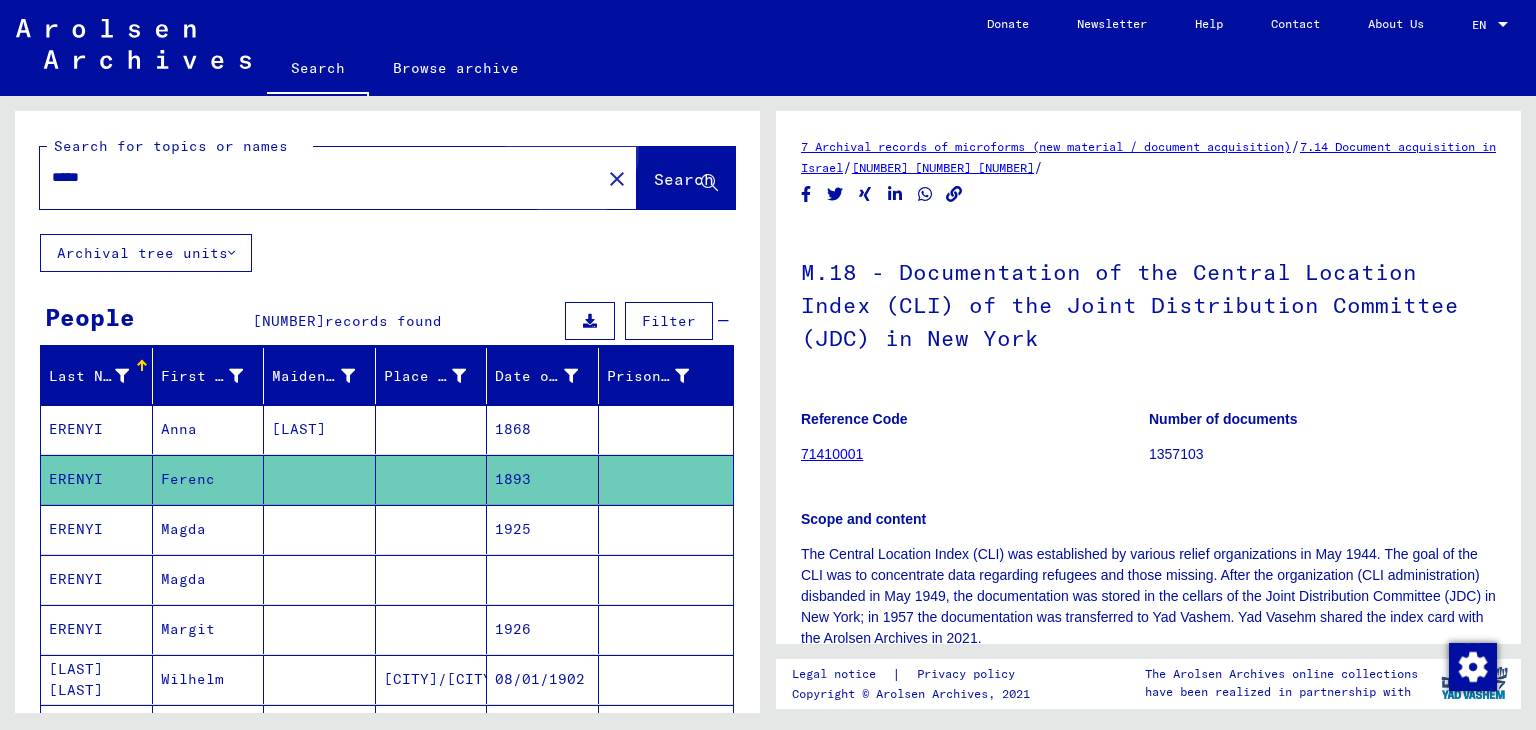 click on "Search" 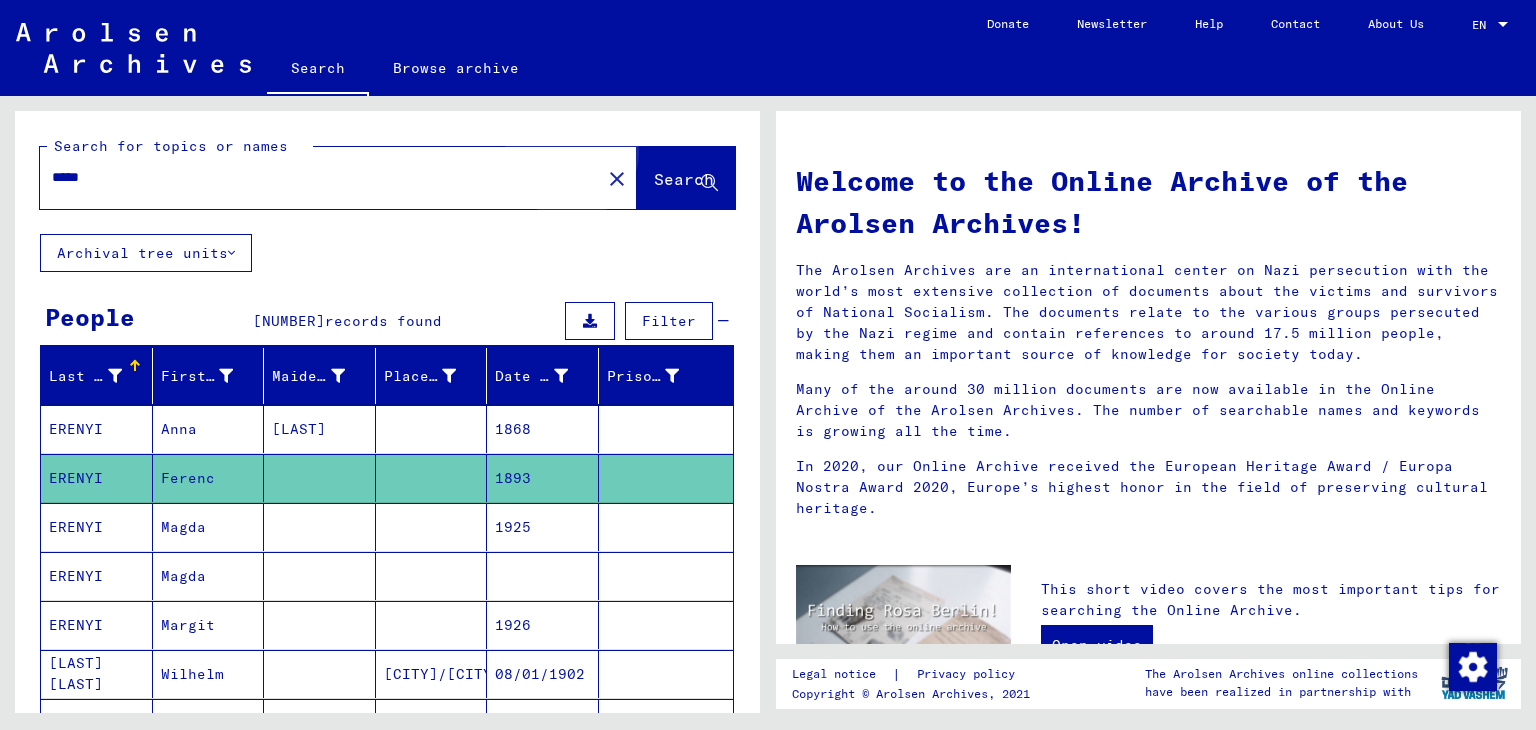 scroll, scrollTop: 0, scrollLeft: 0, axis: both 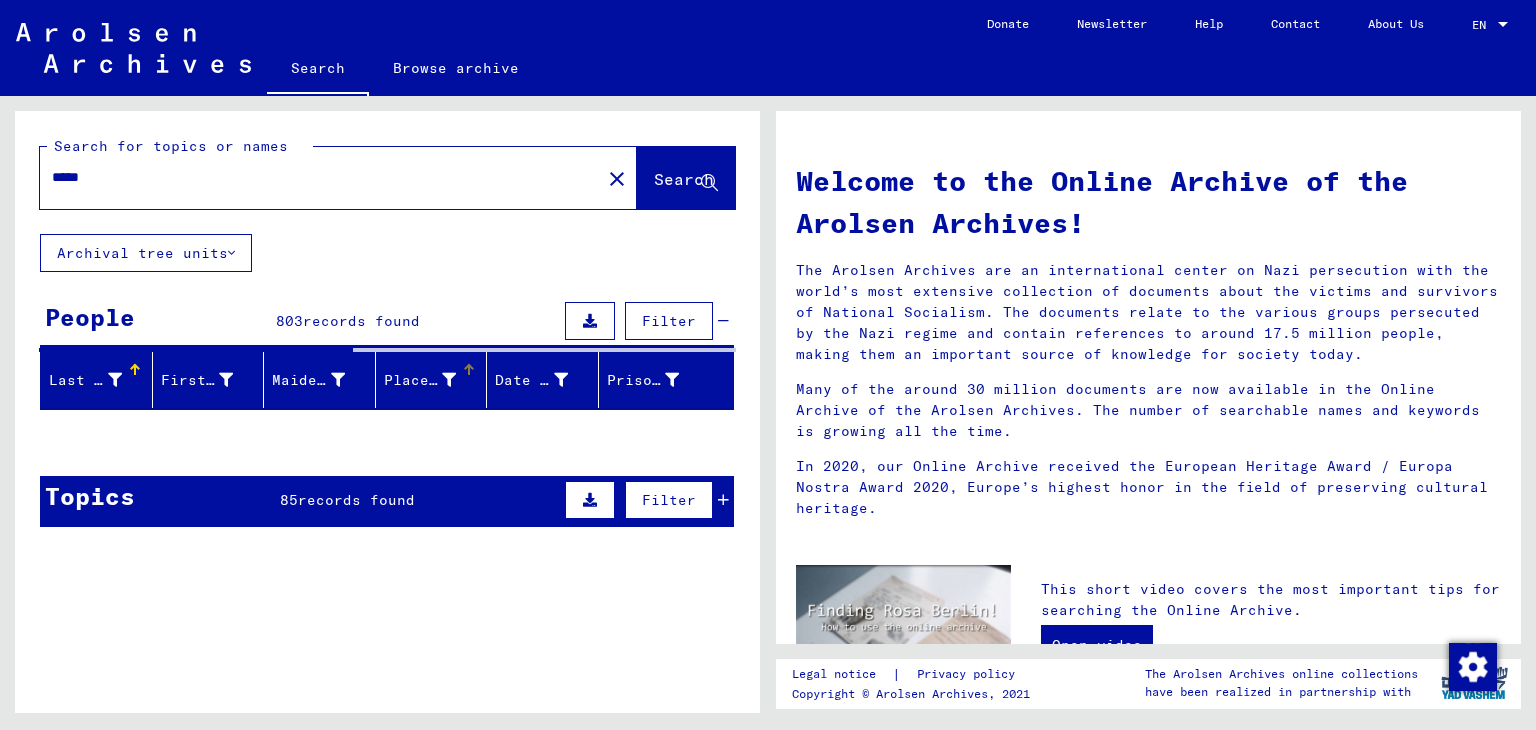 click on "Place of Birth" at bounding box center (435, 380) 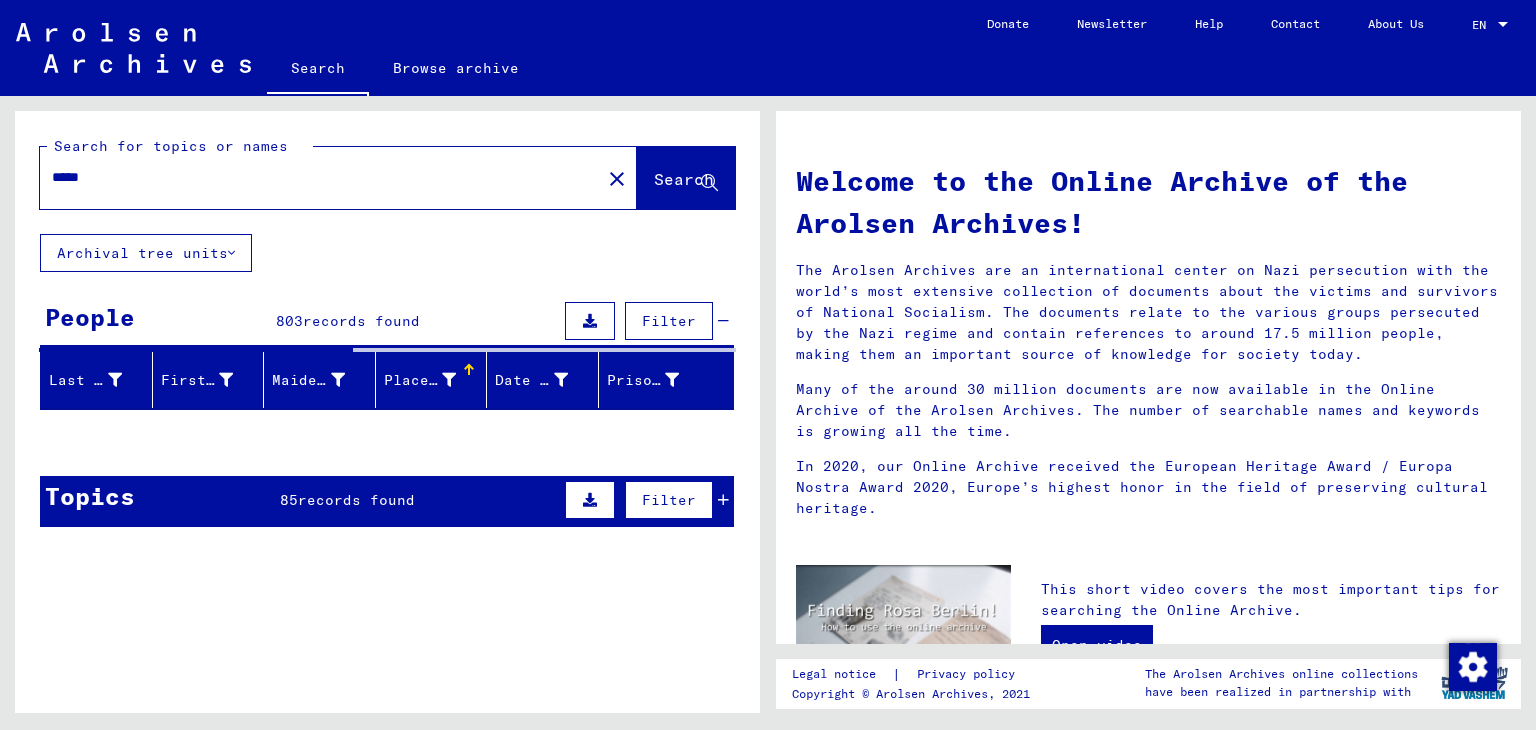 click on "records found" at bounding box center [361, 321] 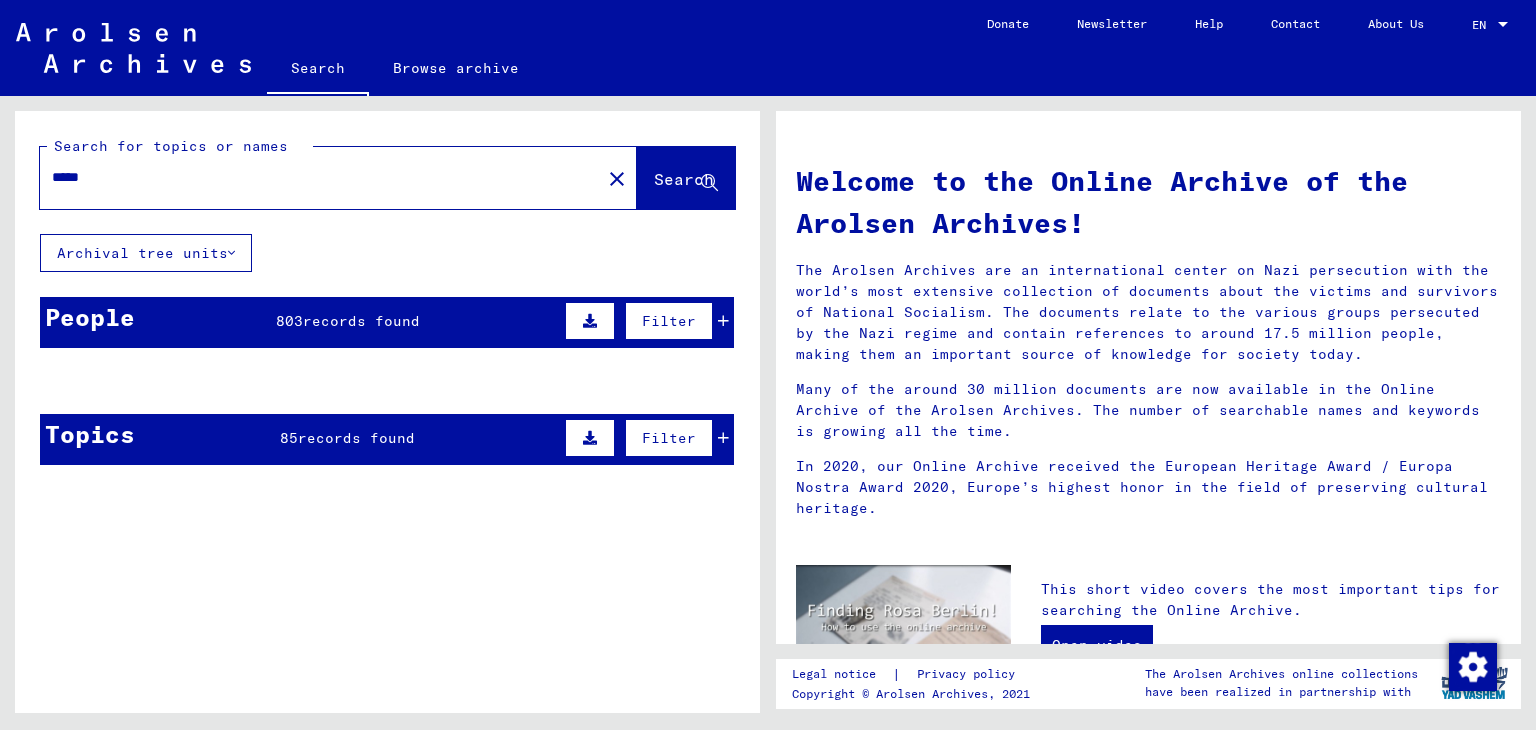 click on "records found" at bounding box center (361, 321) 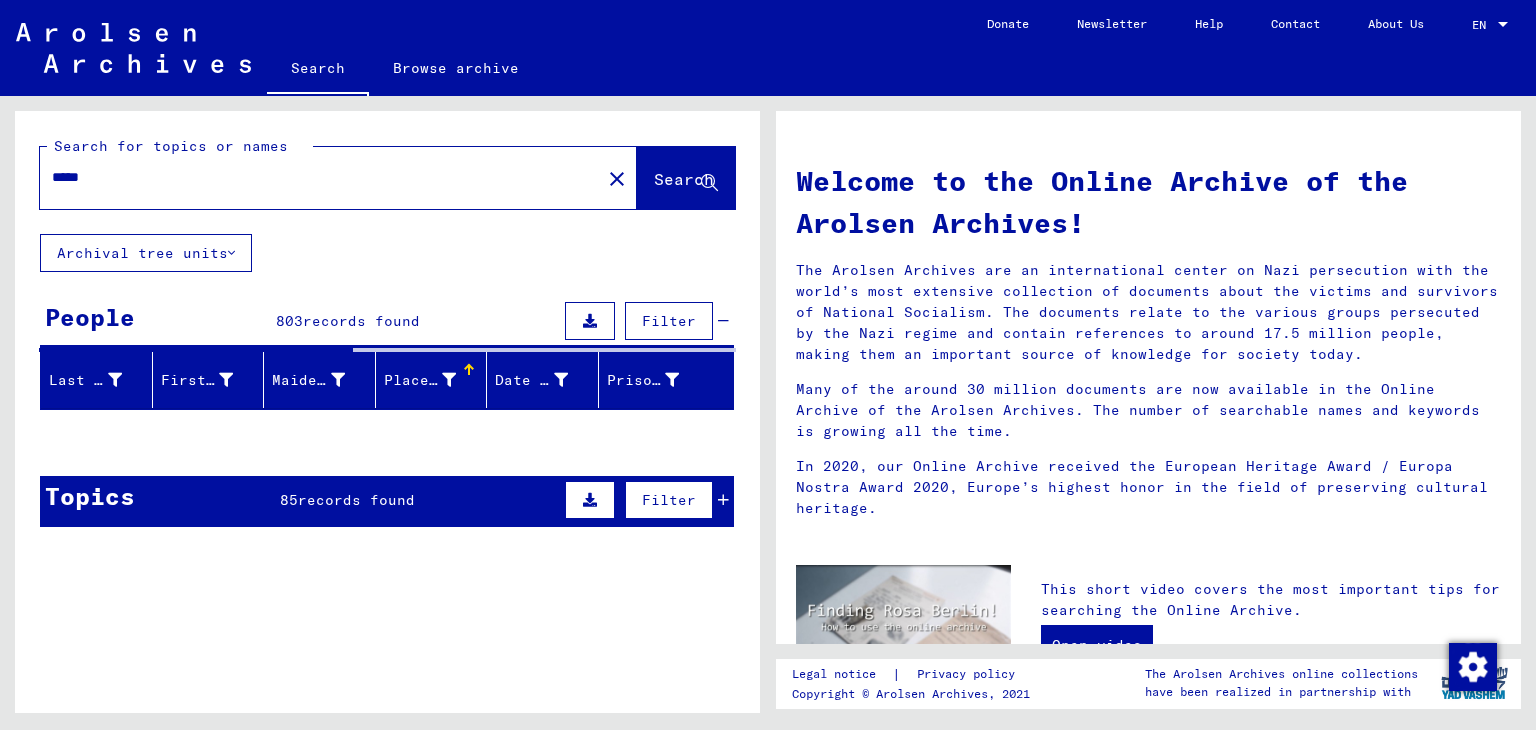 click on "Topics 85  records found  Filter" at bounding box center [387, 501] 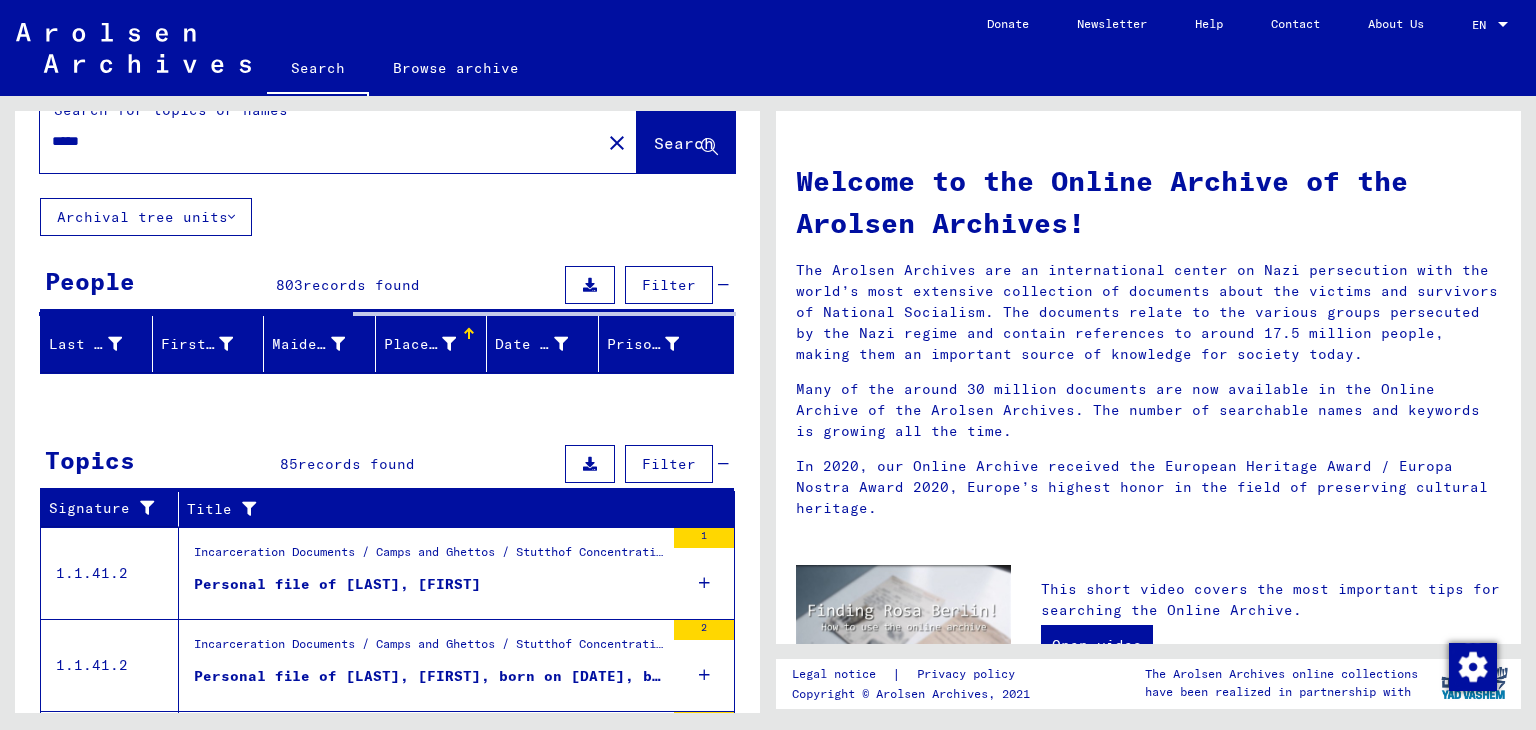 scroll, scrollTop: 33, scrollLeft: 0, axis: vertical 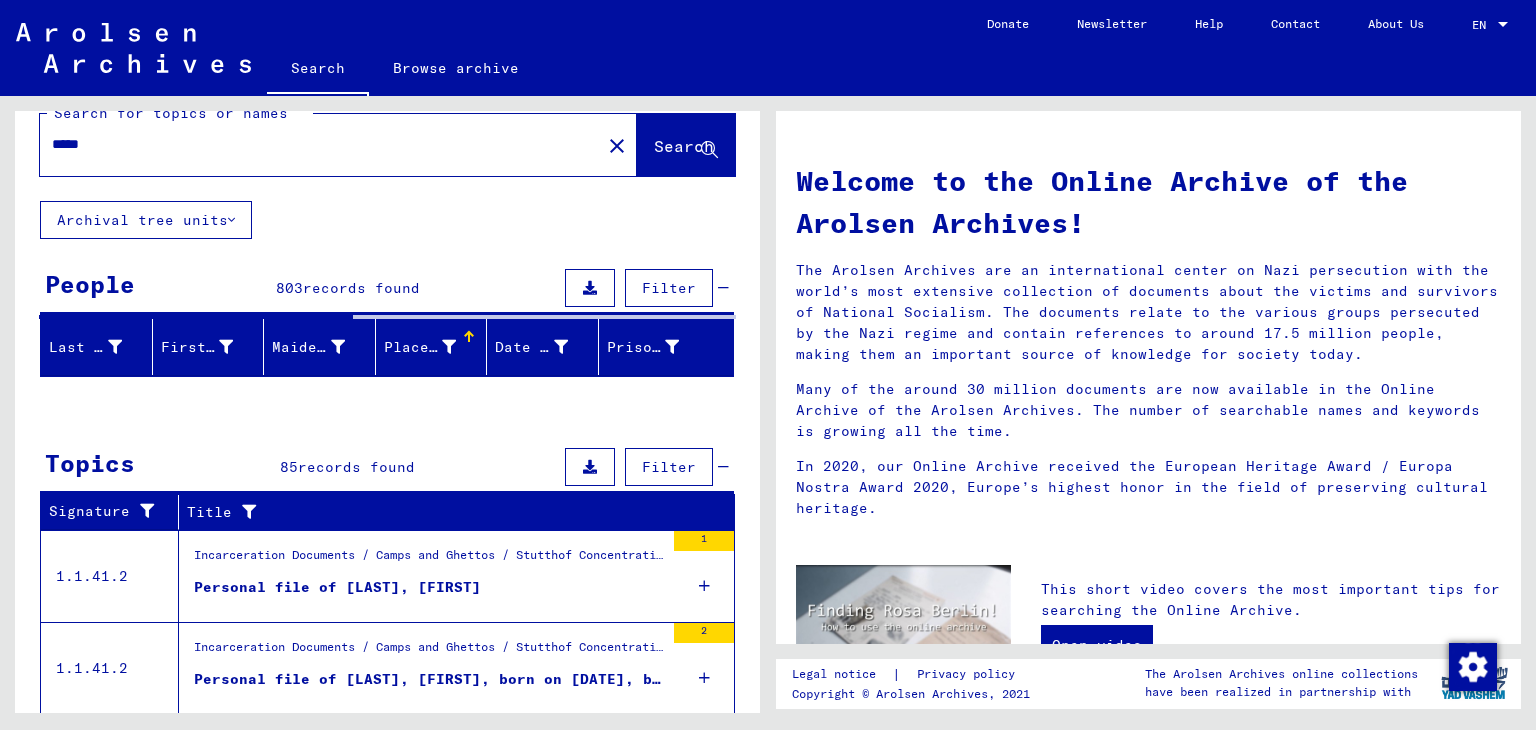 click on "records found" at bounding box center [361, 288] 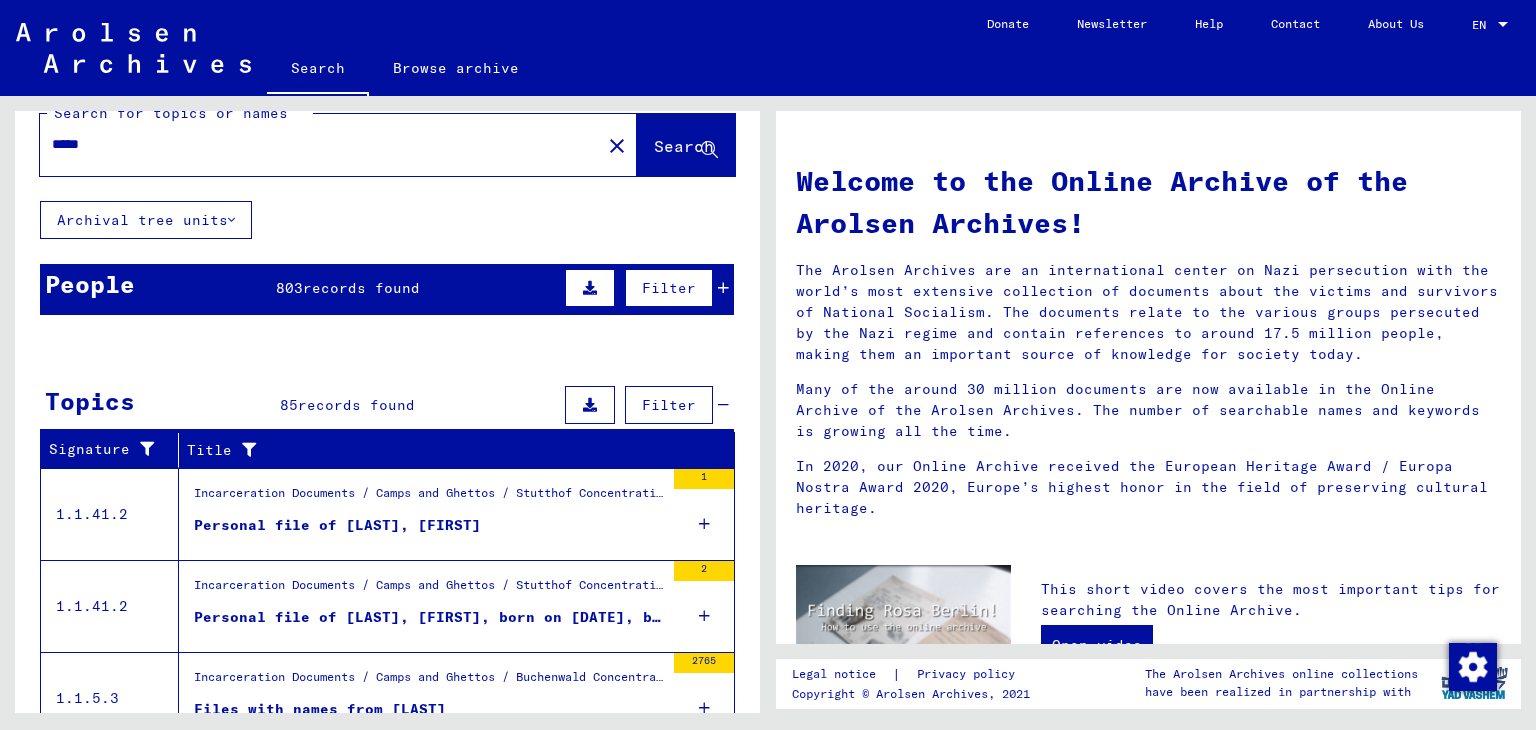 click on "records found" at bounding box center [361, 288] 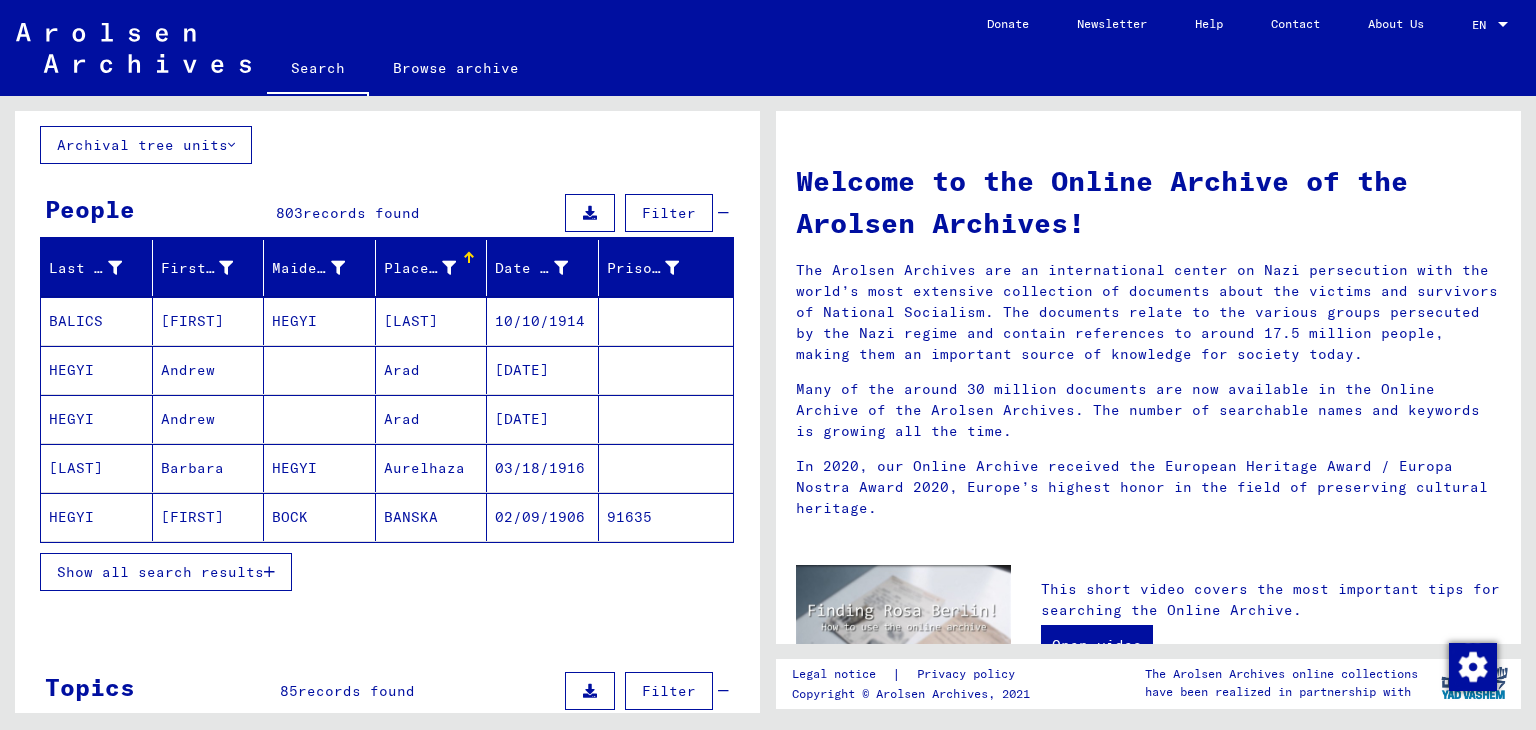 scroll, scrollTop: 135, scrollLeft: 0, axis: vertical 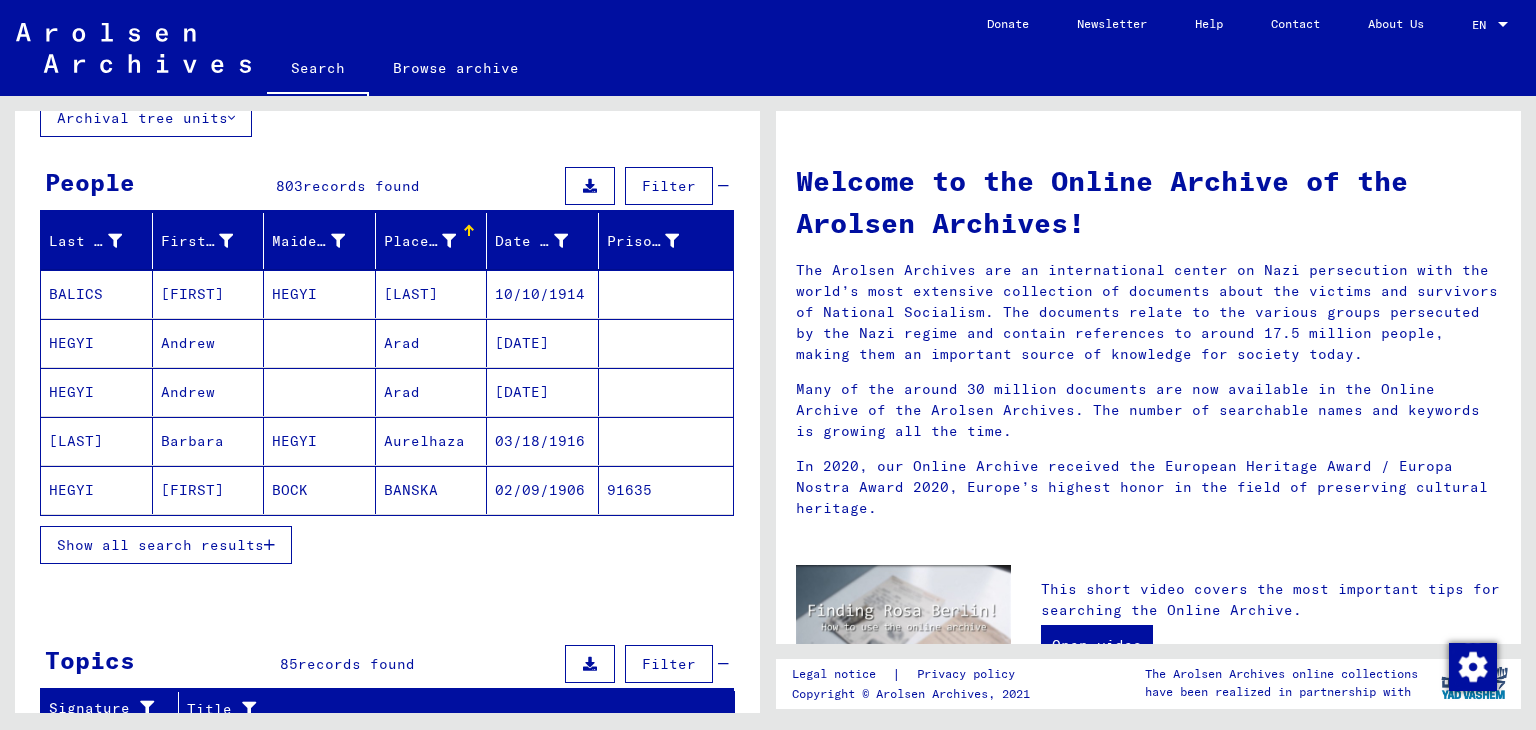 click on "Show all search results" at bounding box center (160, 545) 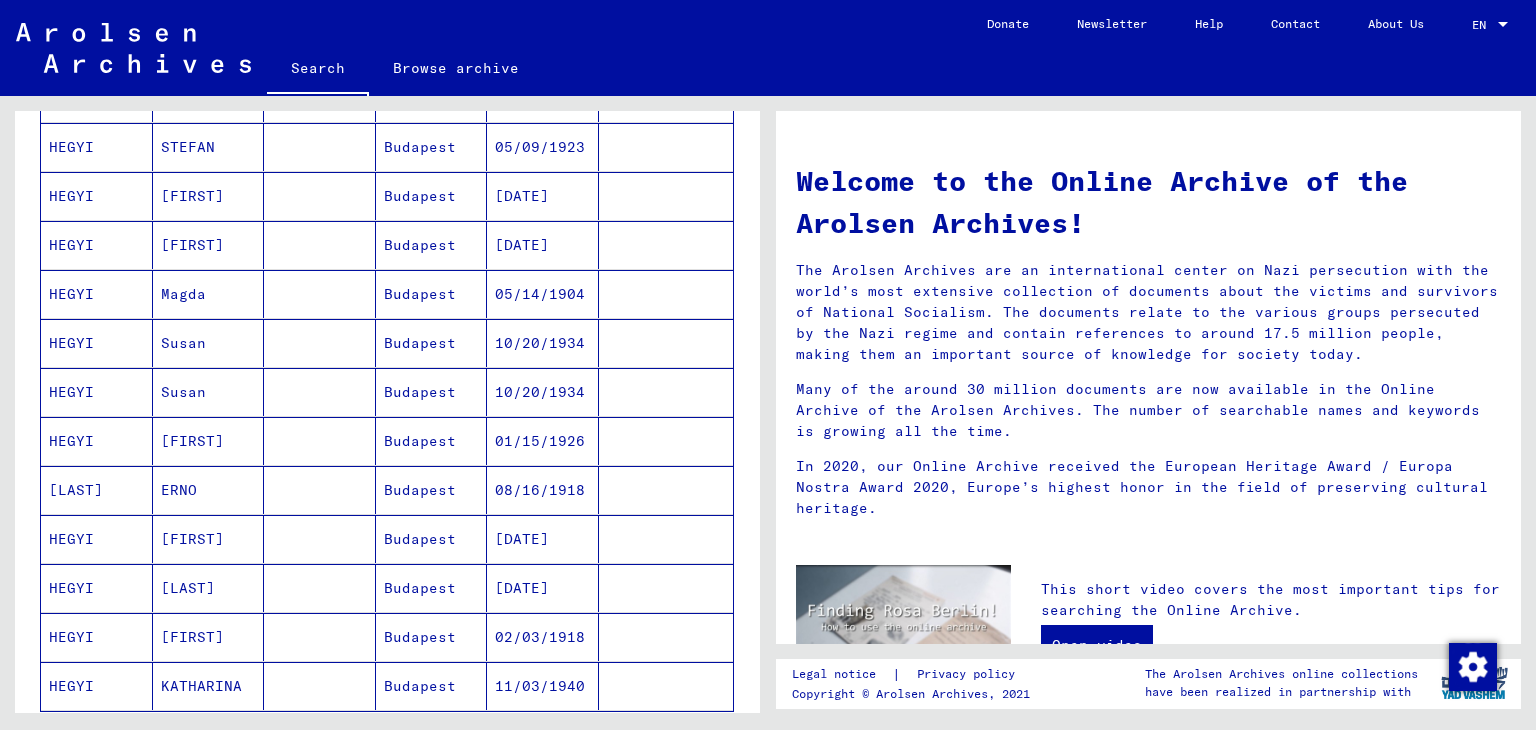 scroll, scrollTop: 1003, scrollLeft: 0, axis: vertical 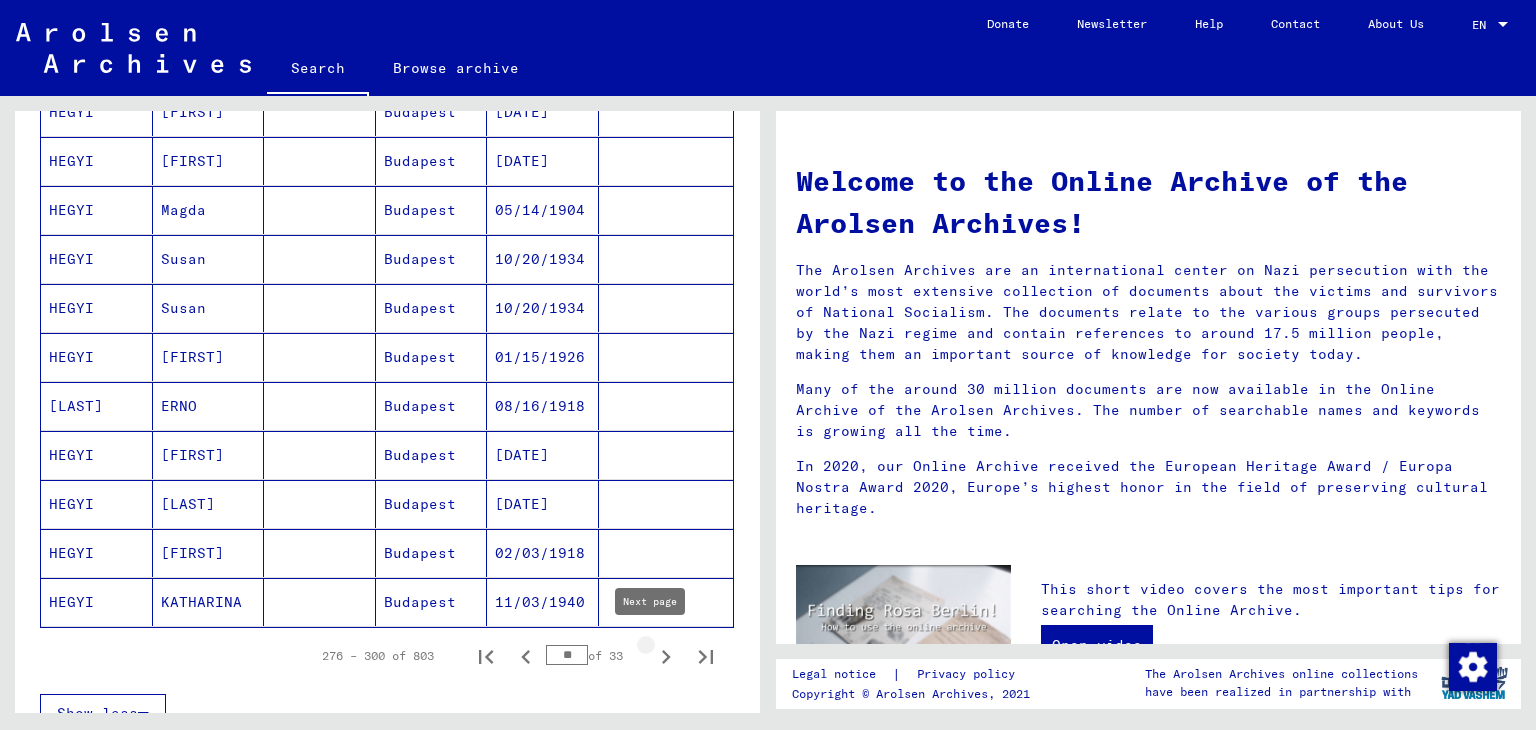 click 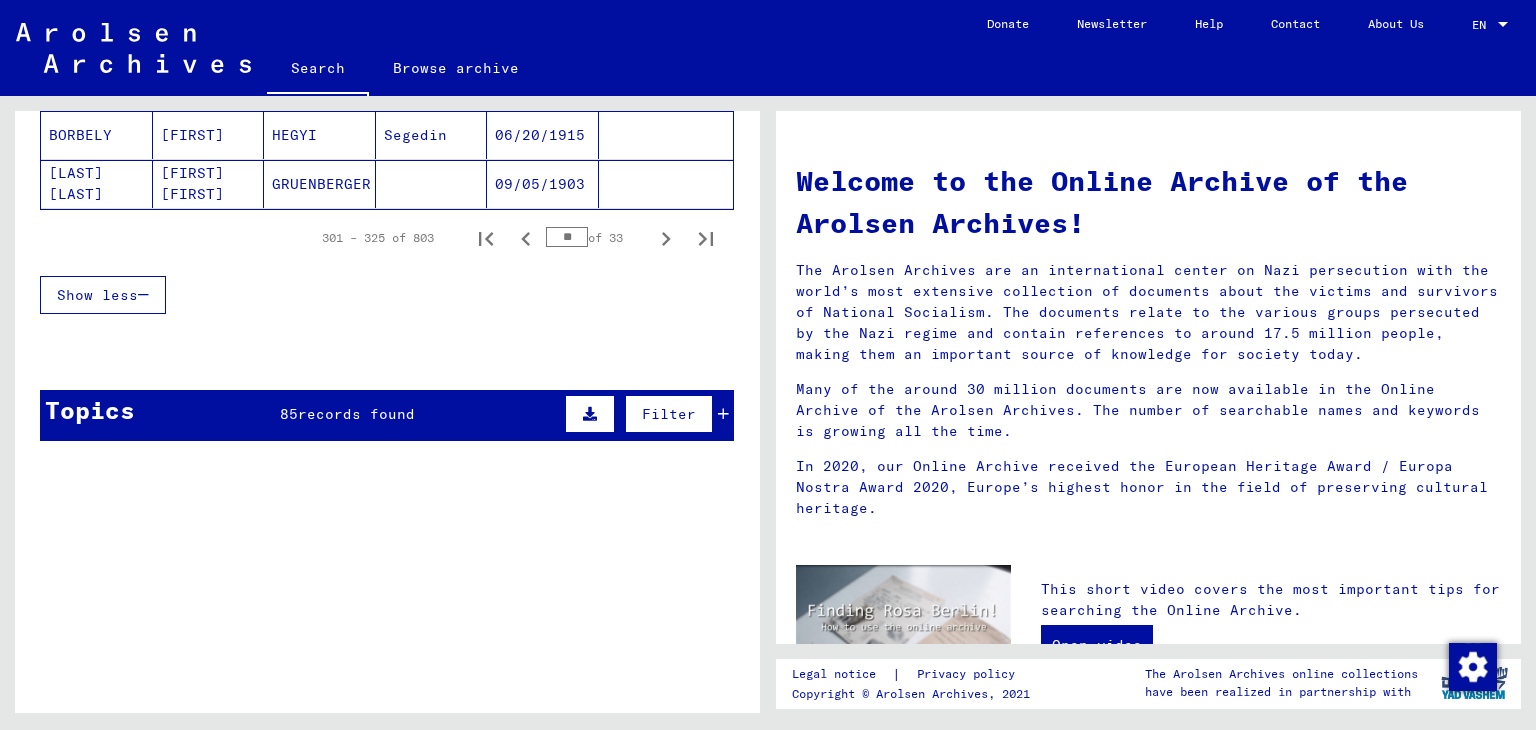 scroll, scrollTop: 440, scrollLeft: 0, axis: vertical 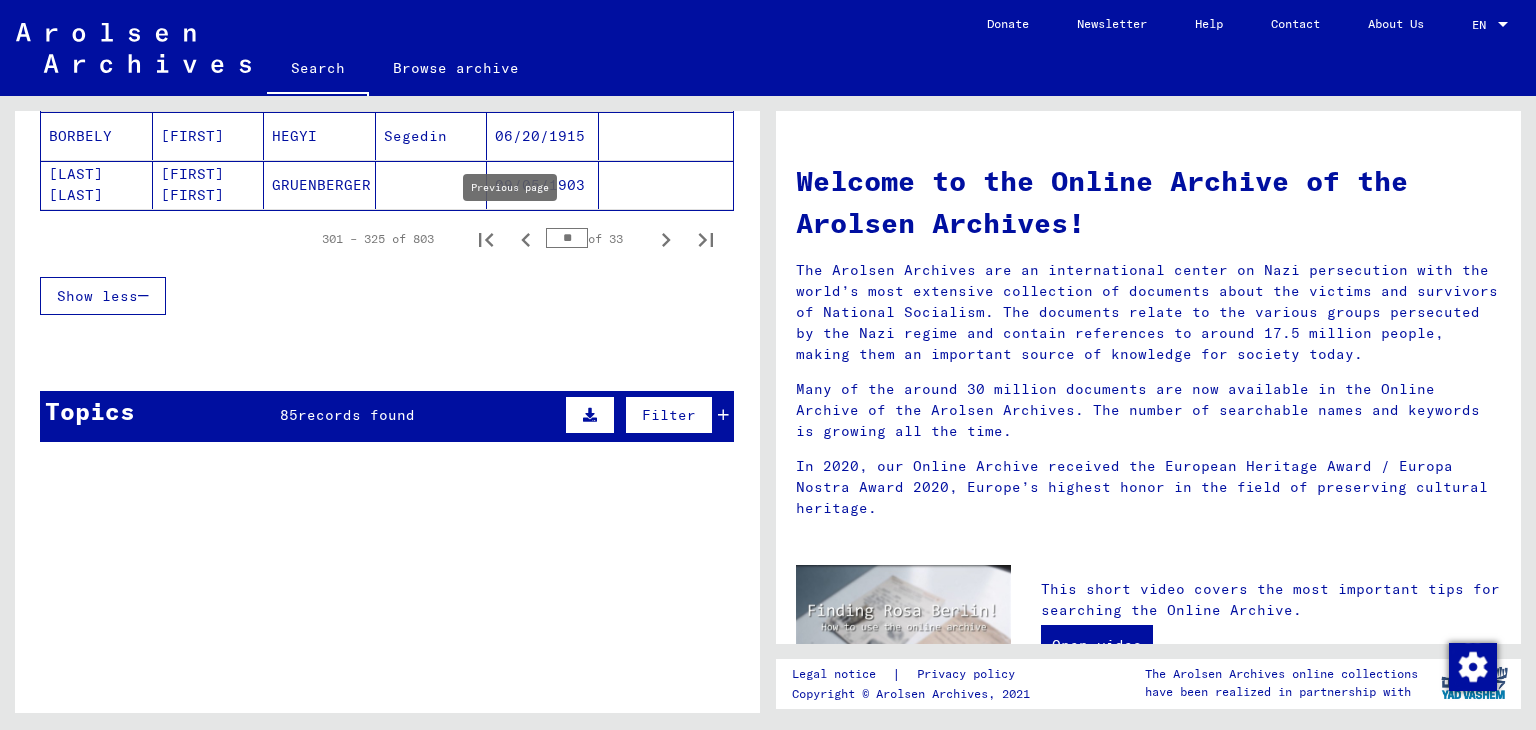 click 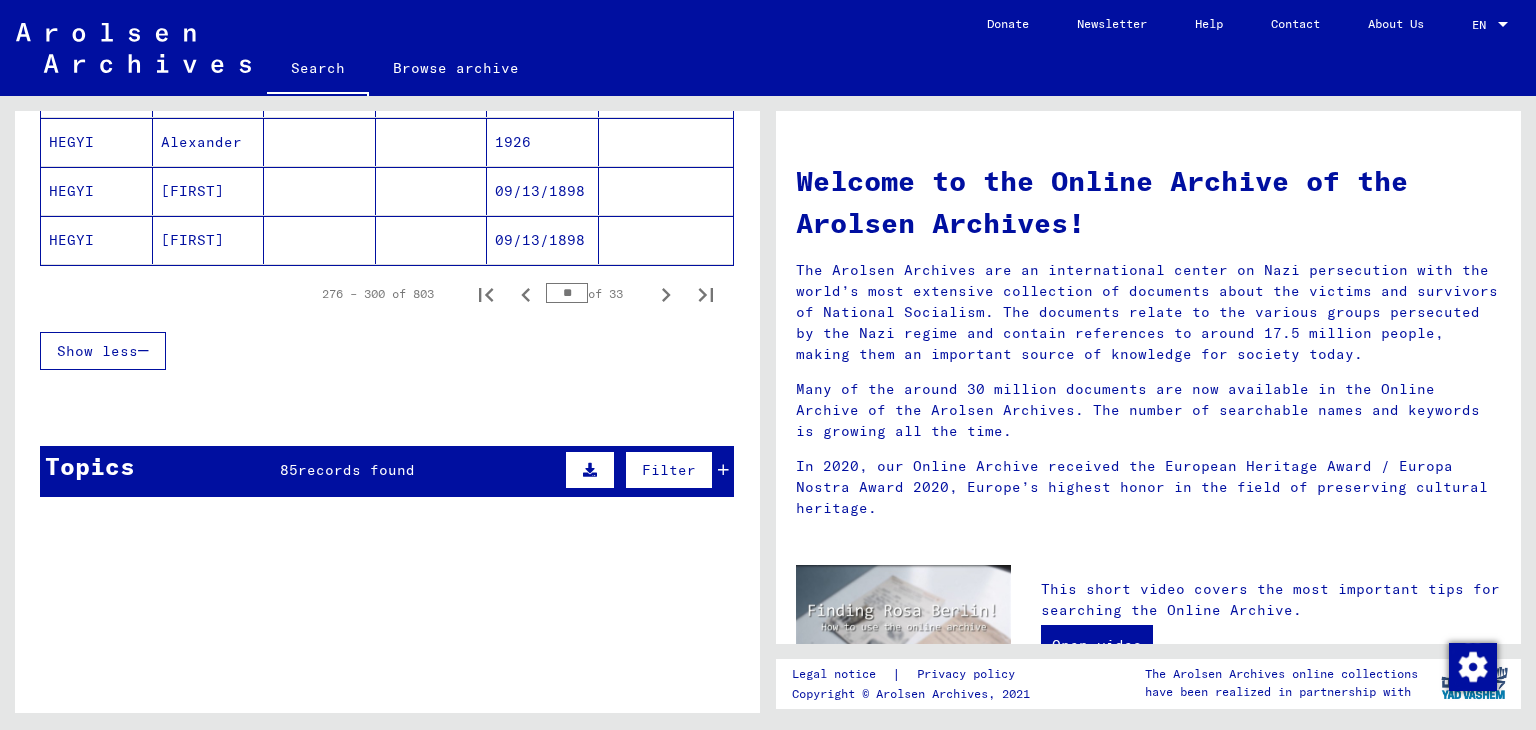 scroll, scrollTop: 1366, scrollLeft: 0, axis: vertical 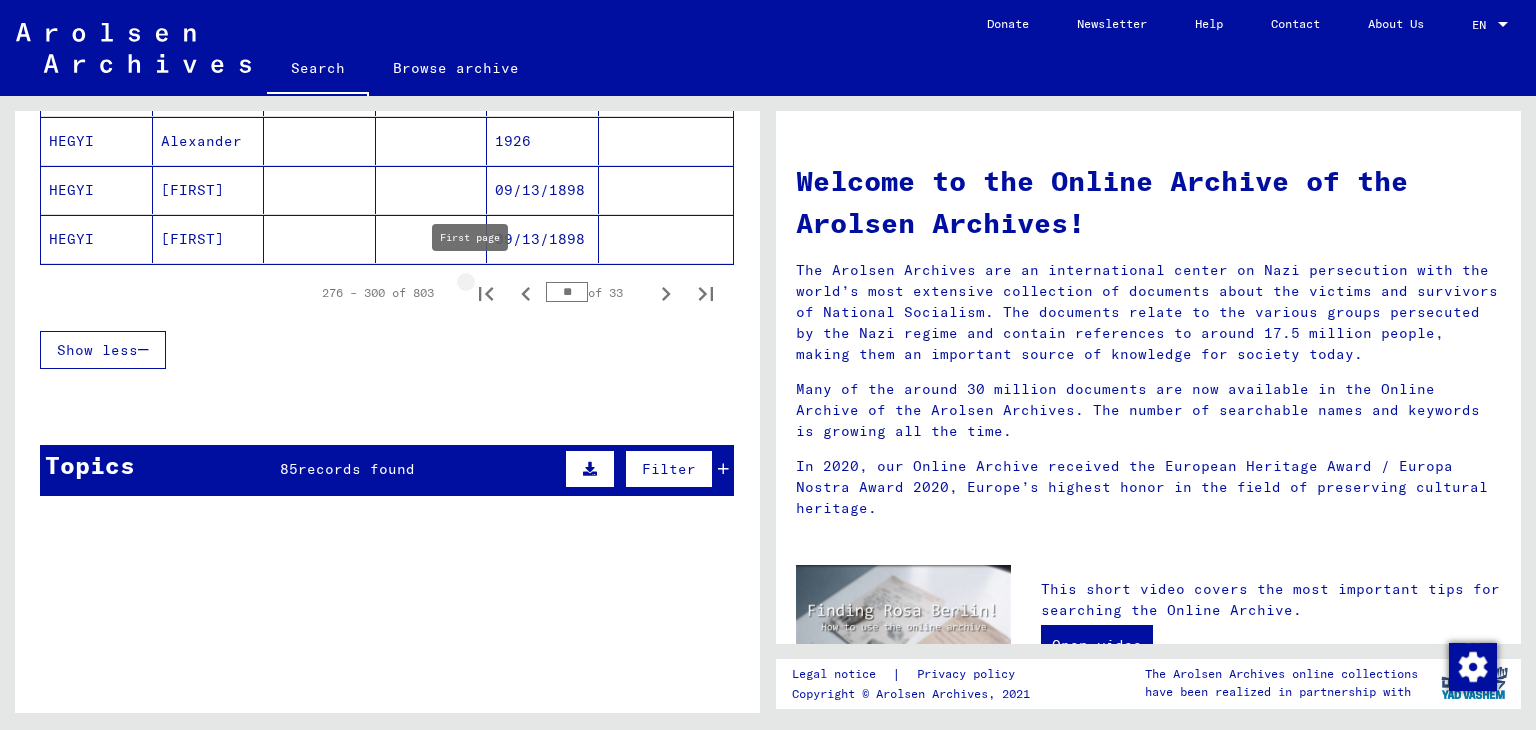 click 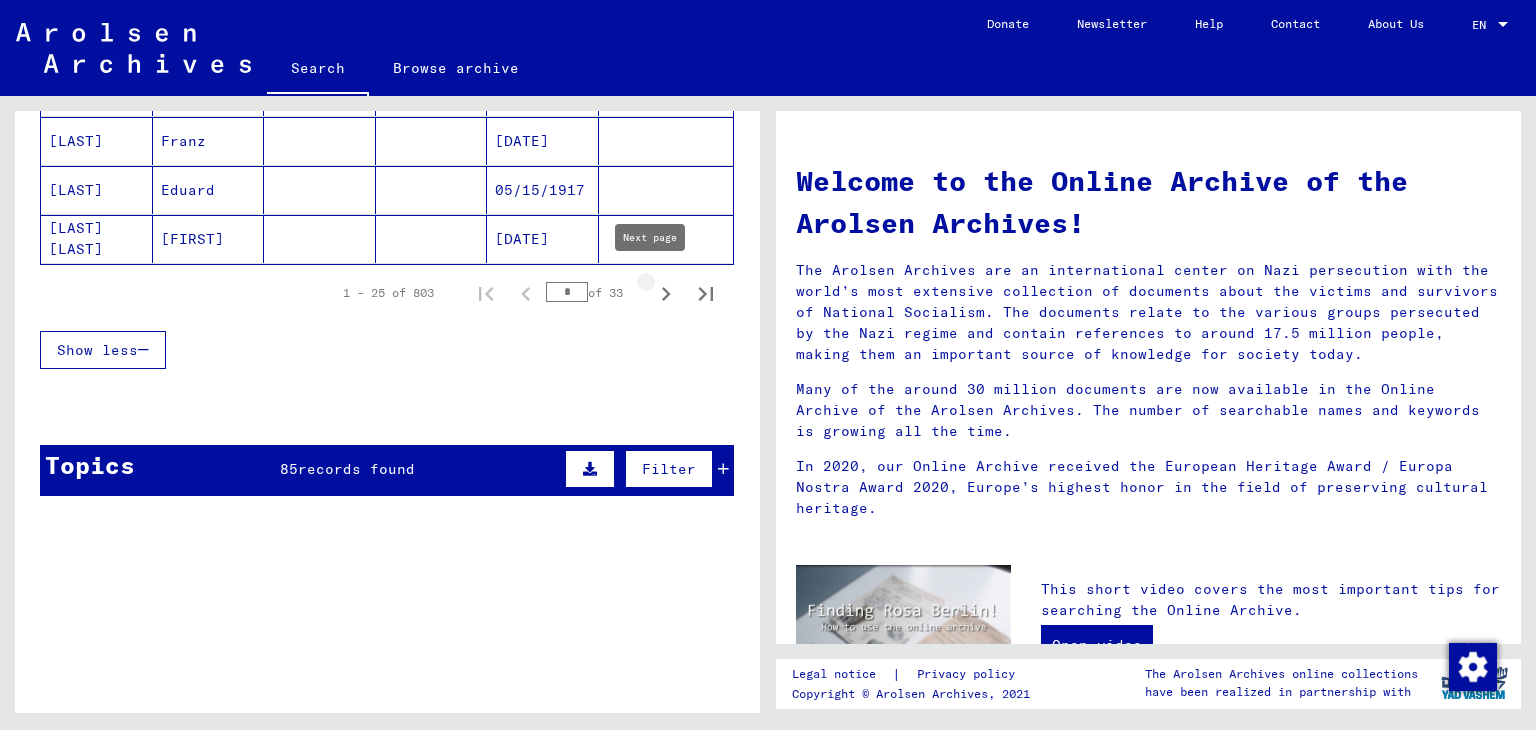 click 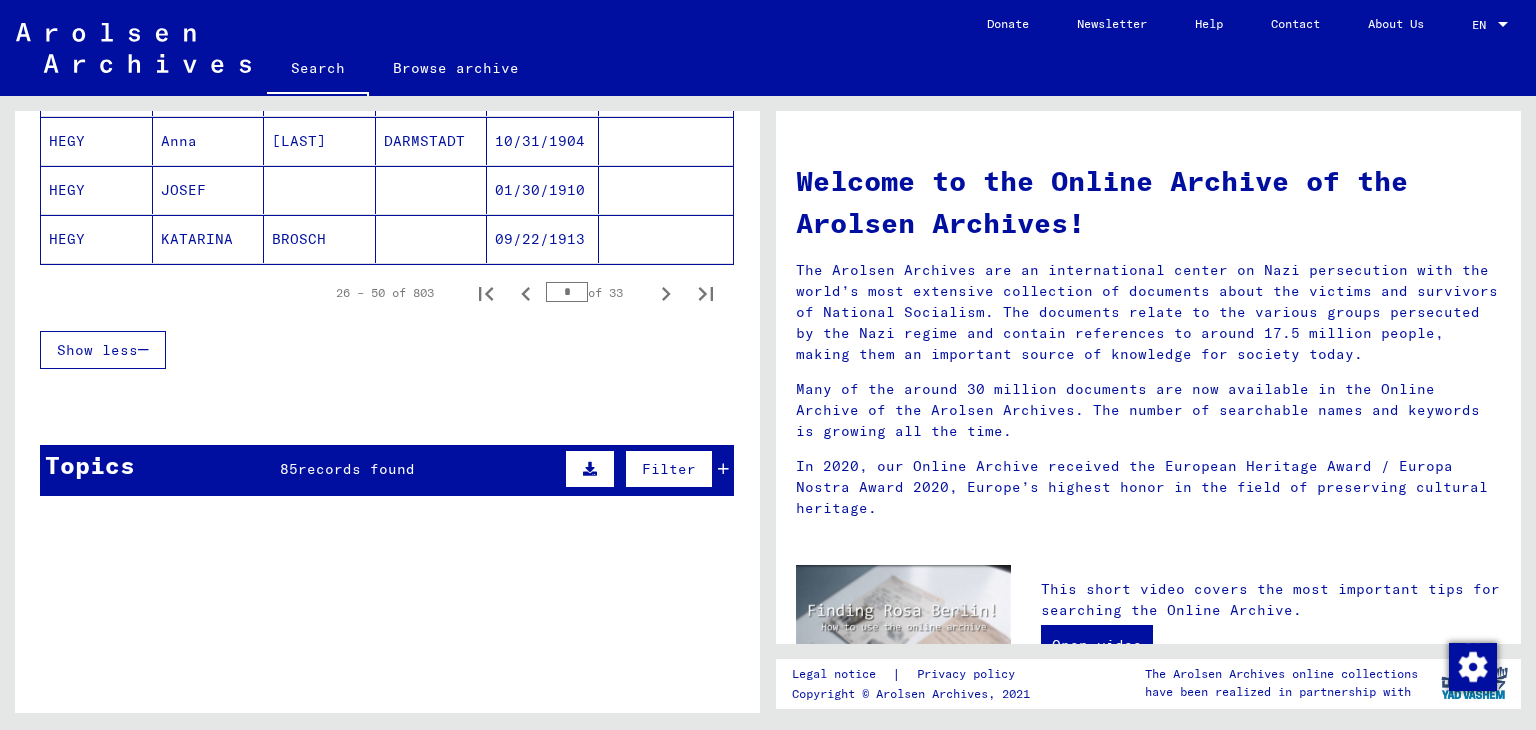click 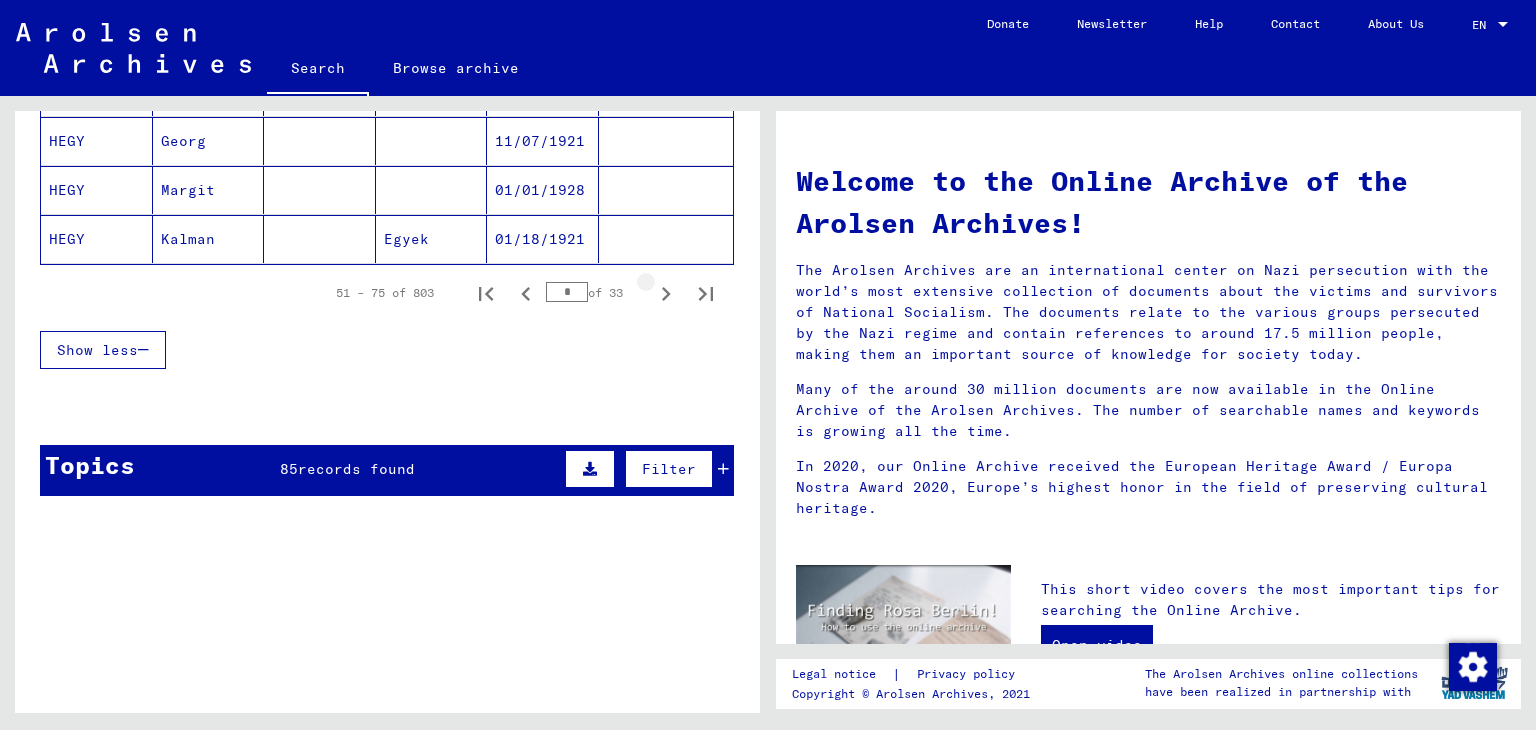 click 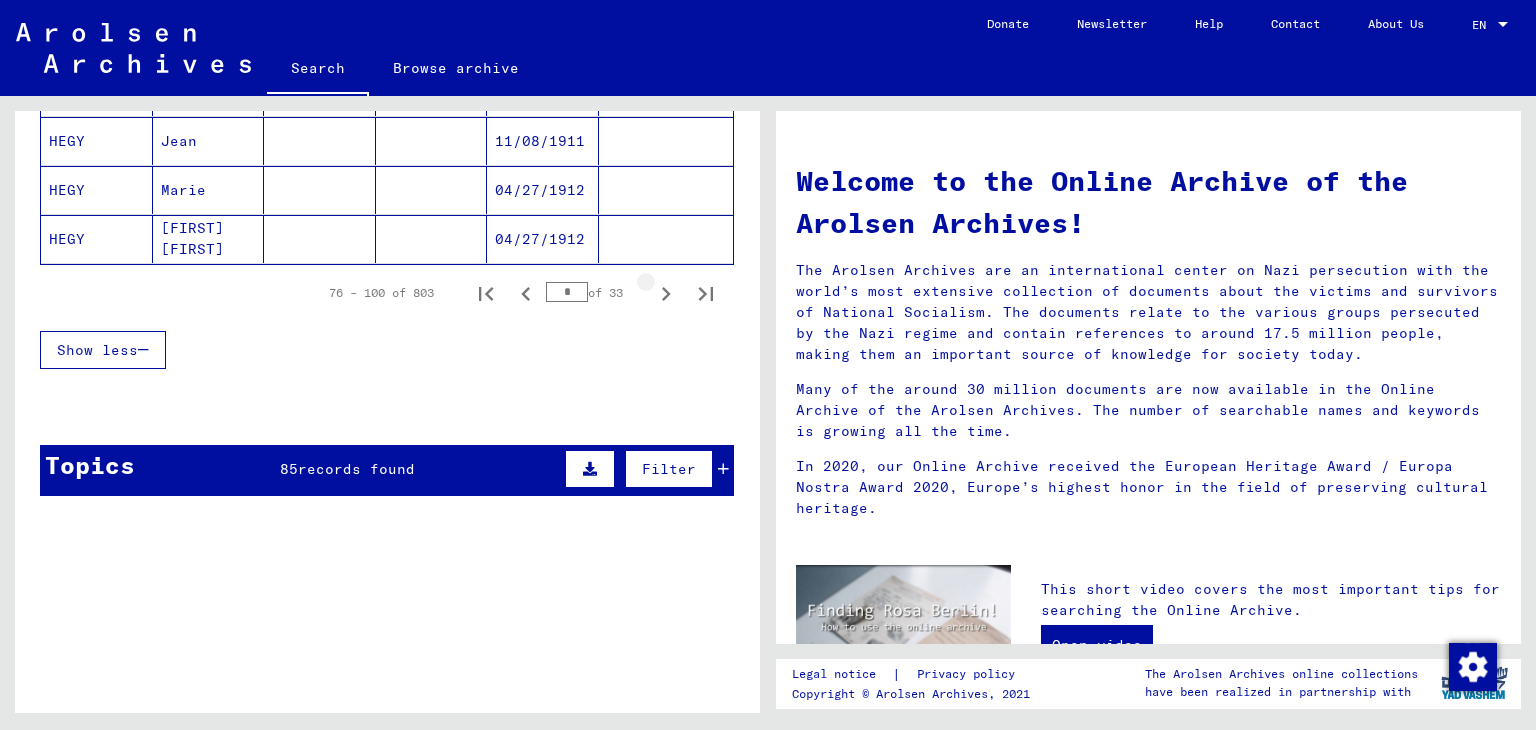 click 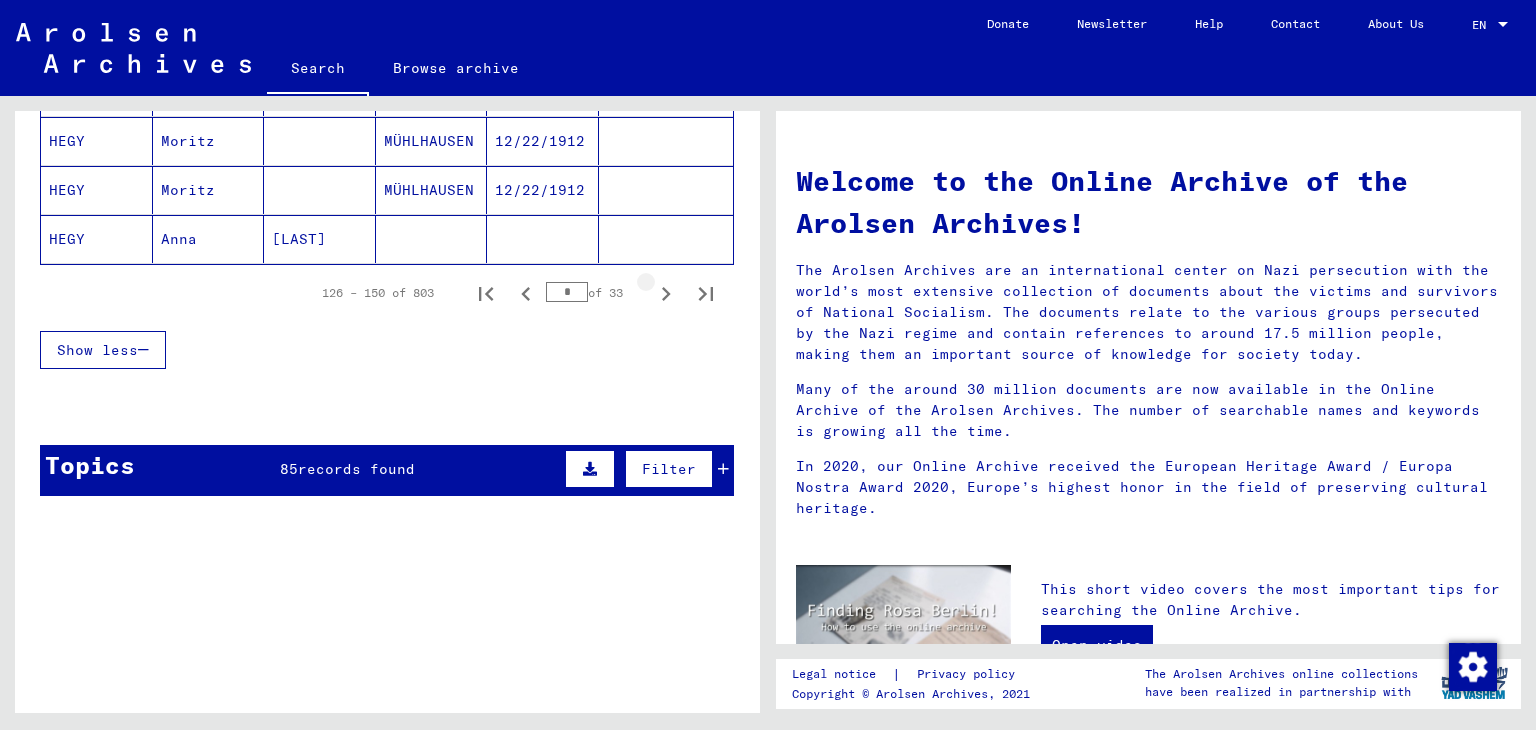 click 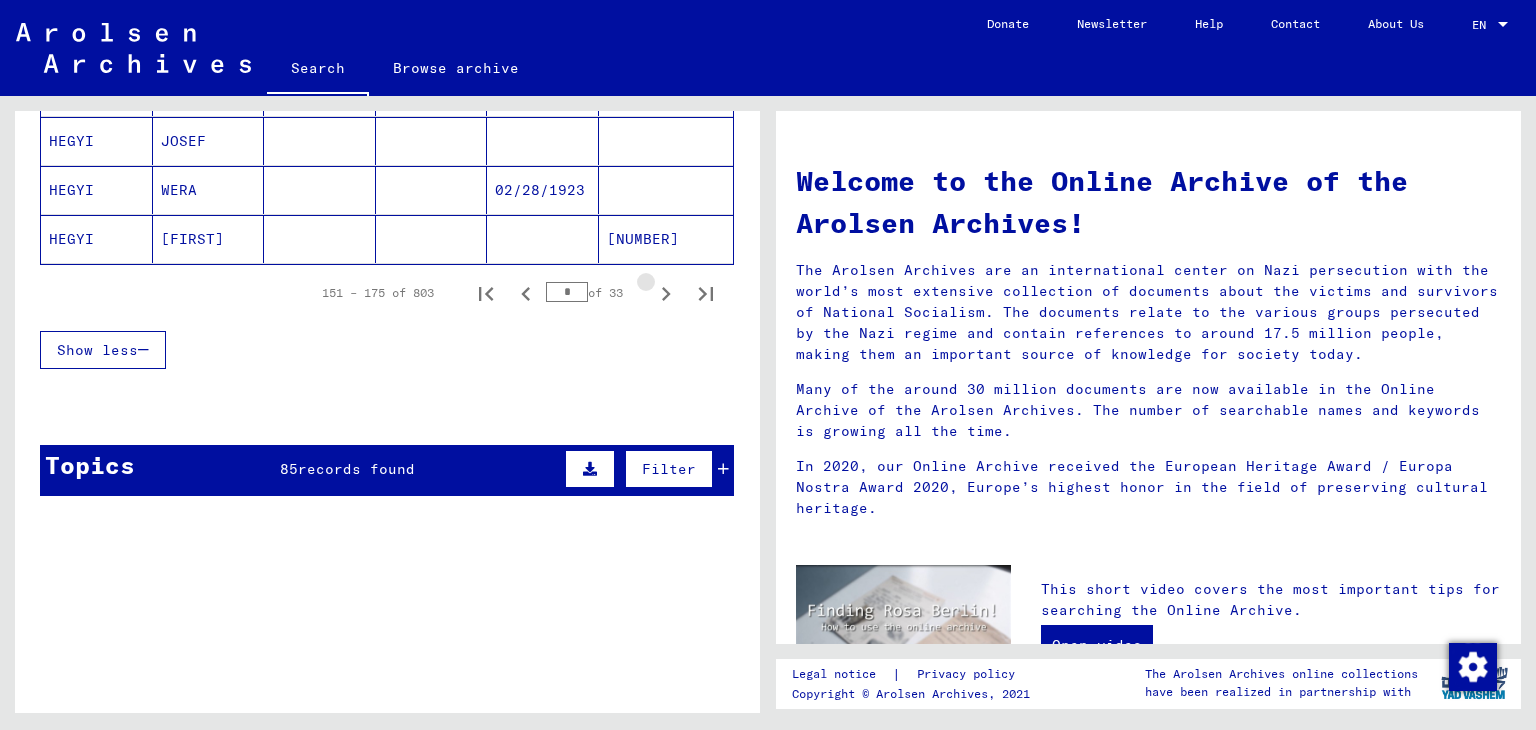 click 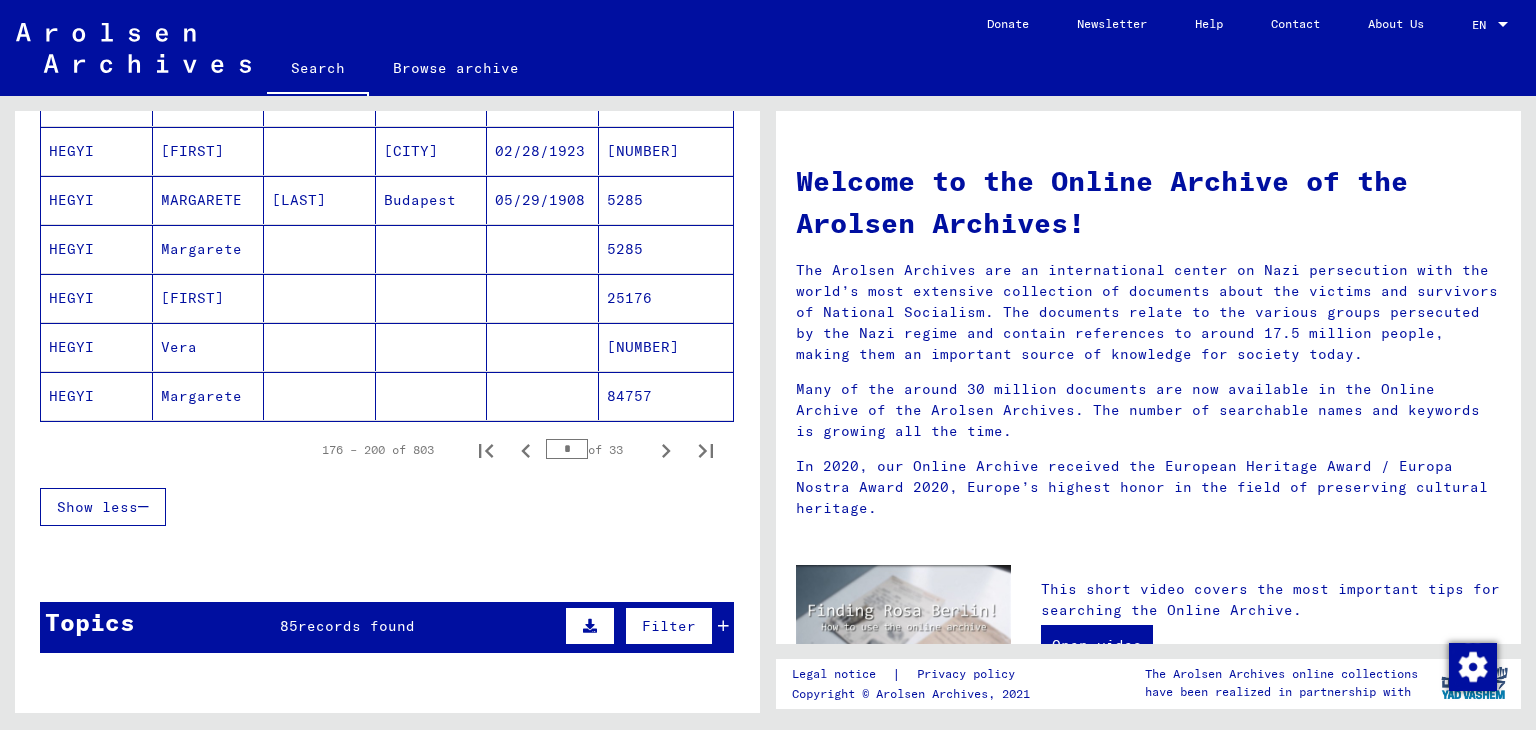scroll, scrollTop: 1220, scrollLeft: 0, axis: vertical 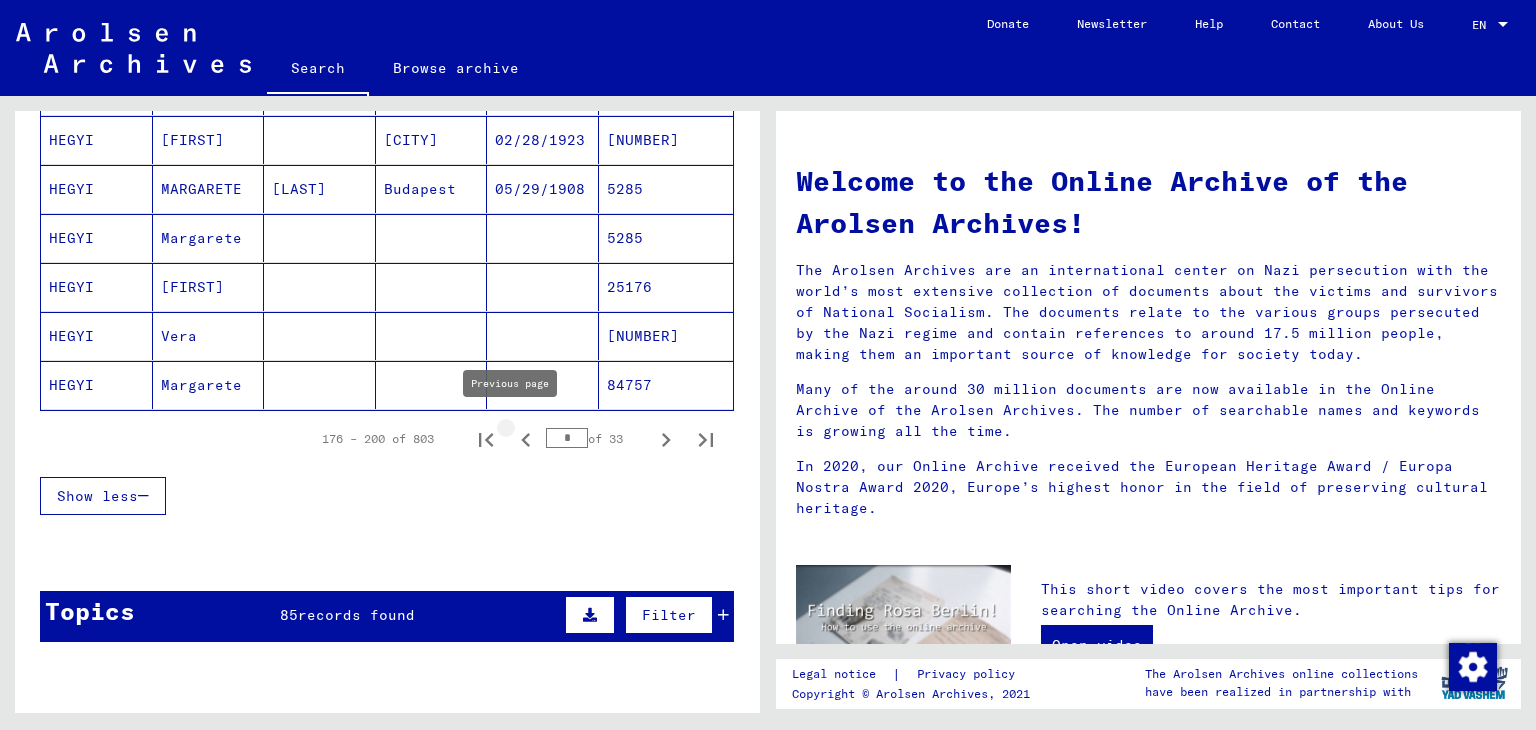 click 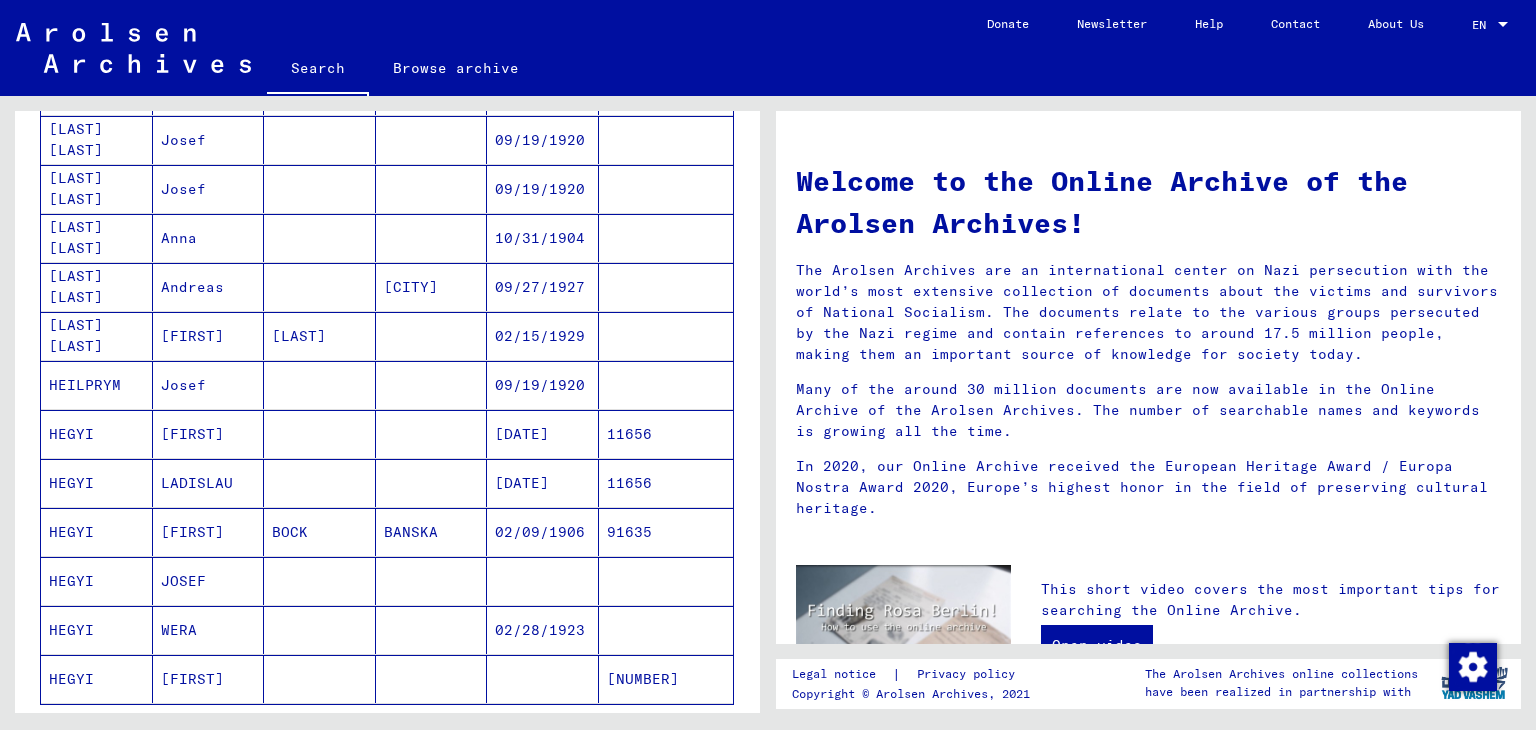 scroll, scrollTop: 919, scrollLeft: 0, axis: vertical 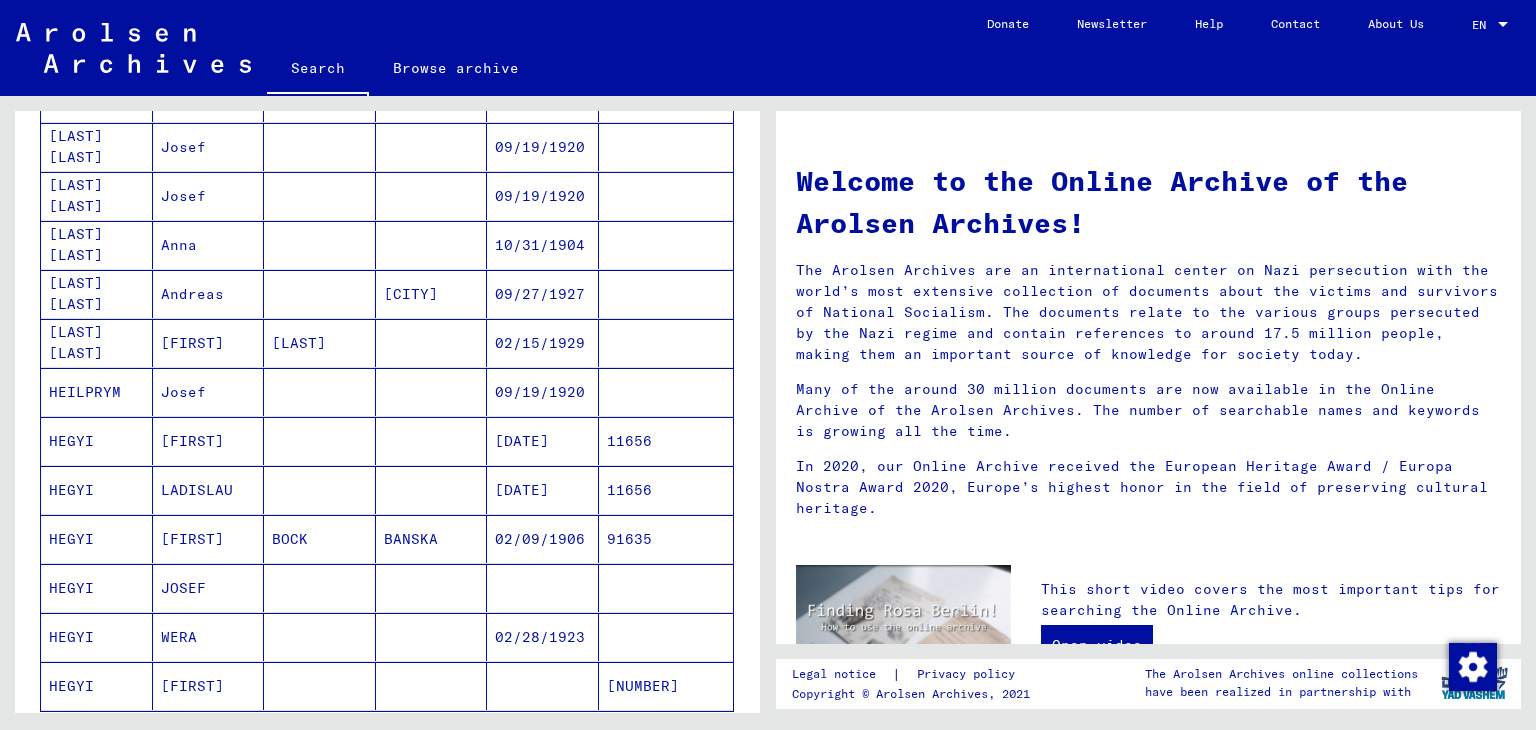 click on "09/27/1927" at bounding box center [543, 343] 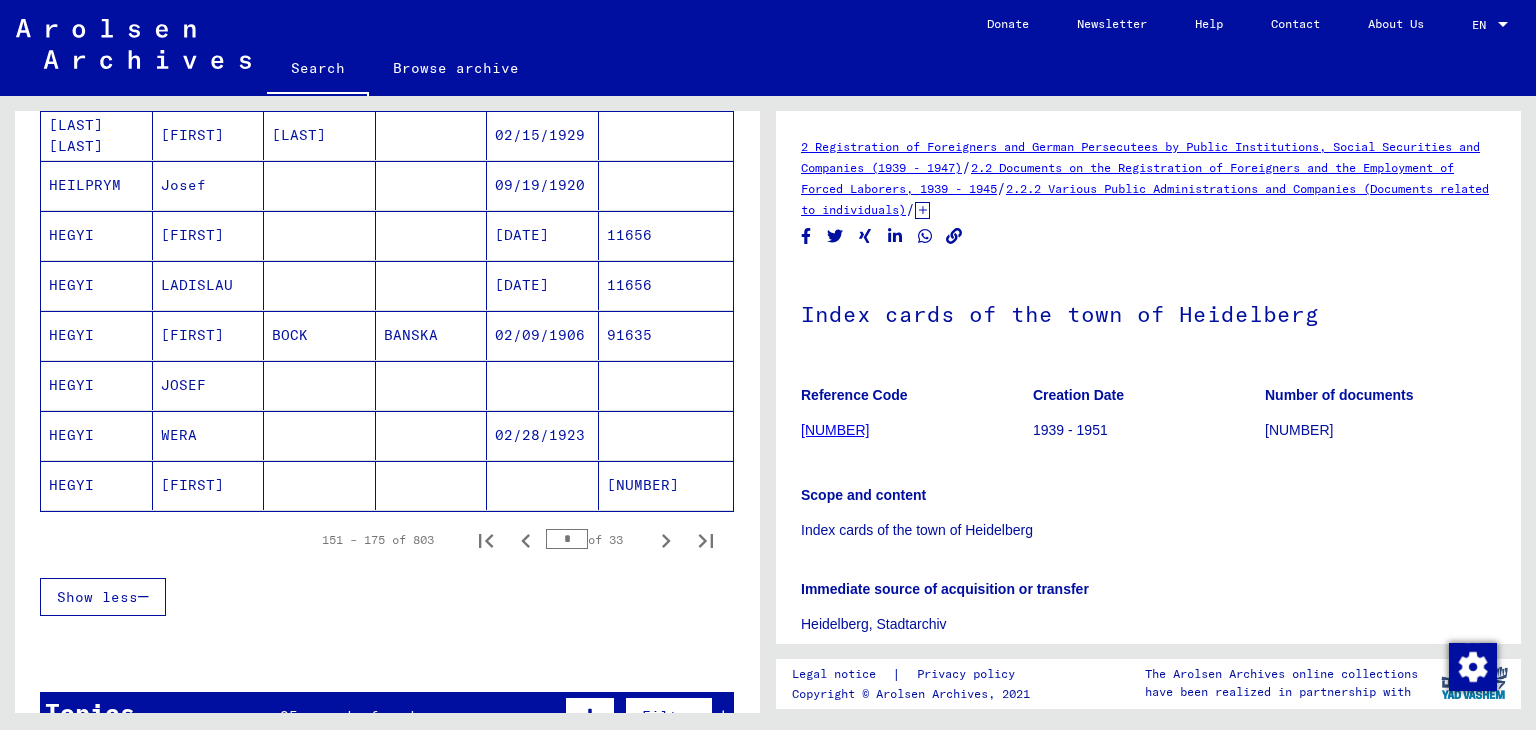 scroll, scrollTop: 1240, scrollLeft: 0, axis: vertical 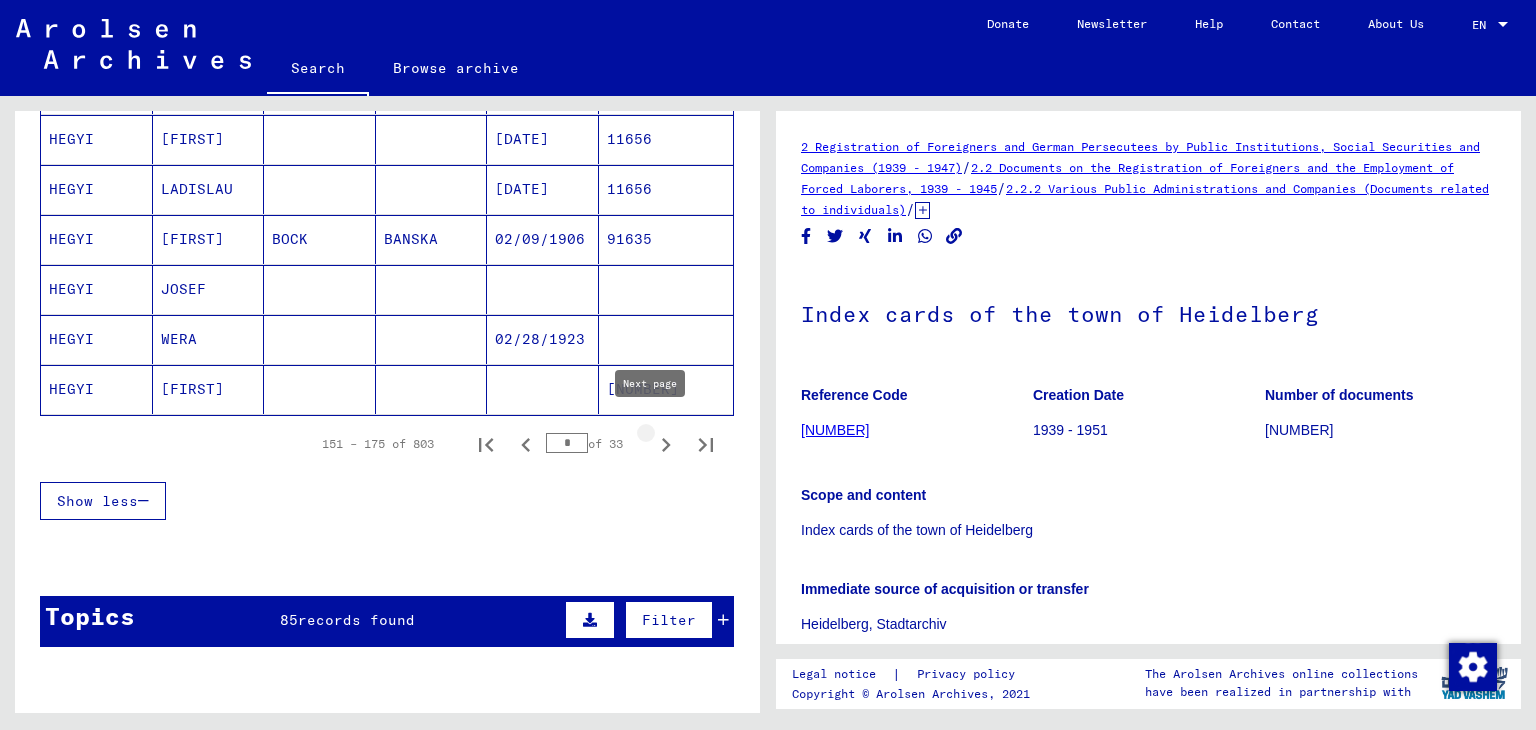 click 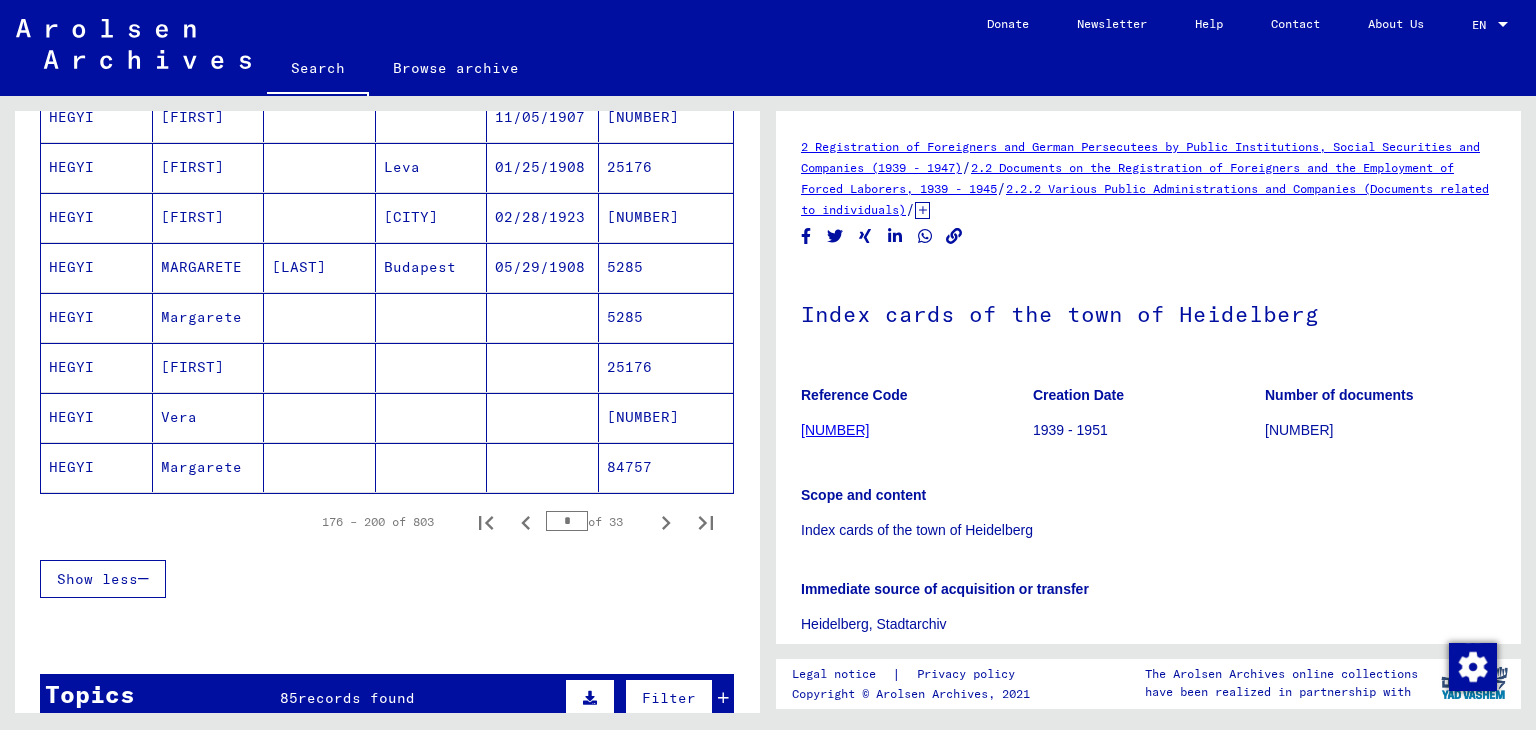 scroll, scrollTop: 1164, scrollLeft: 0, axis: vertical 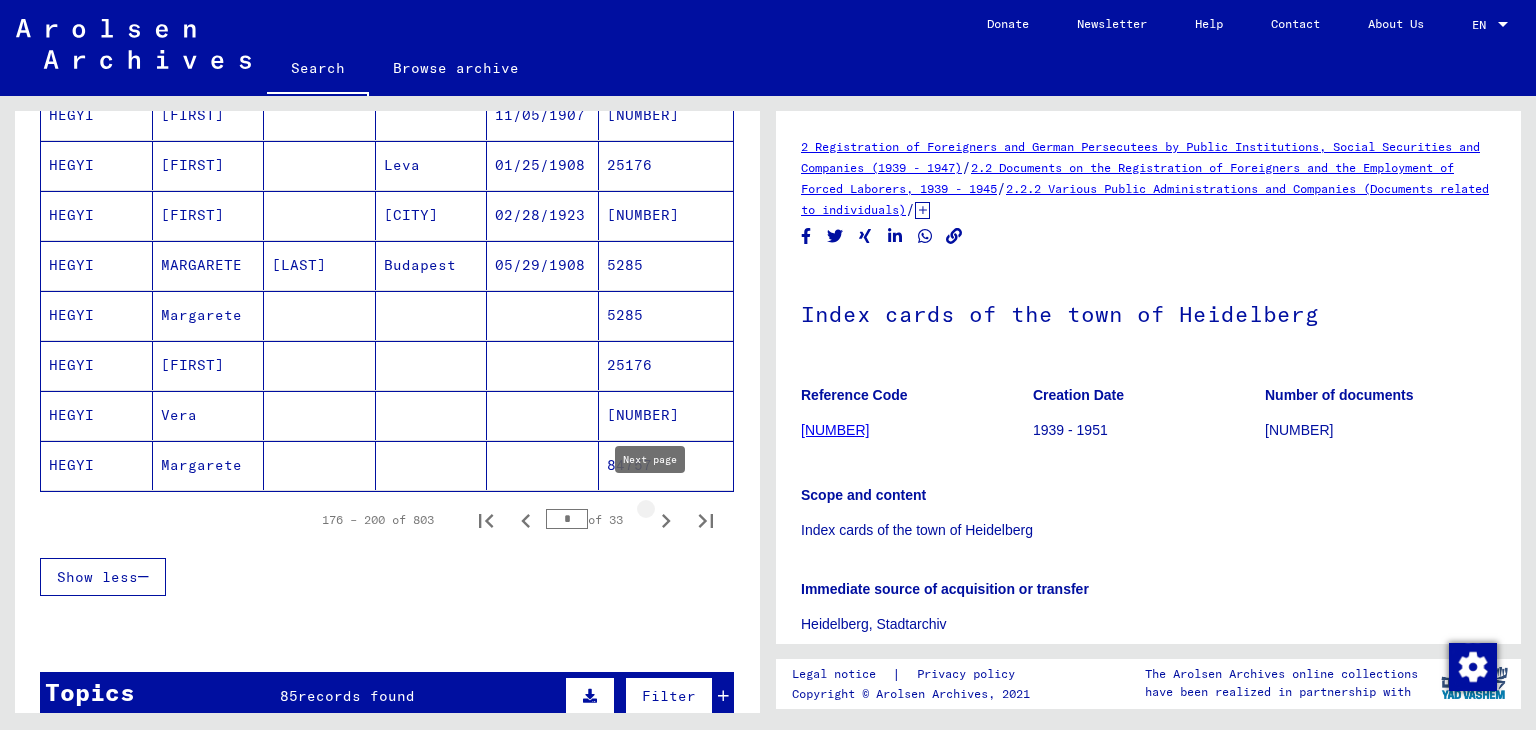 click 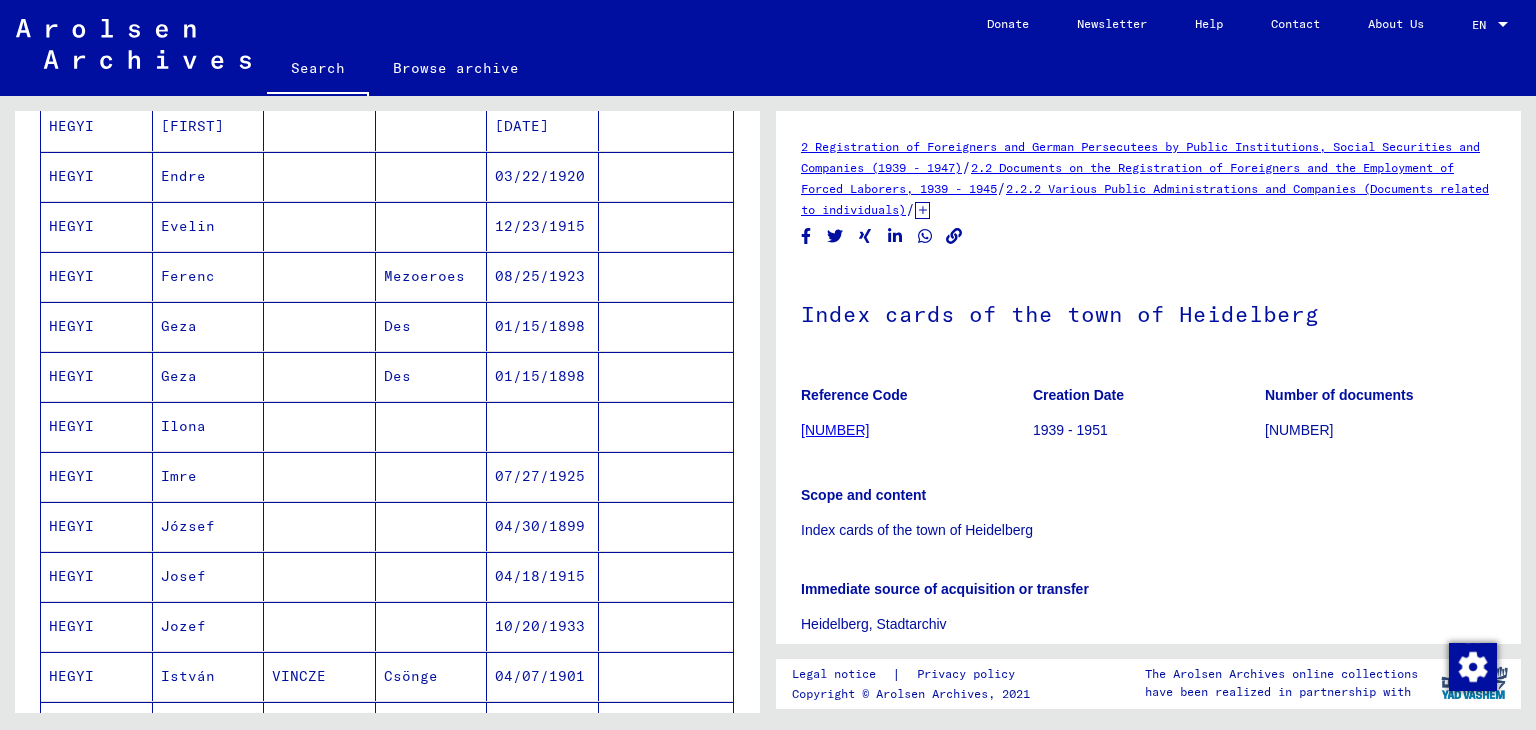 scroll, scrollTop: 1395, scrollLeft: 0, axis: vertical 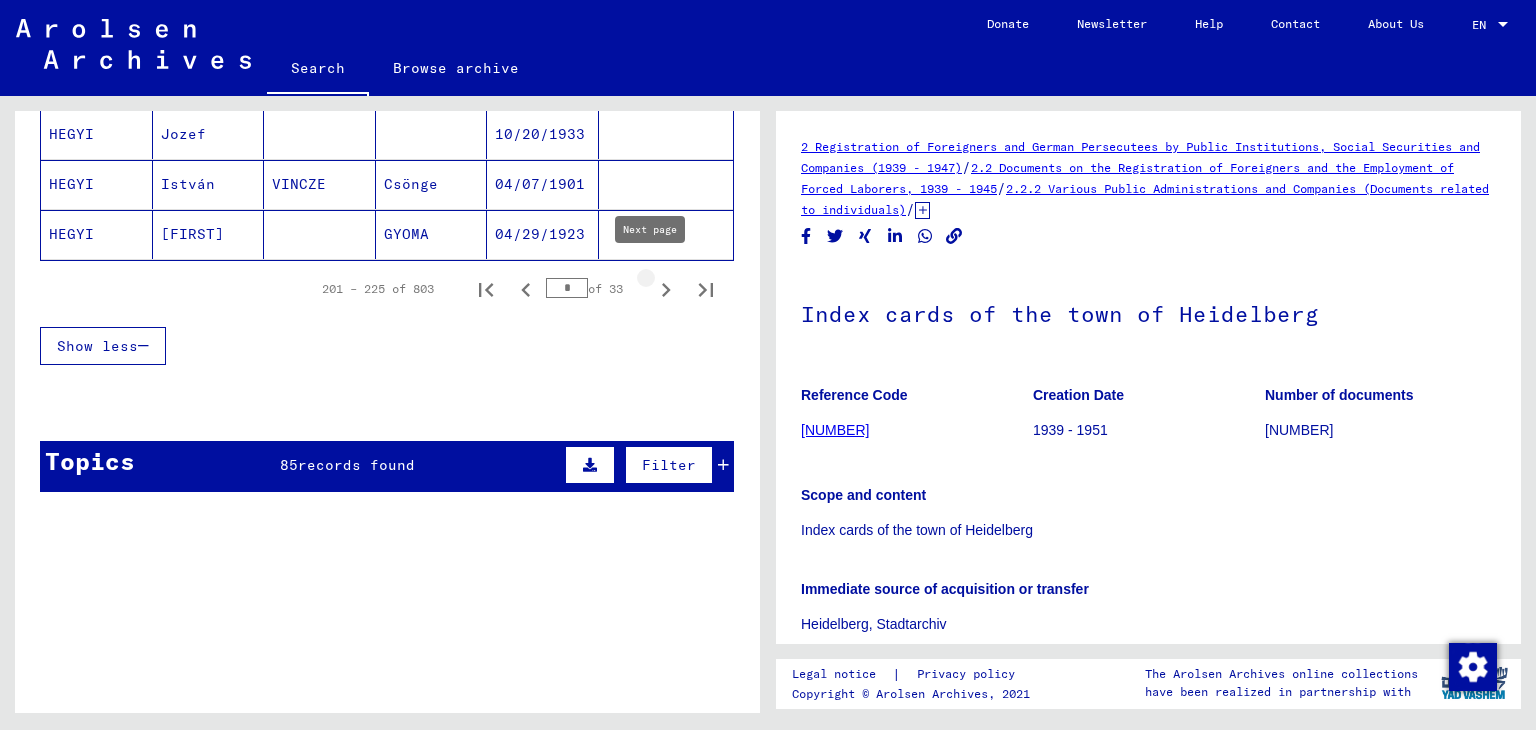 click 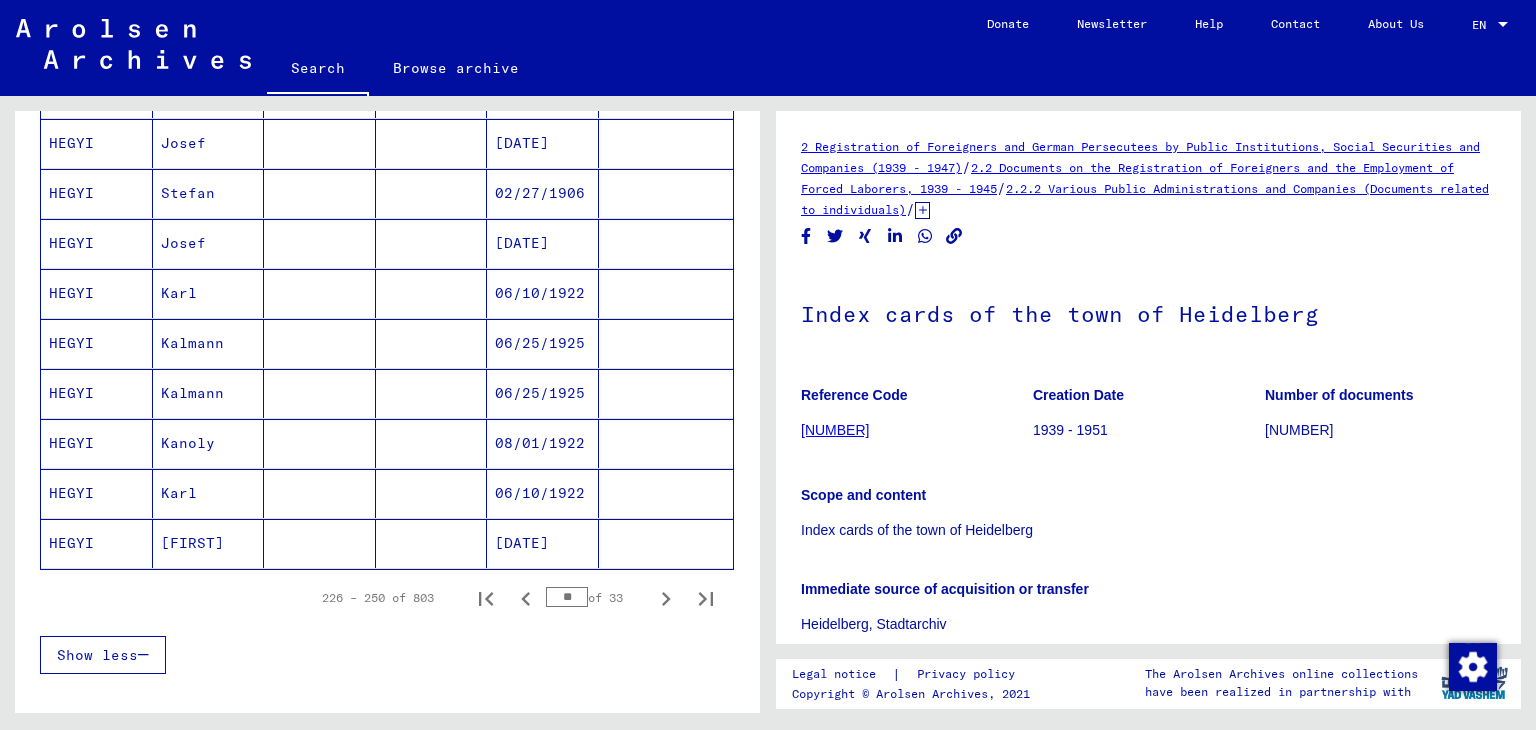 click at bounding box center (666, 243) 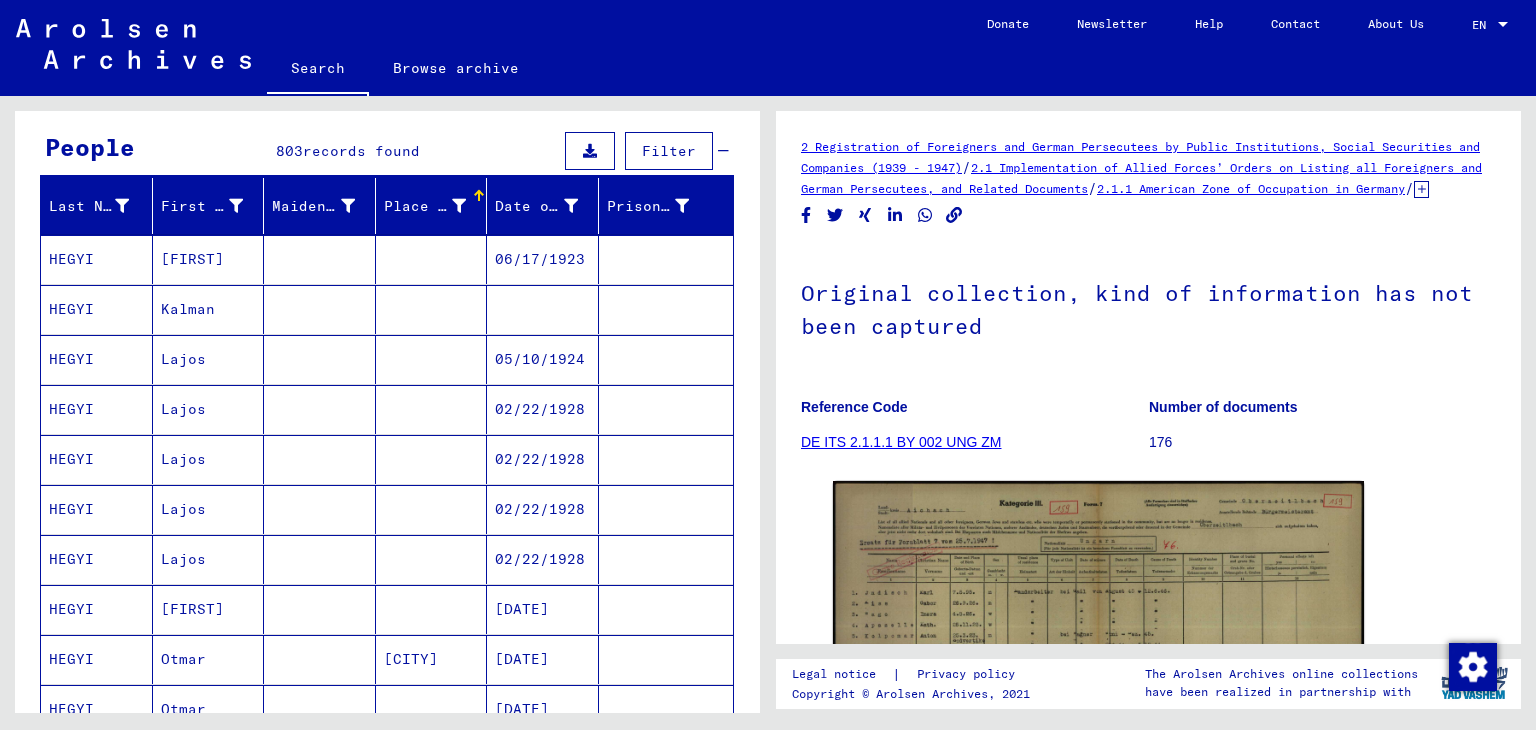 scroll, scrollTop: 168, scrollLeft: 0, axis: vertical 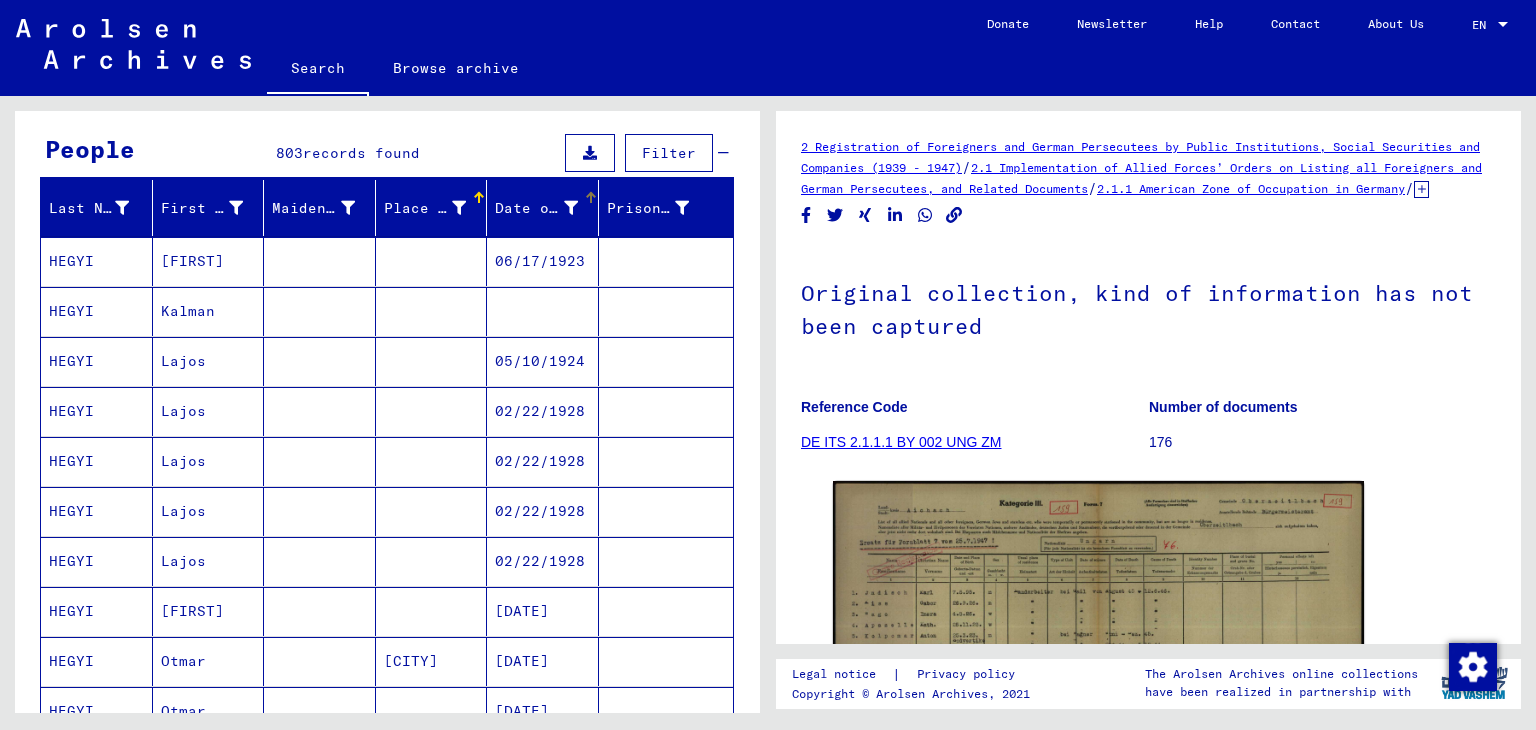 click at bounding box center [571, 208] 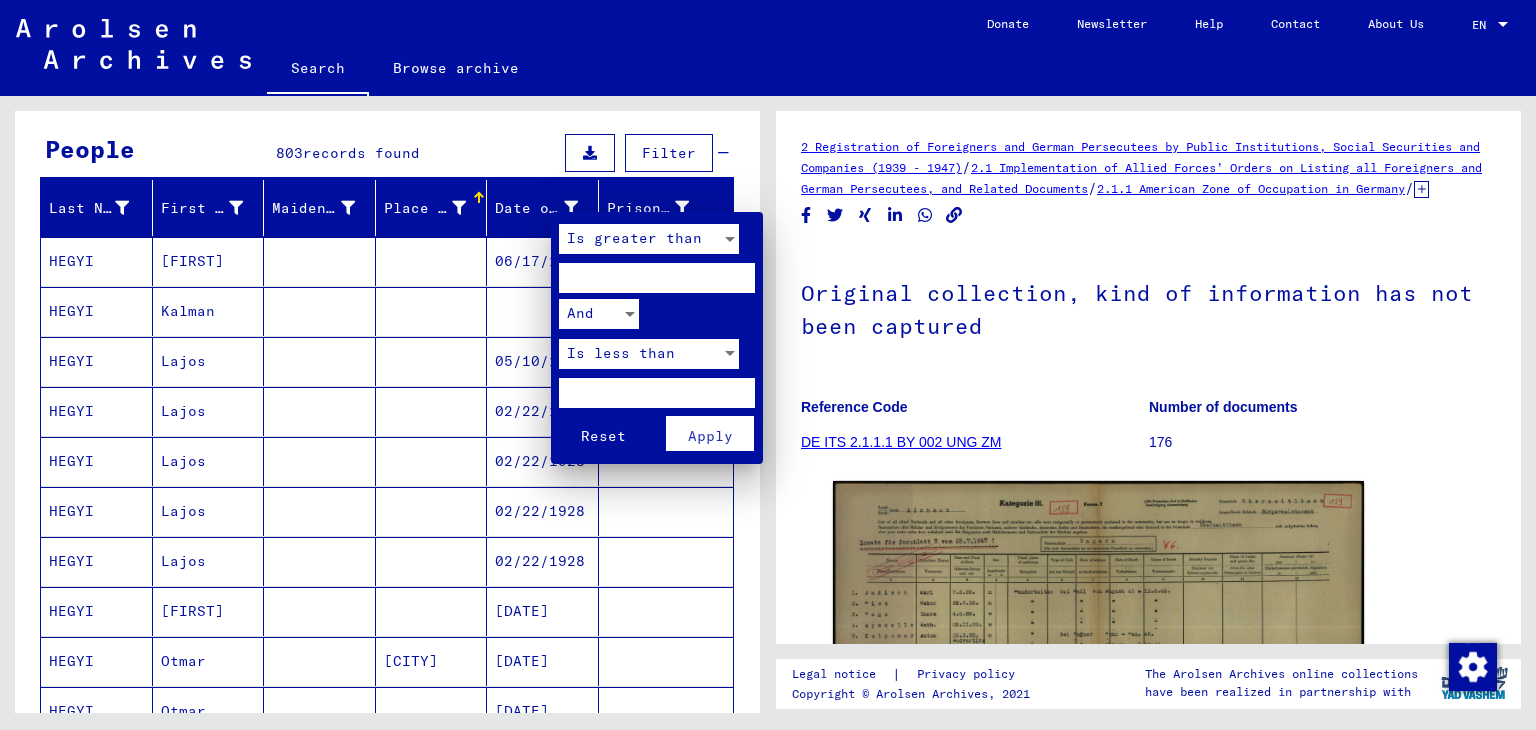 click at bounding box center (768, 365) 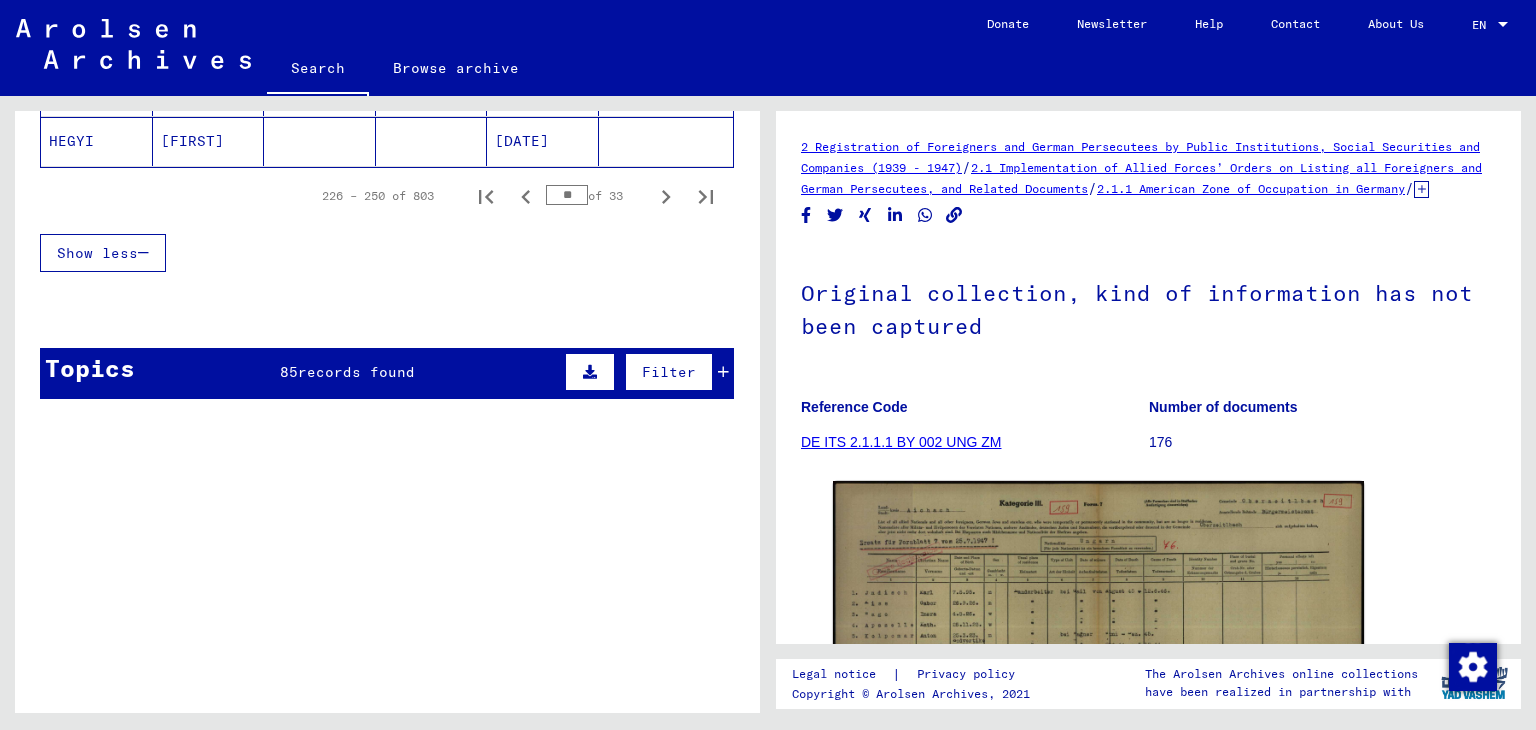 scroll, scrollTop: 1499, scrollLeft: 0, axis: vertical 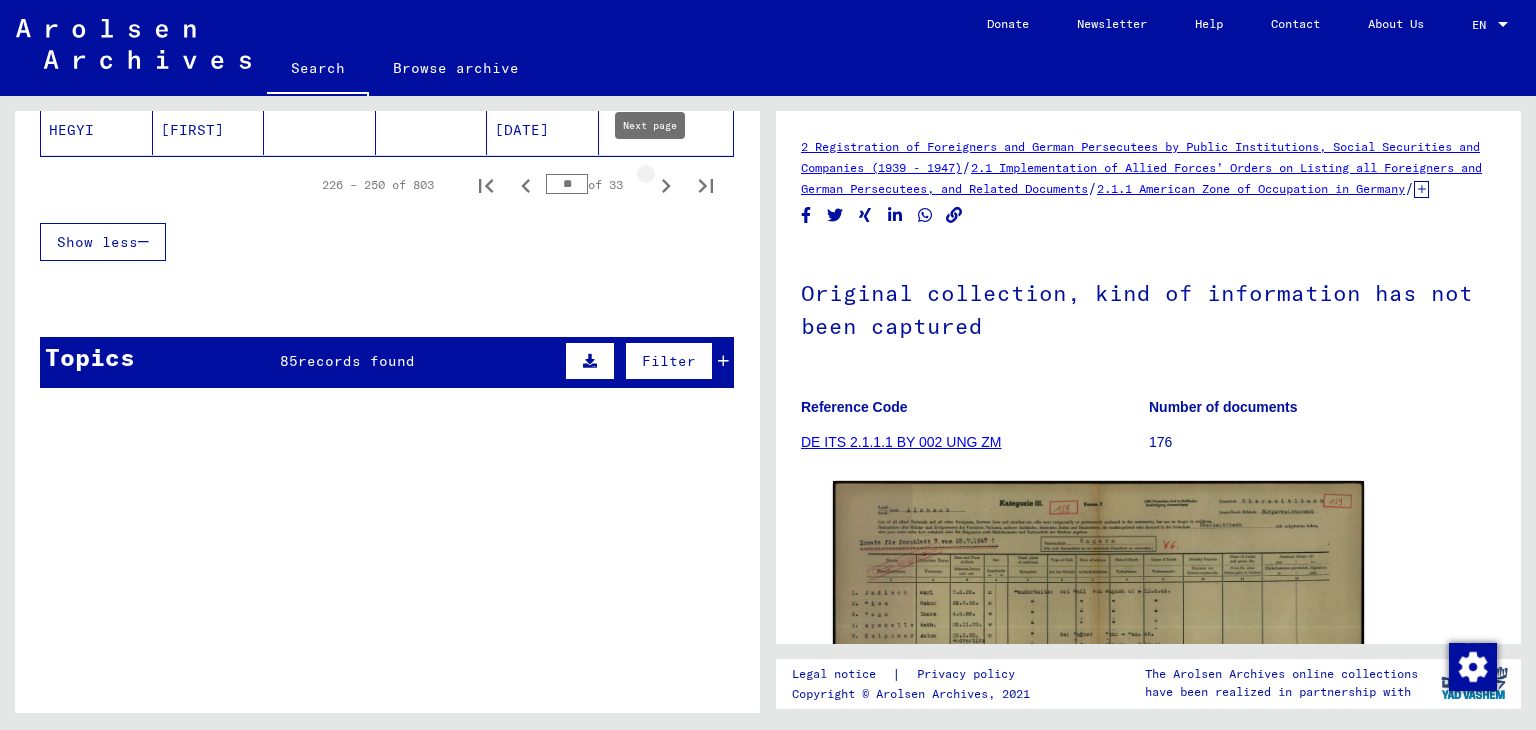click 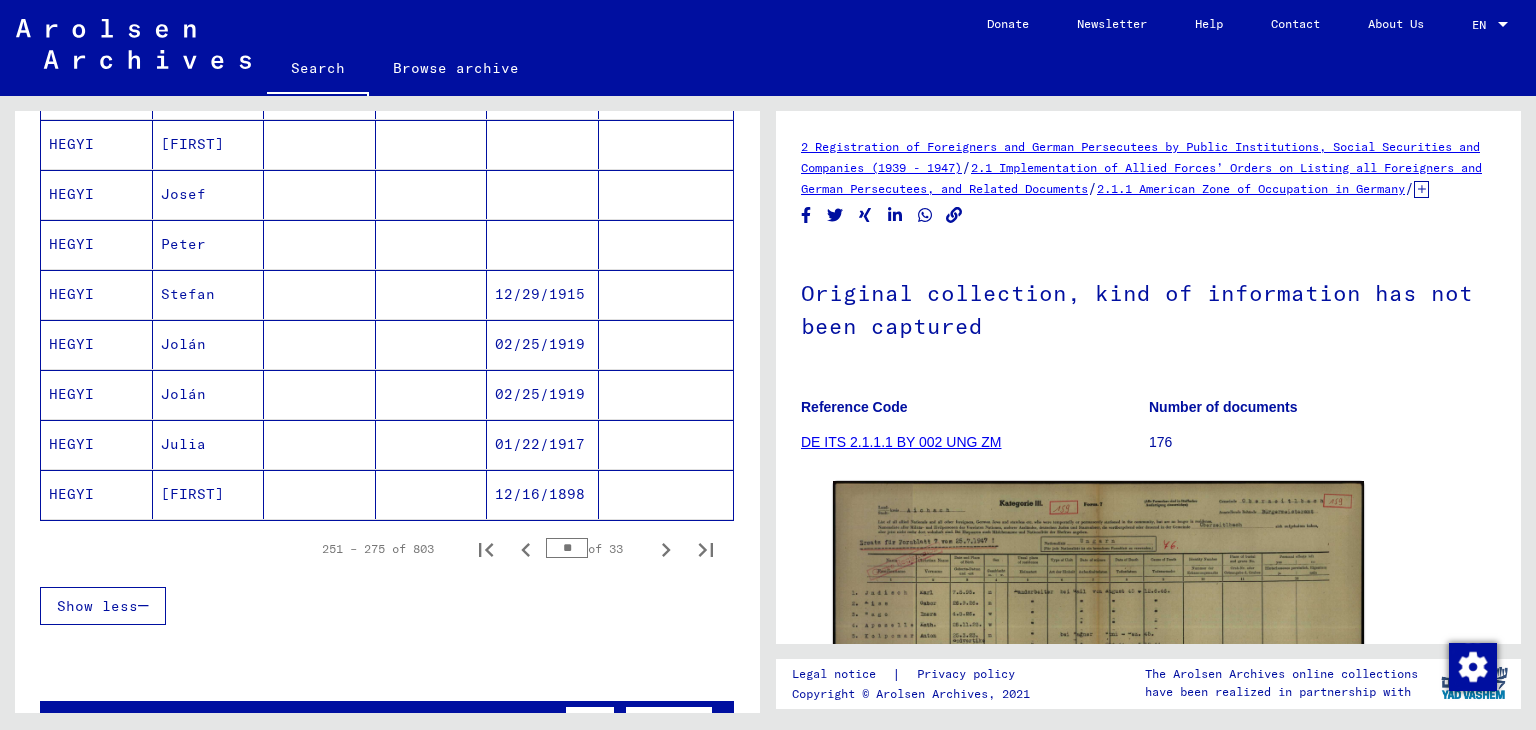 scroll, scrollTop: 1134, scrollLeft: 0, axis: vertical 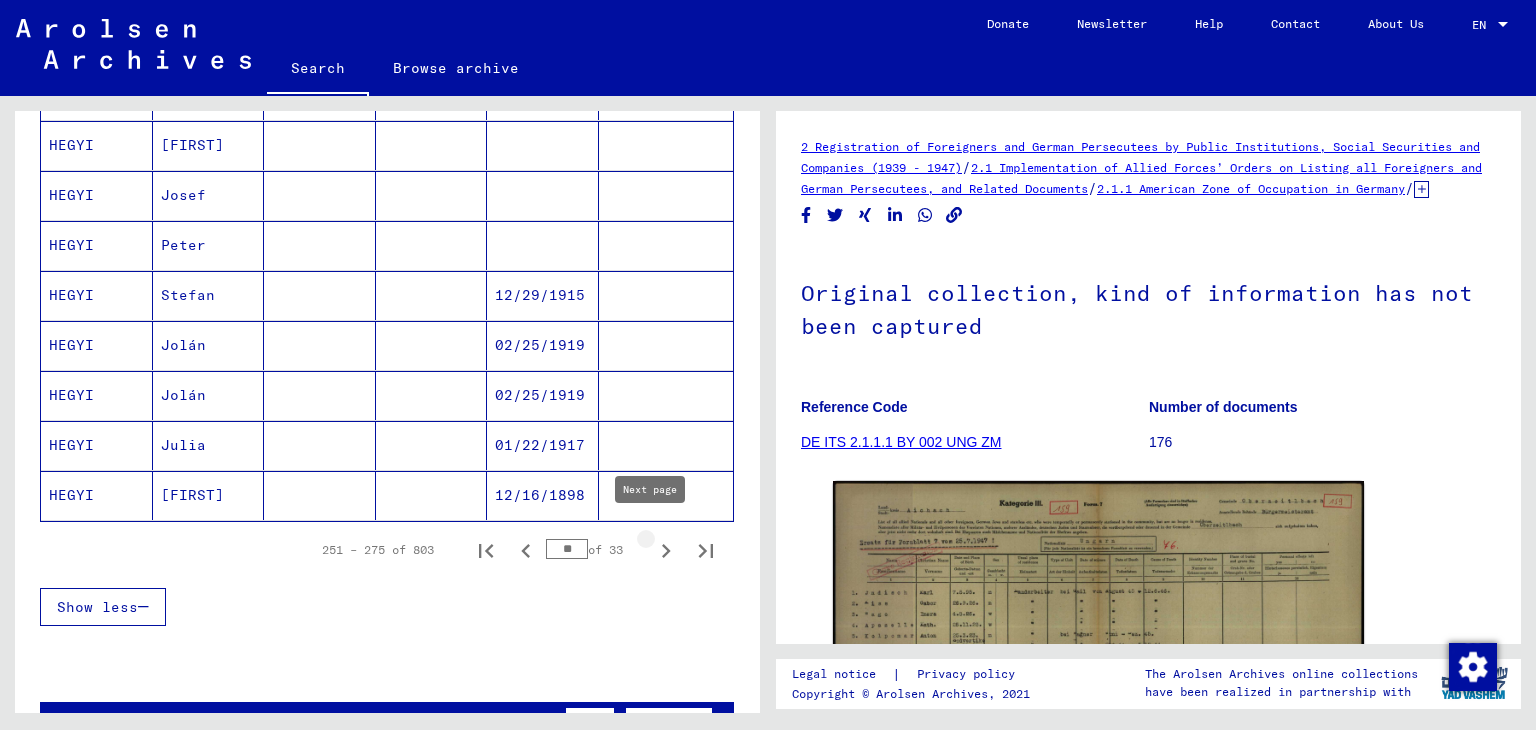 click 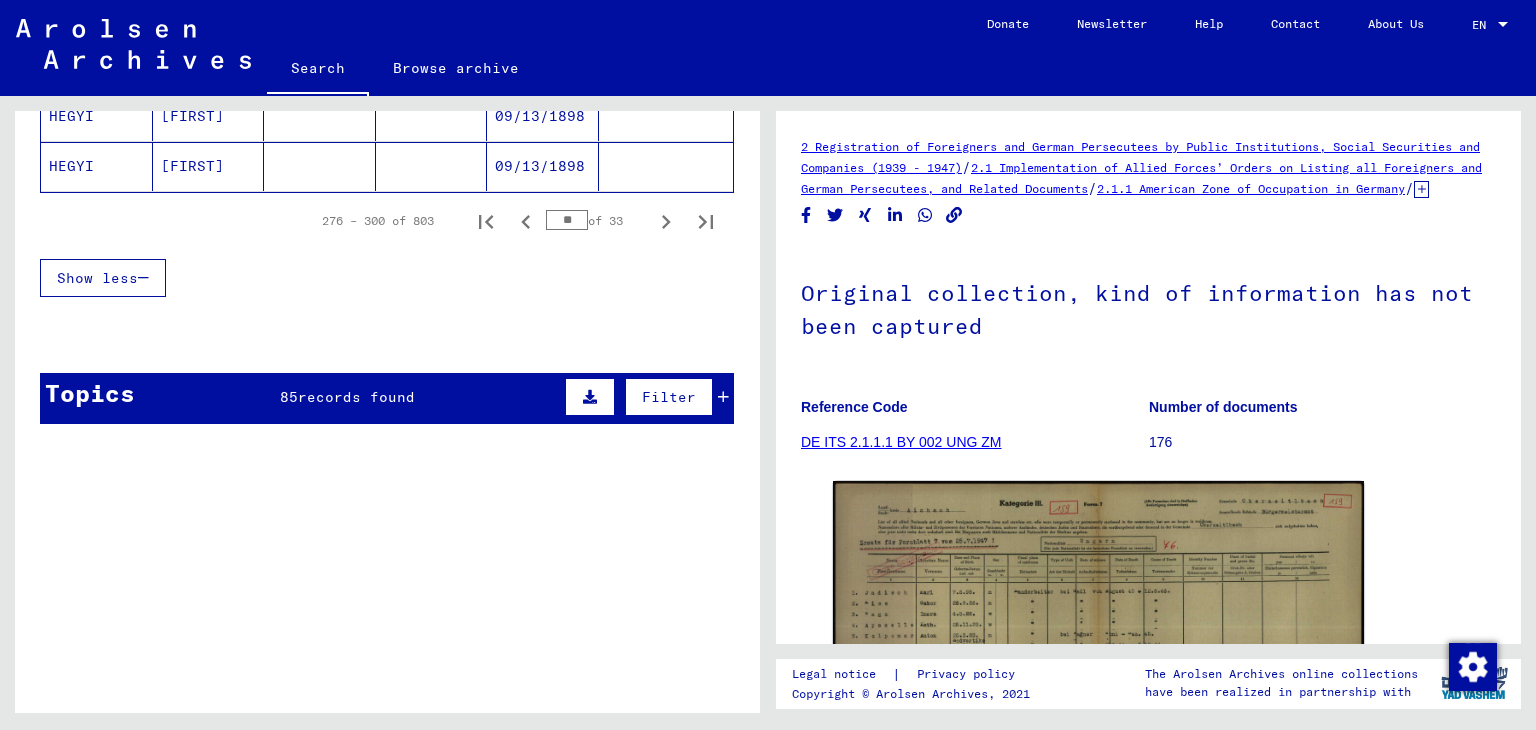 scroll, scrollTop: 1464, scrollLeft: 0, axis: vertical 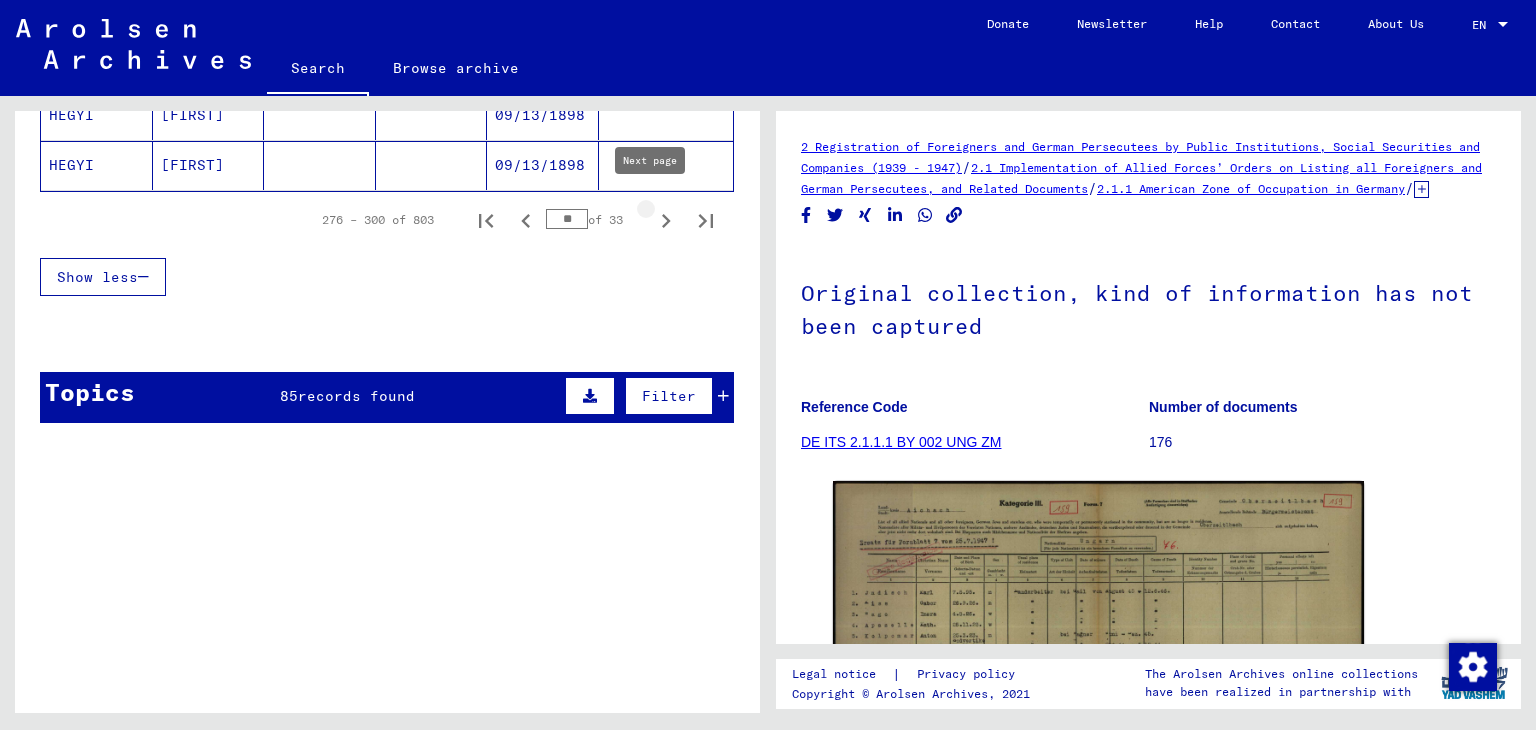click 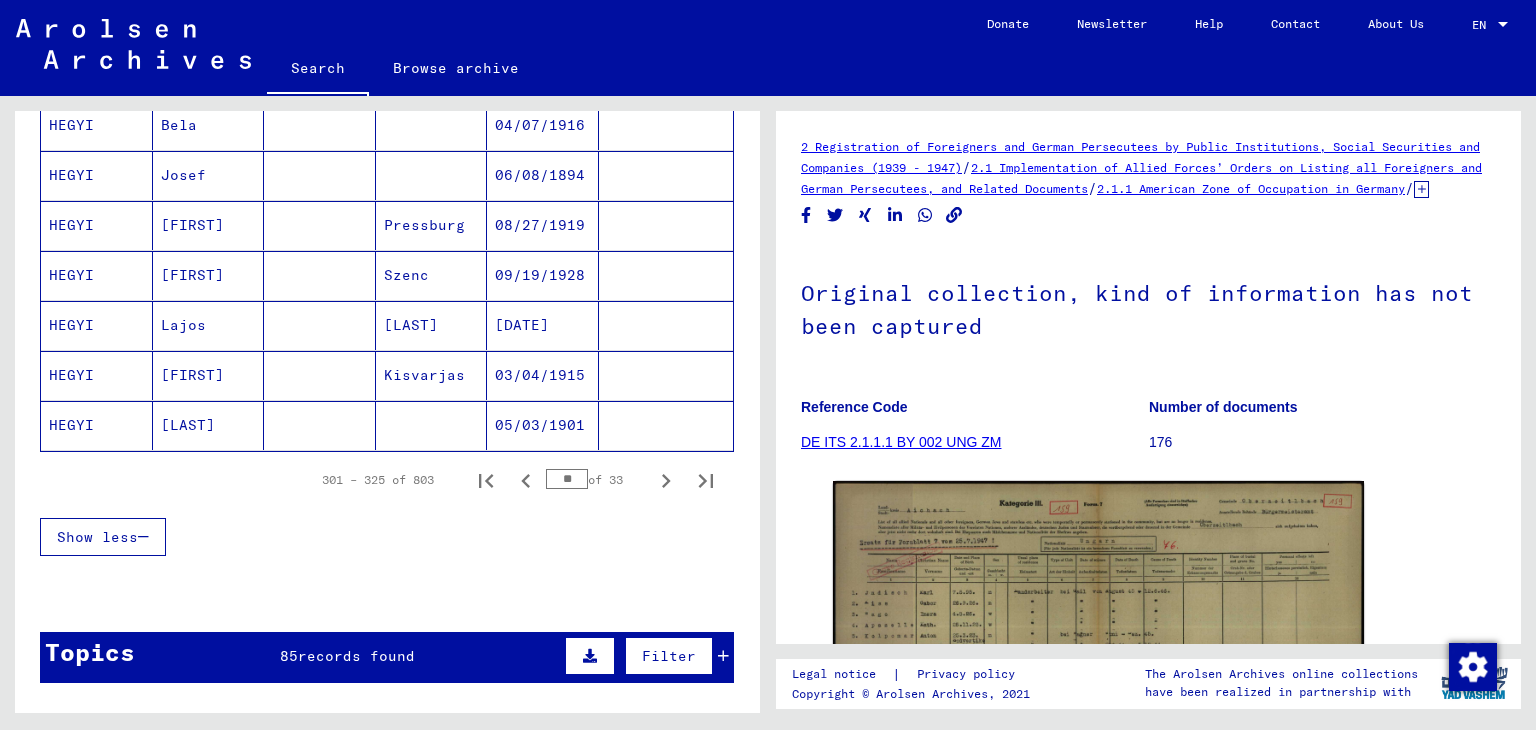 scroll, scrollTop: 1204, scrollLeft: 0, axis: vertical 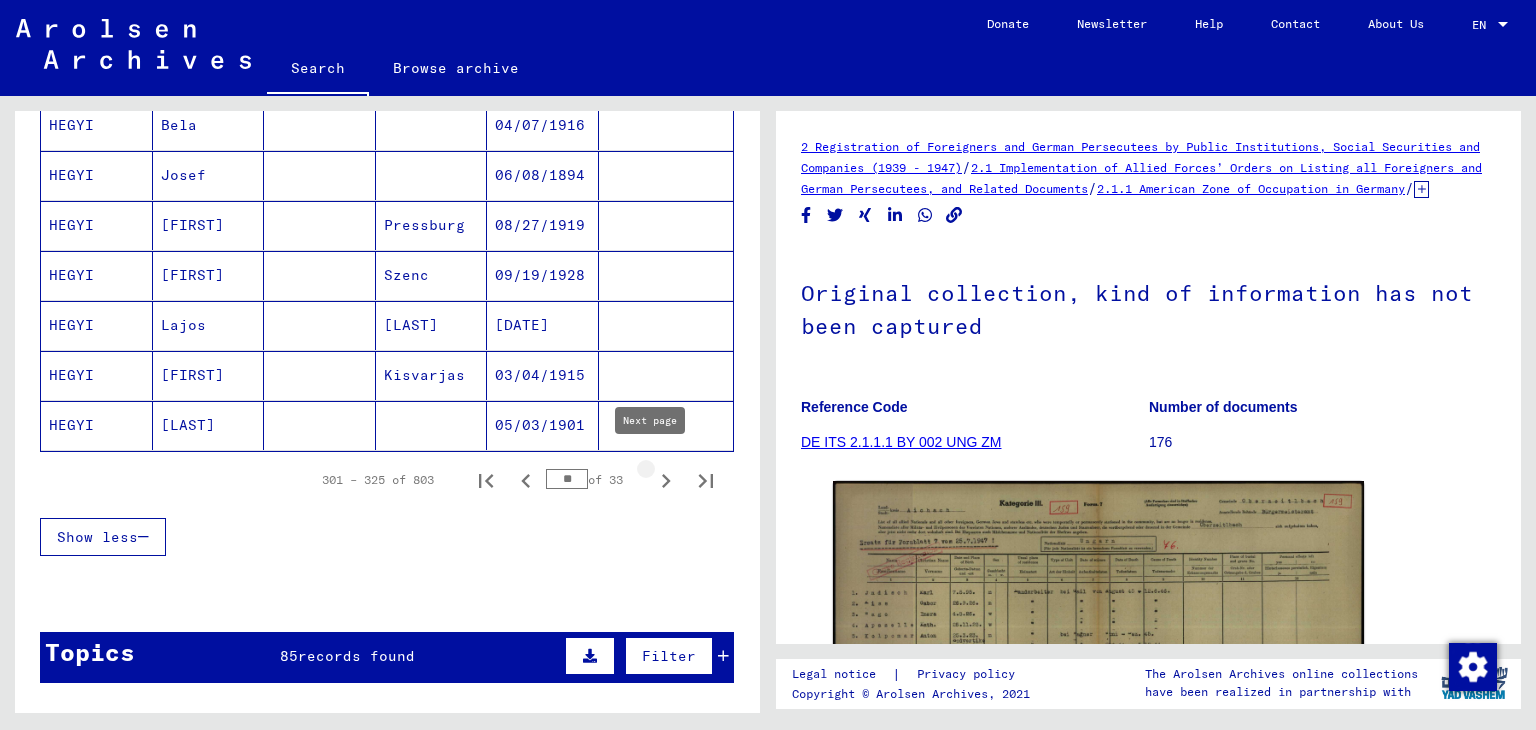 click 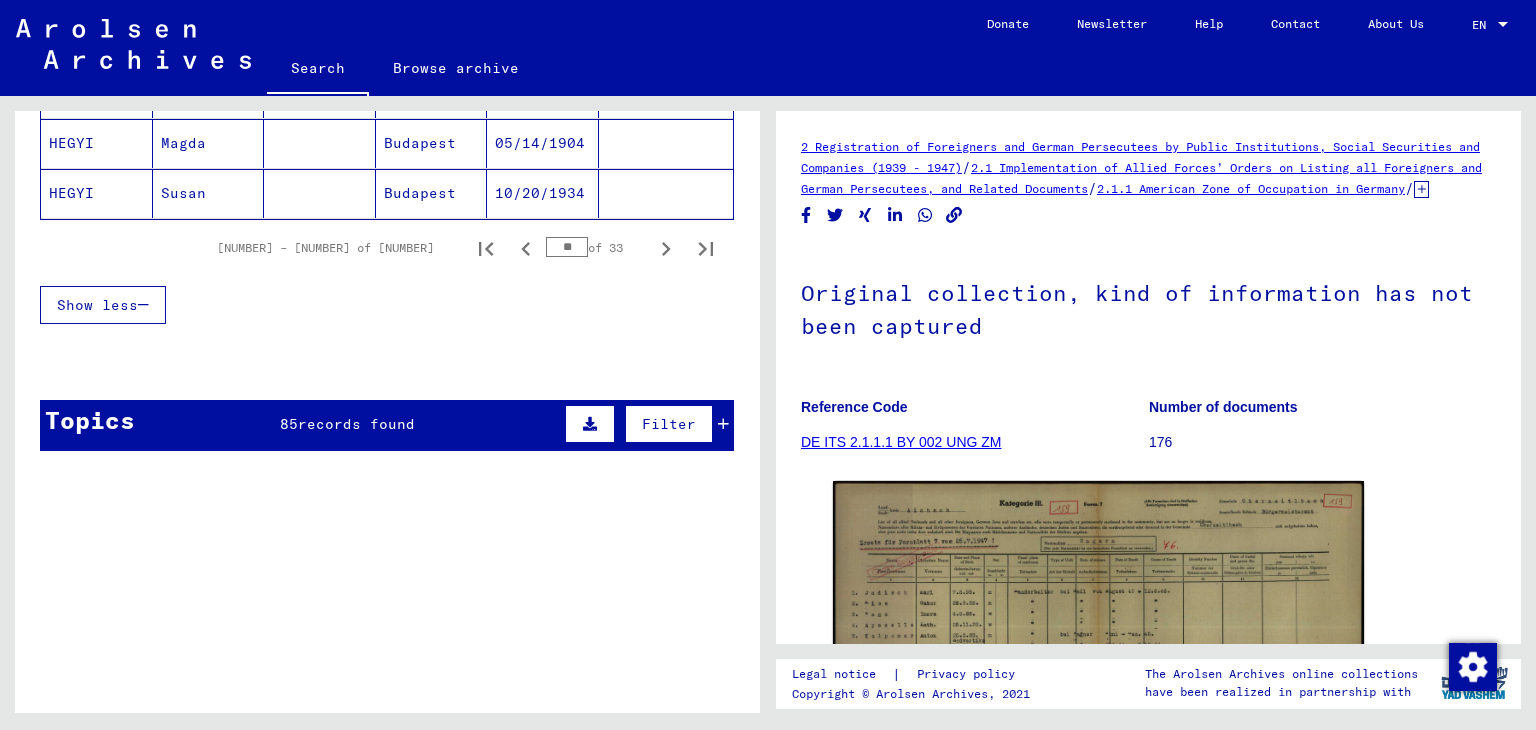 scroll, scrollTop: 1443, scrollLeft: 0, axis: vertical 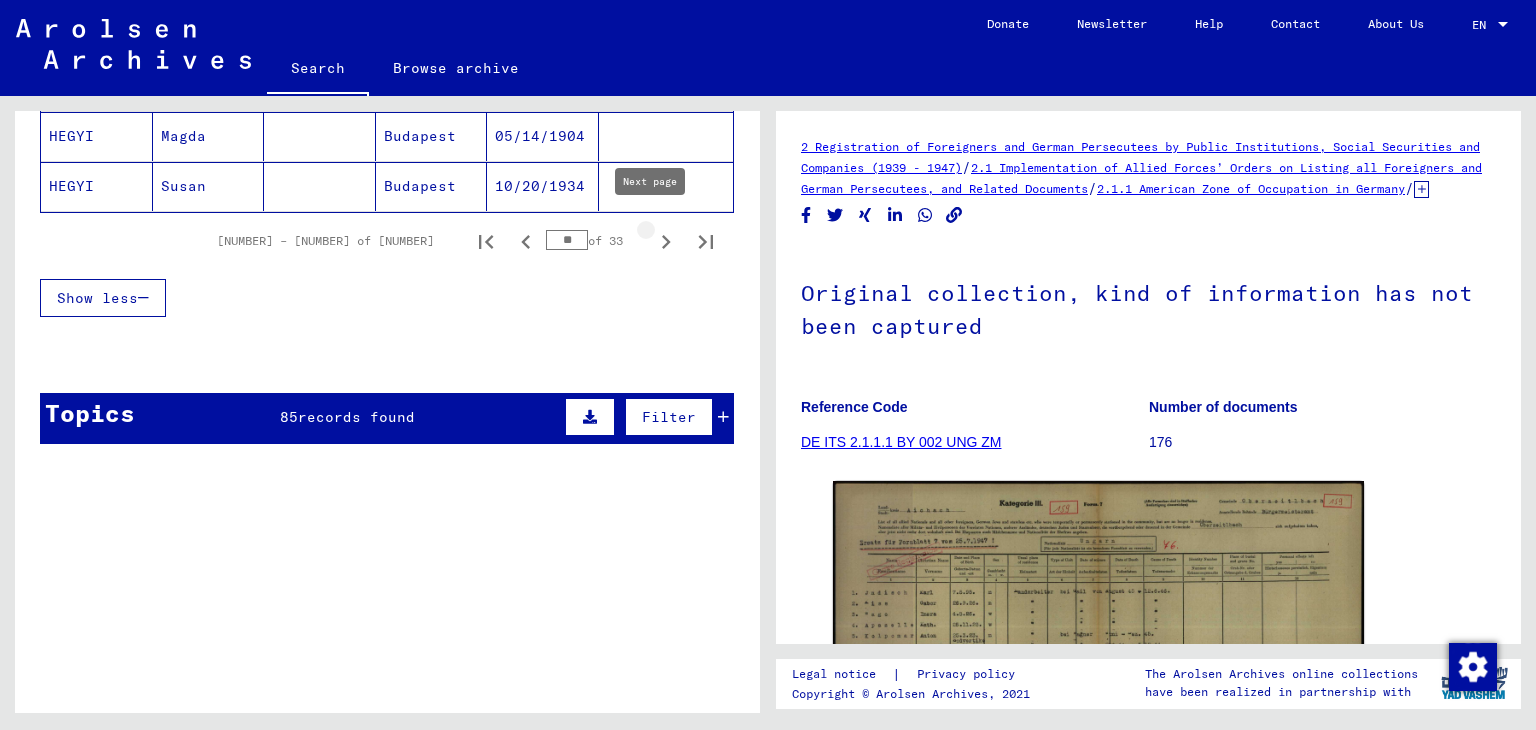 click 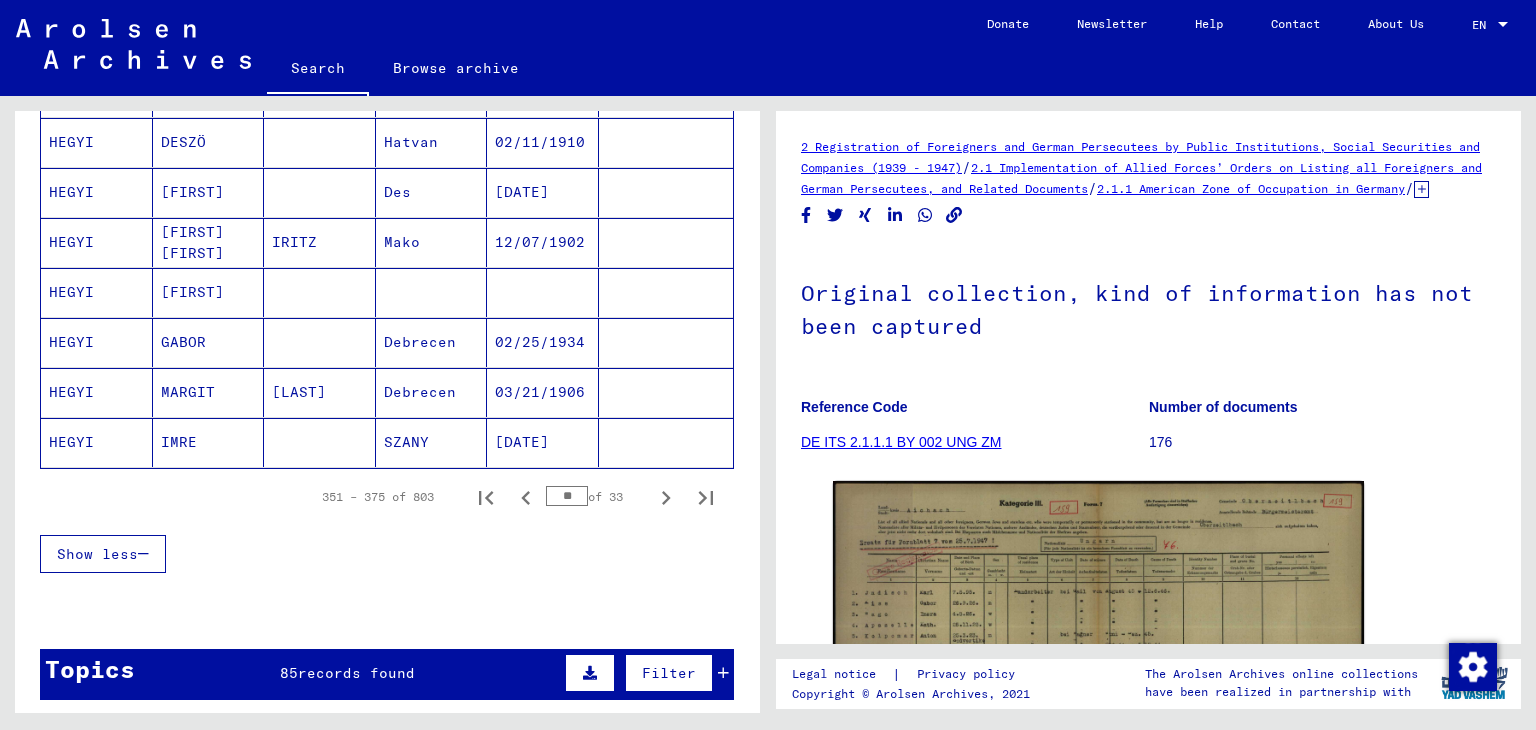 scroll, scrollTop: 1232, scrollLeft: 0, axis: vertical 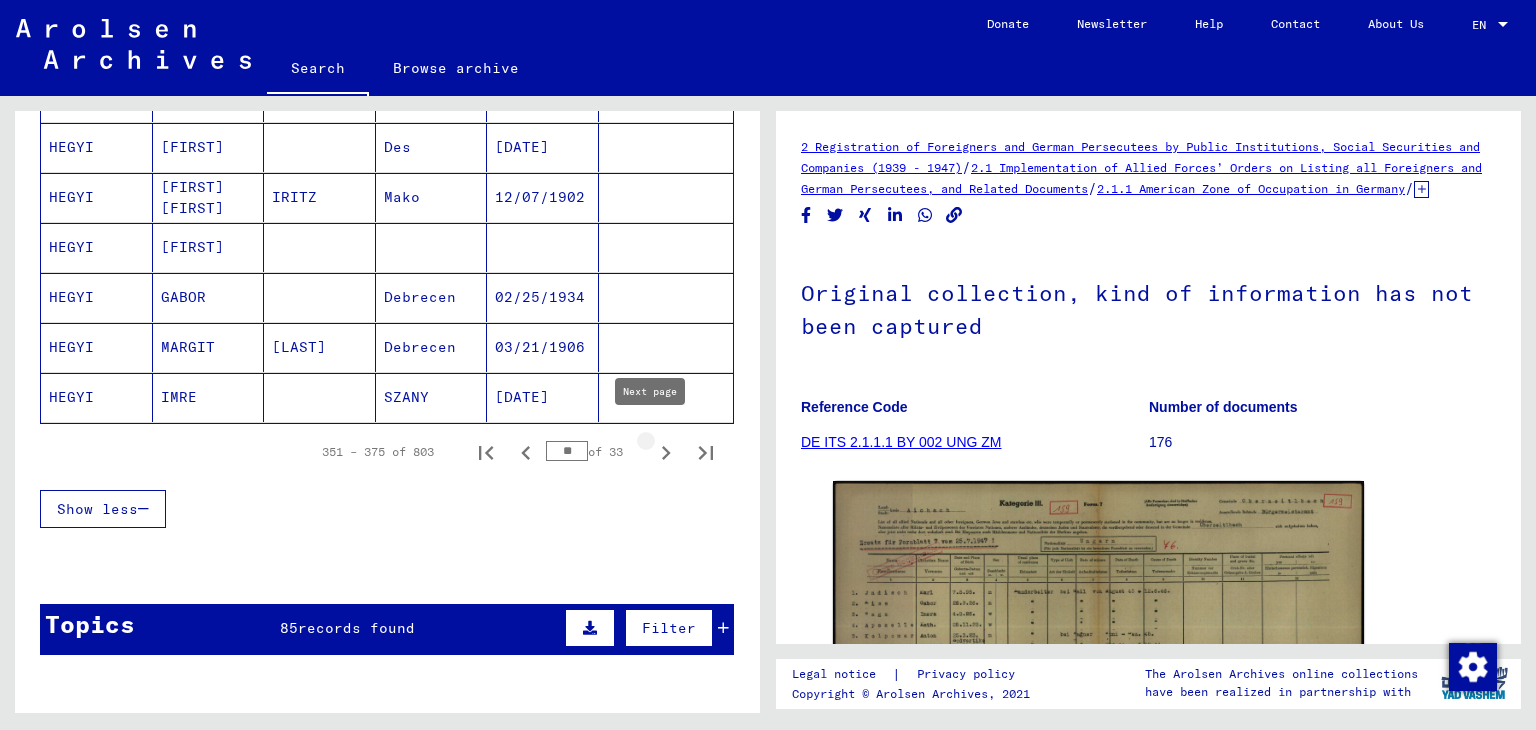 click 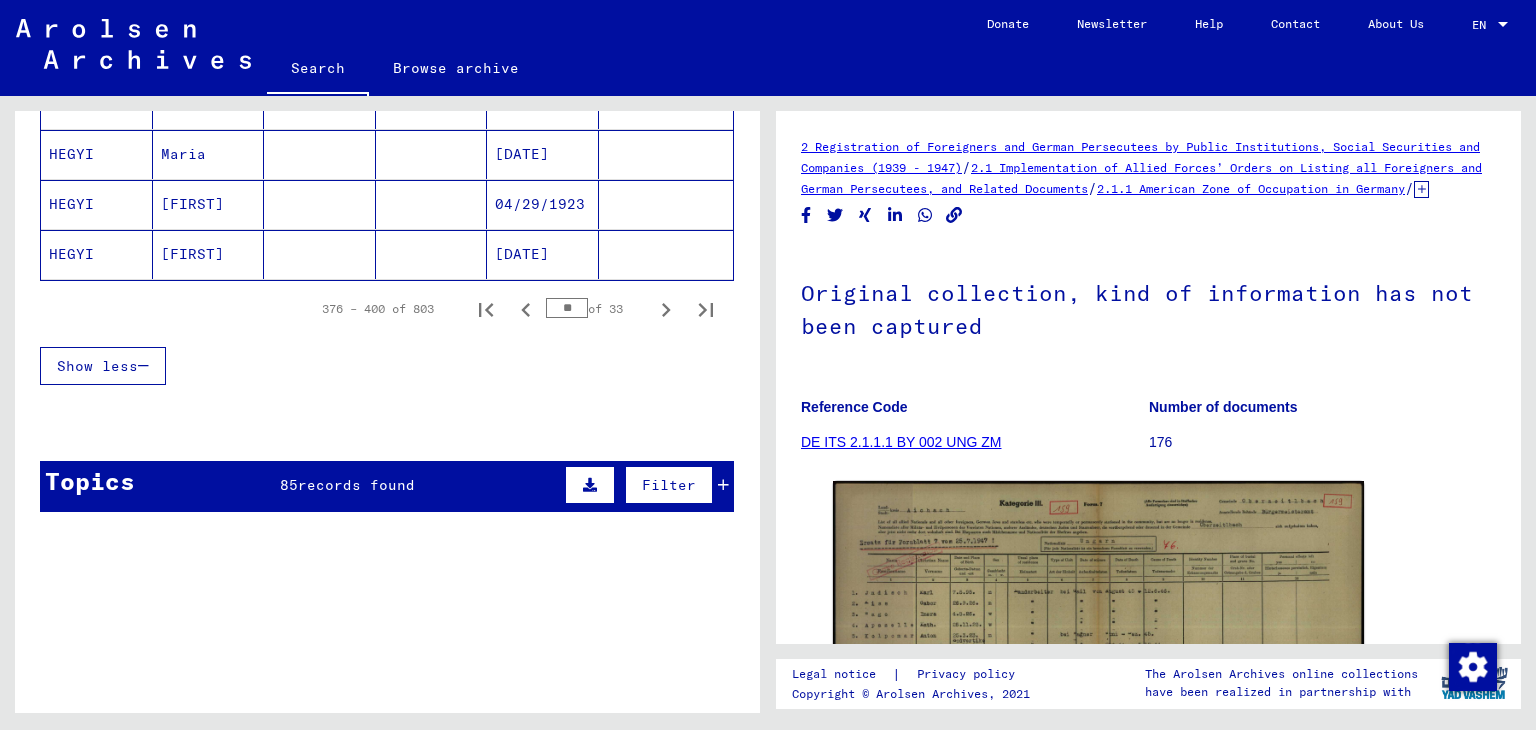 scroll, scrollTop: 1374, scrollLeft: 0, axis: vertical 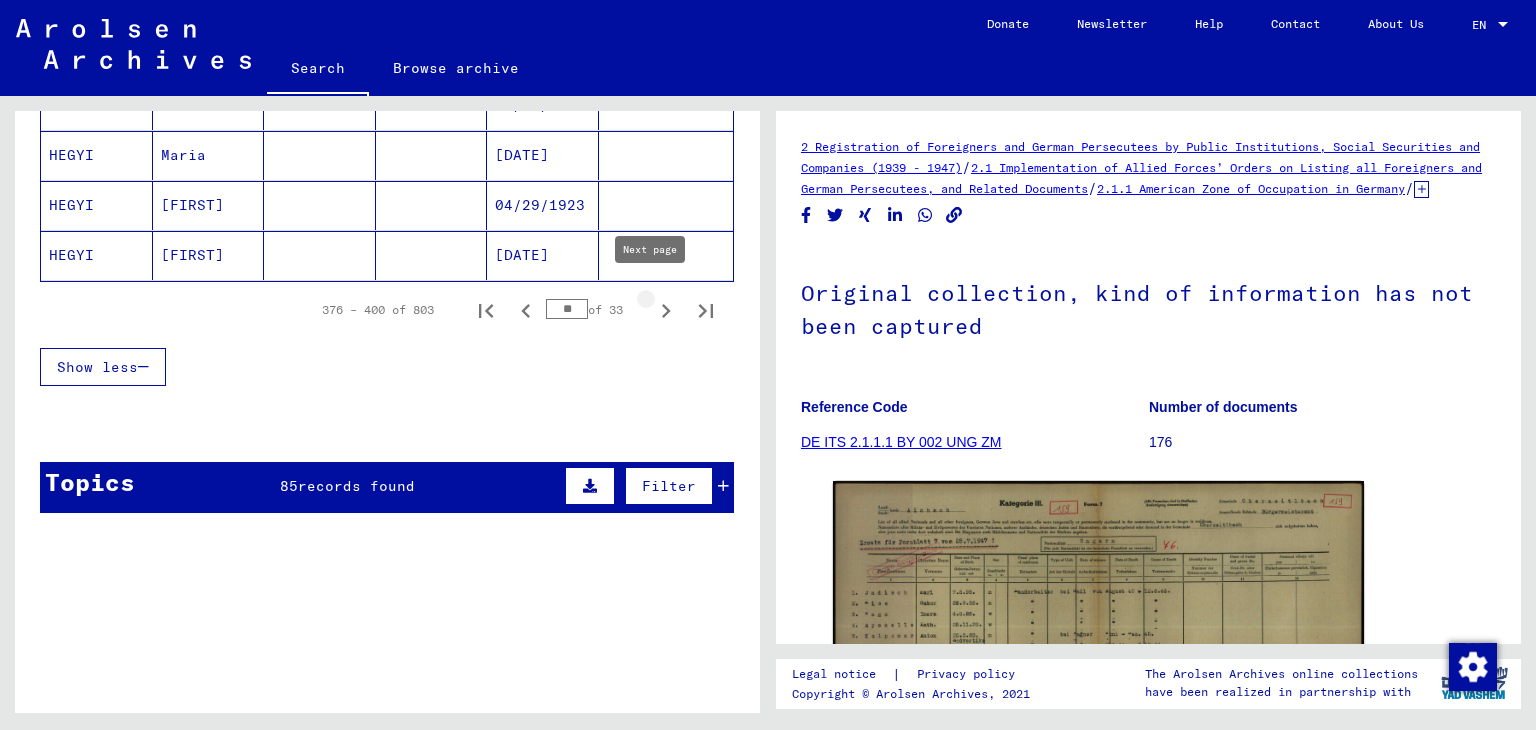 click 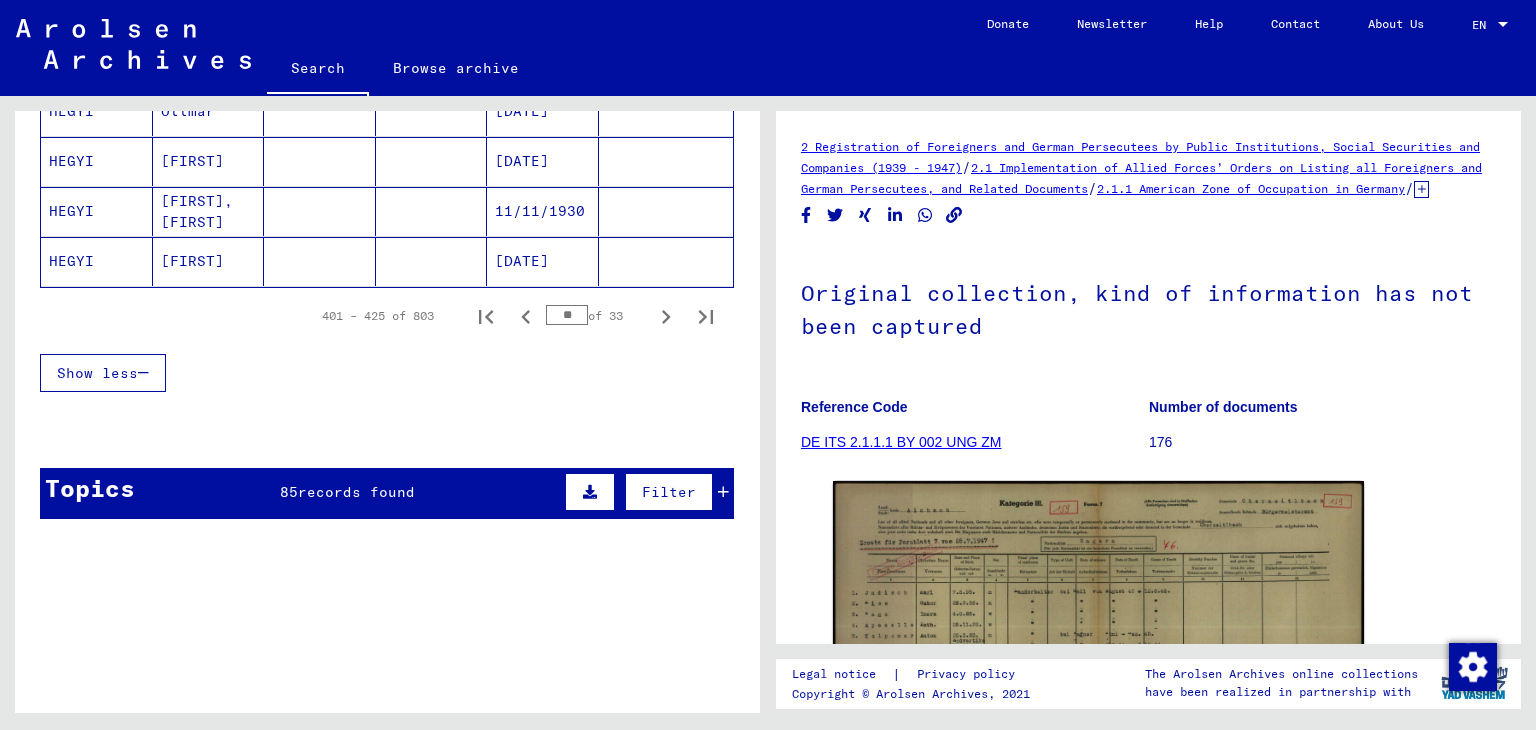 scroll, scrollTop: 1376, scrollLeft: 0, axis: vertical 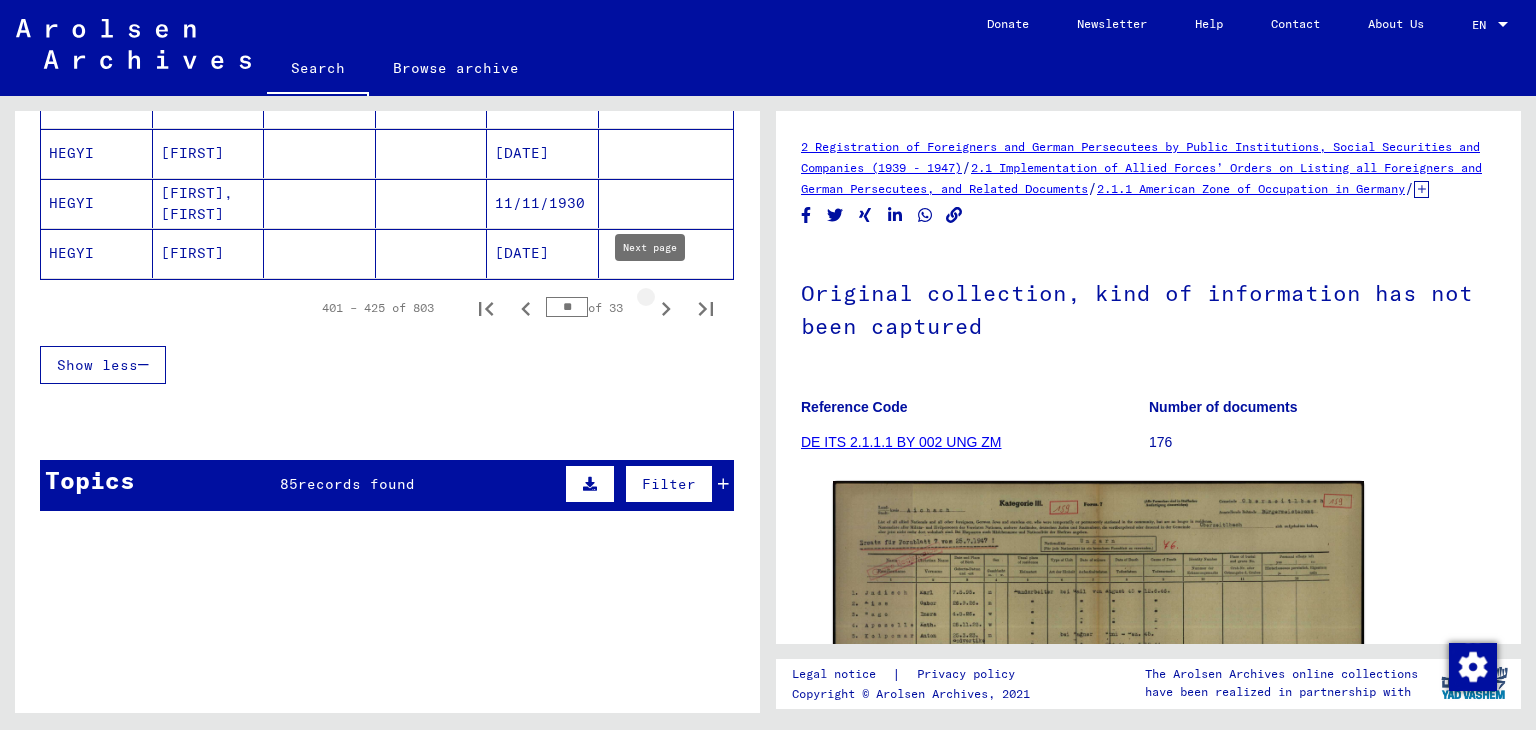click 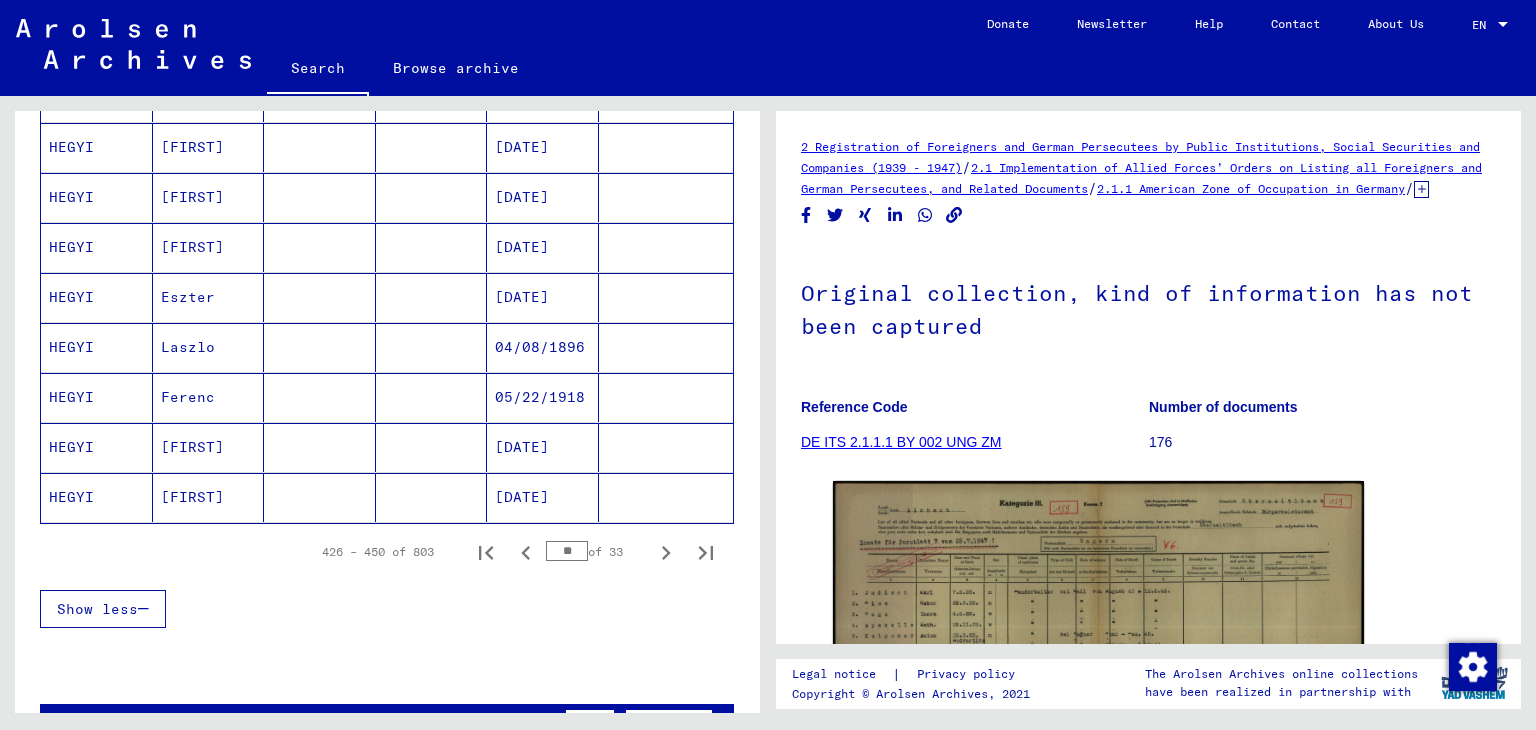 scroll, scrollTop: 1208, scrollLeft: 0, axis: vertical 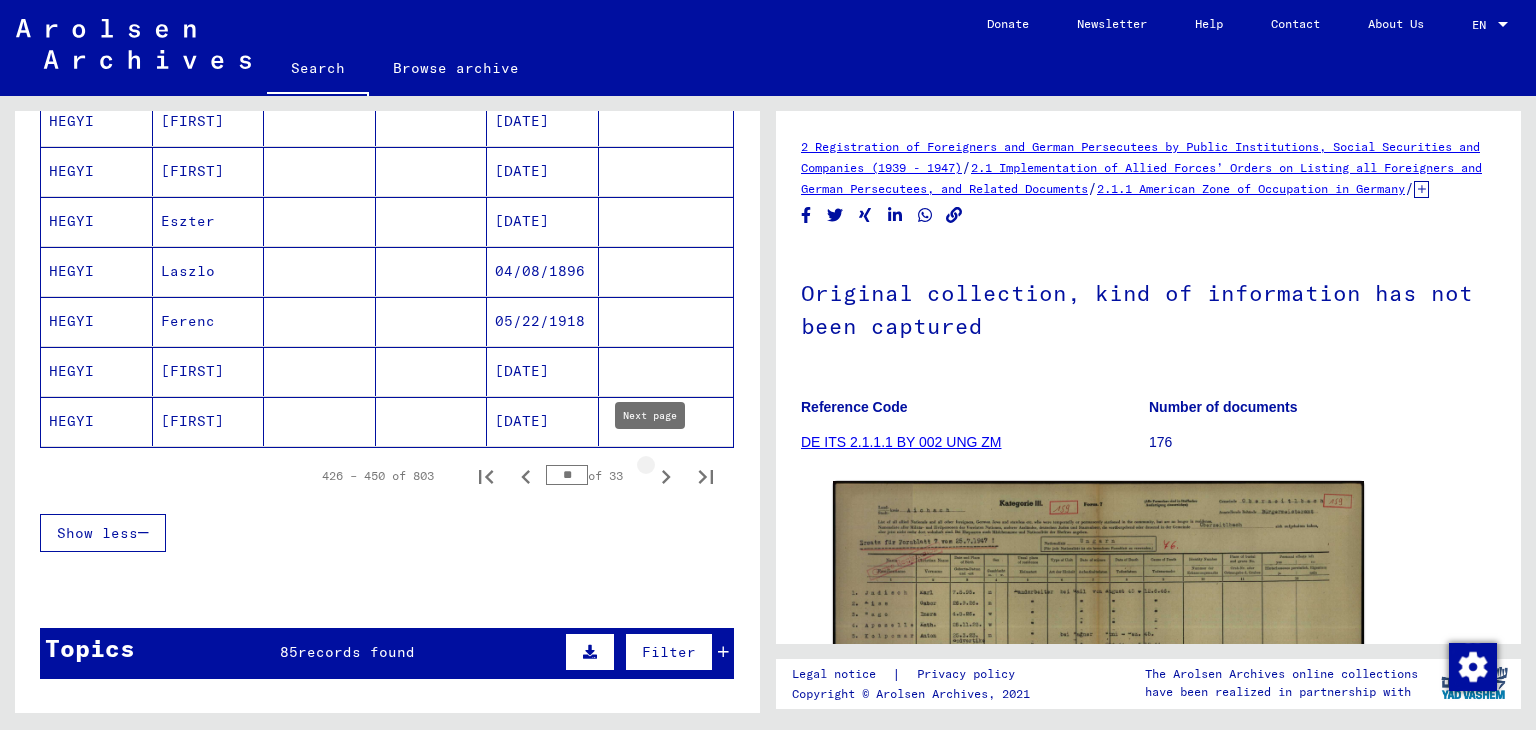 click 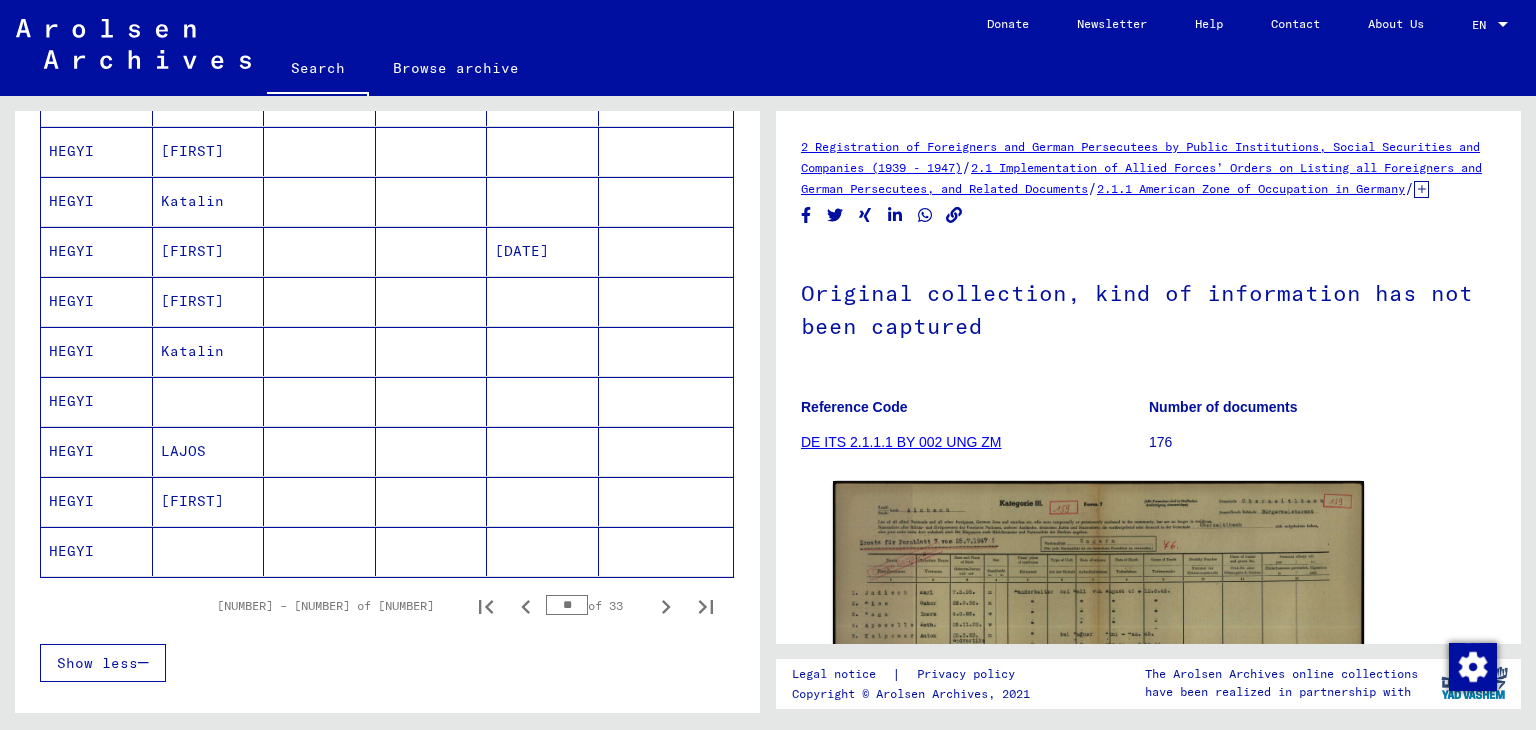 scroll, scrollTop: 1079, scrollLeft: 0, axis: vertical 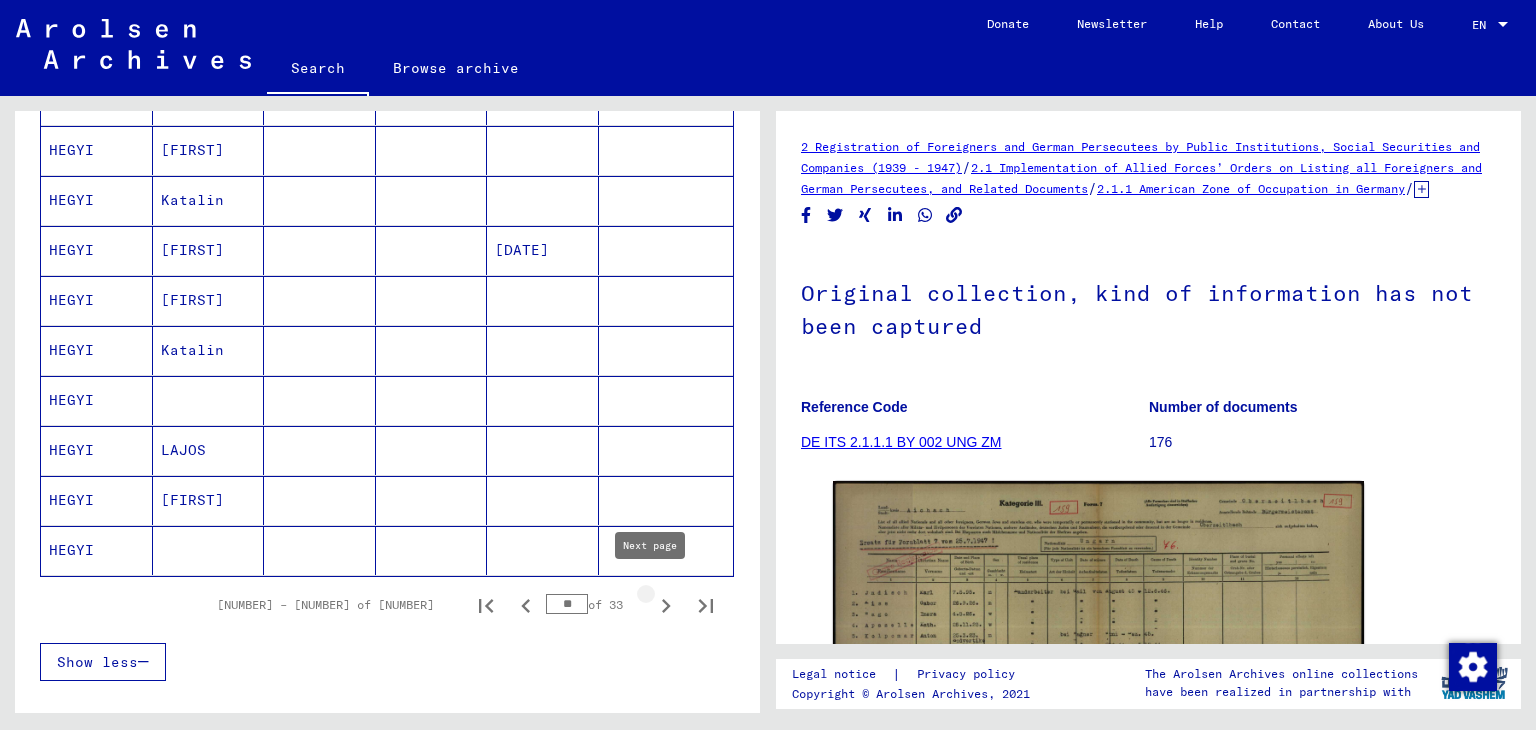 click 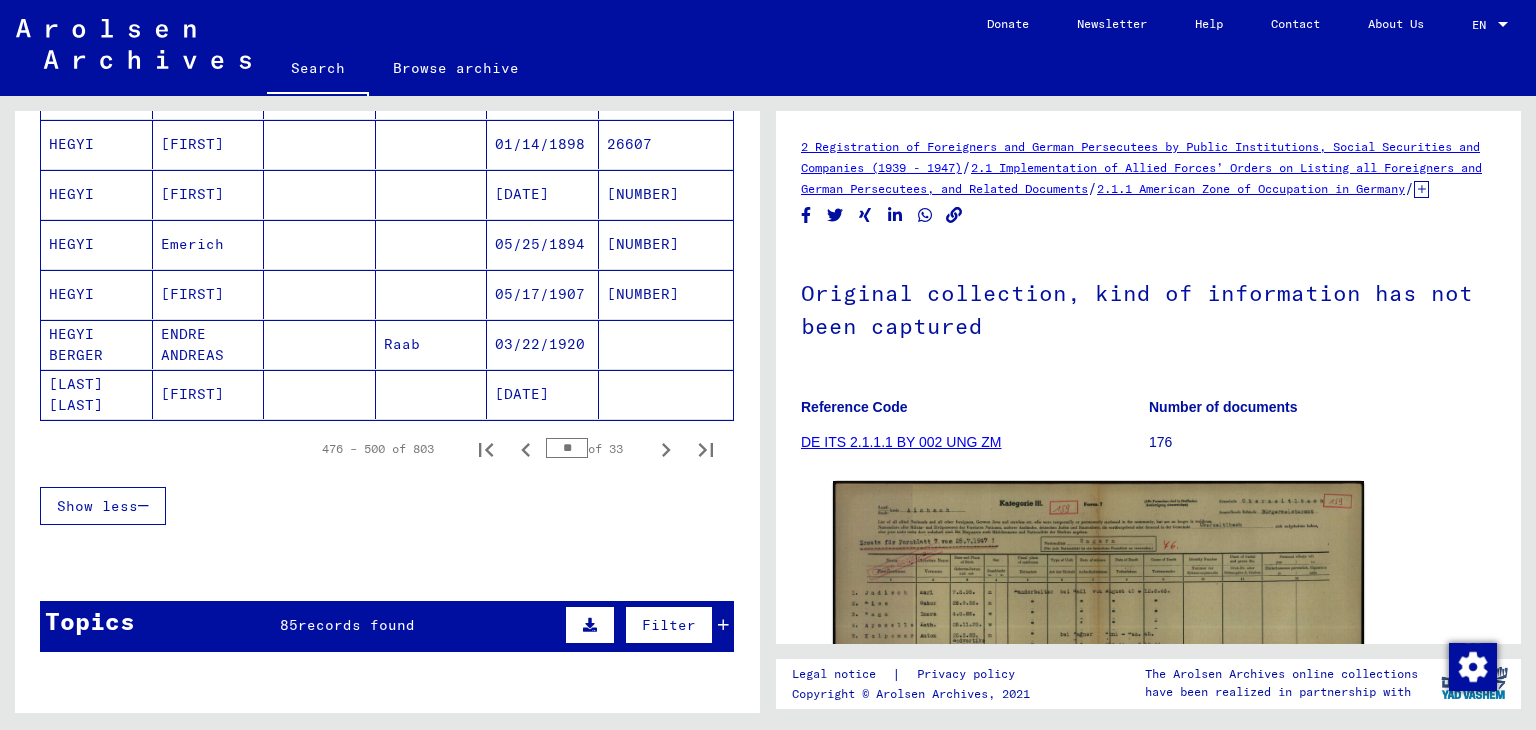 scroll, scrollTop: 1239, scrollLeft: 0, axis: vertical 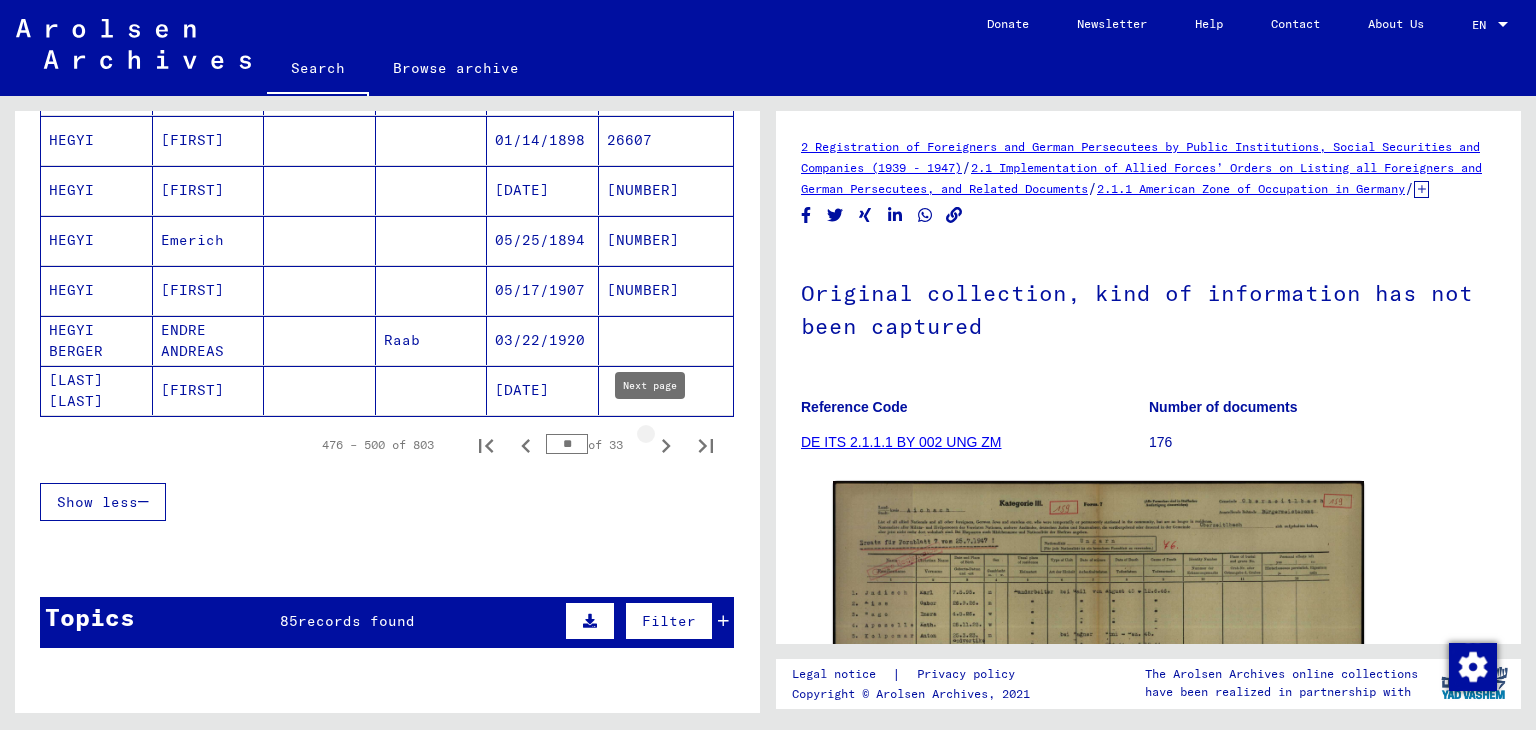 click 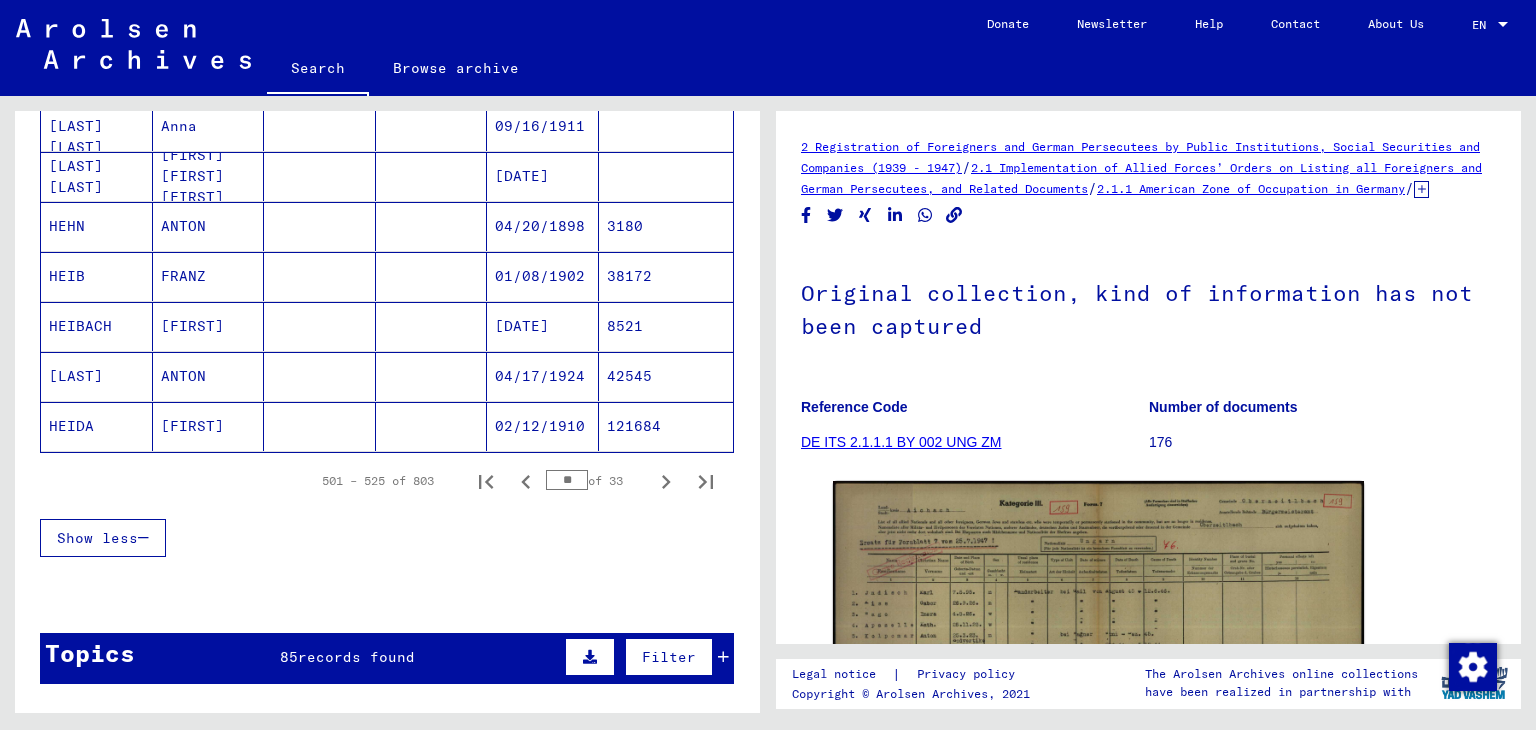 scroll, scrollTop: 1204, scrollLeft: 0, axis: vertical 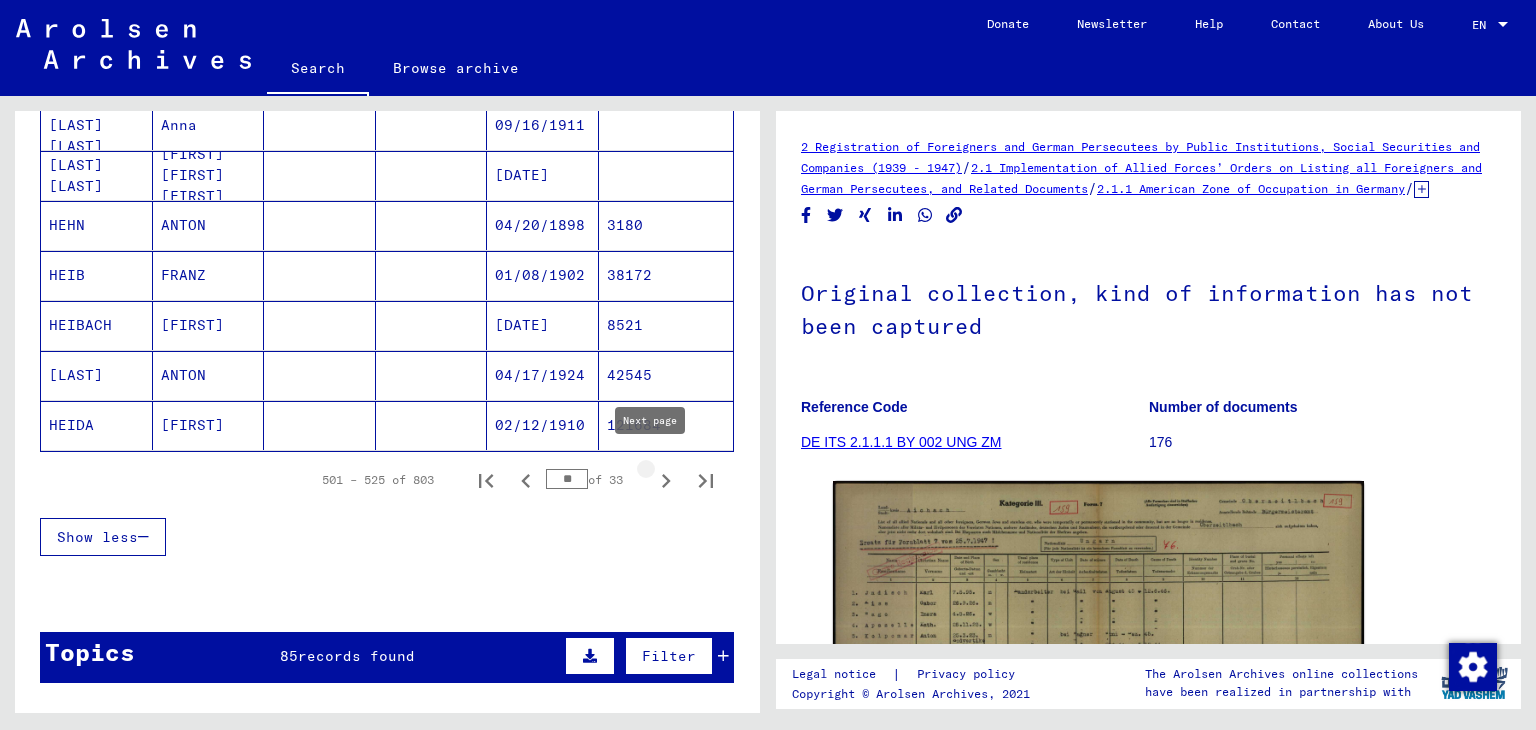 click 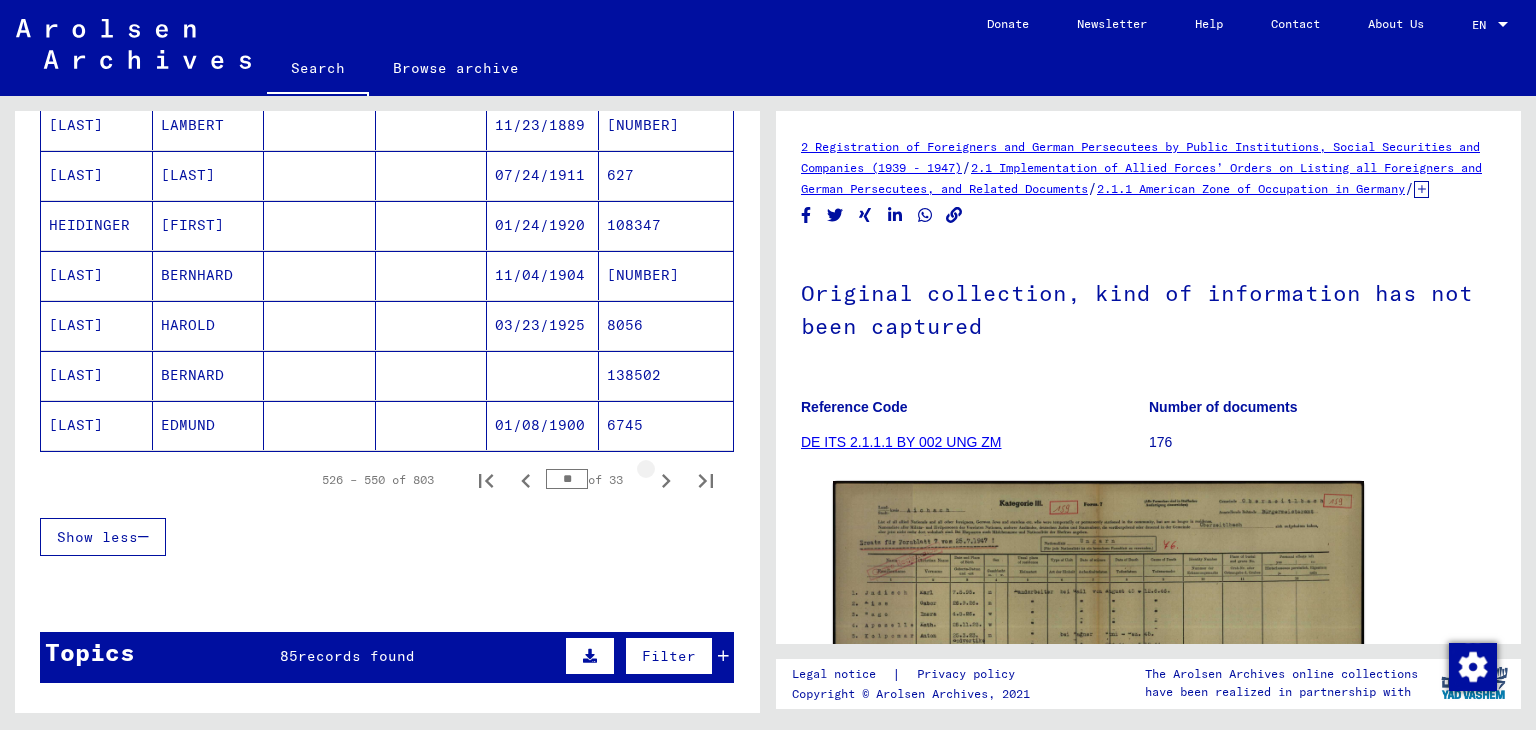 click 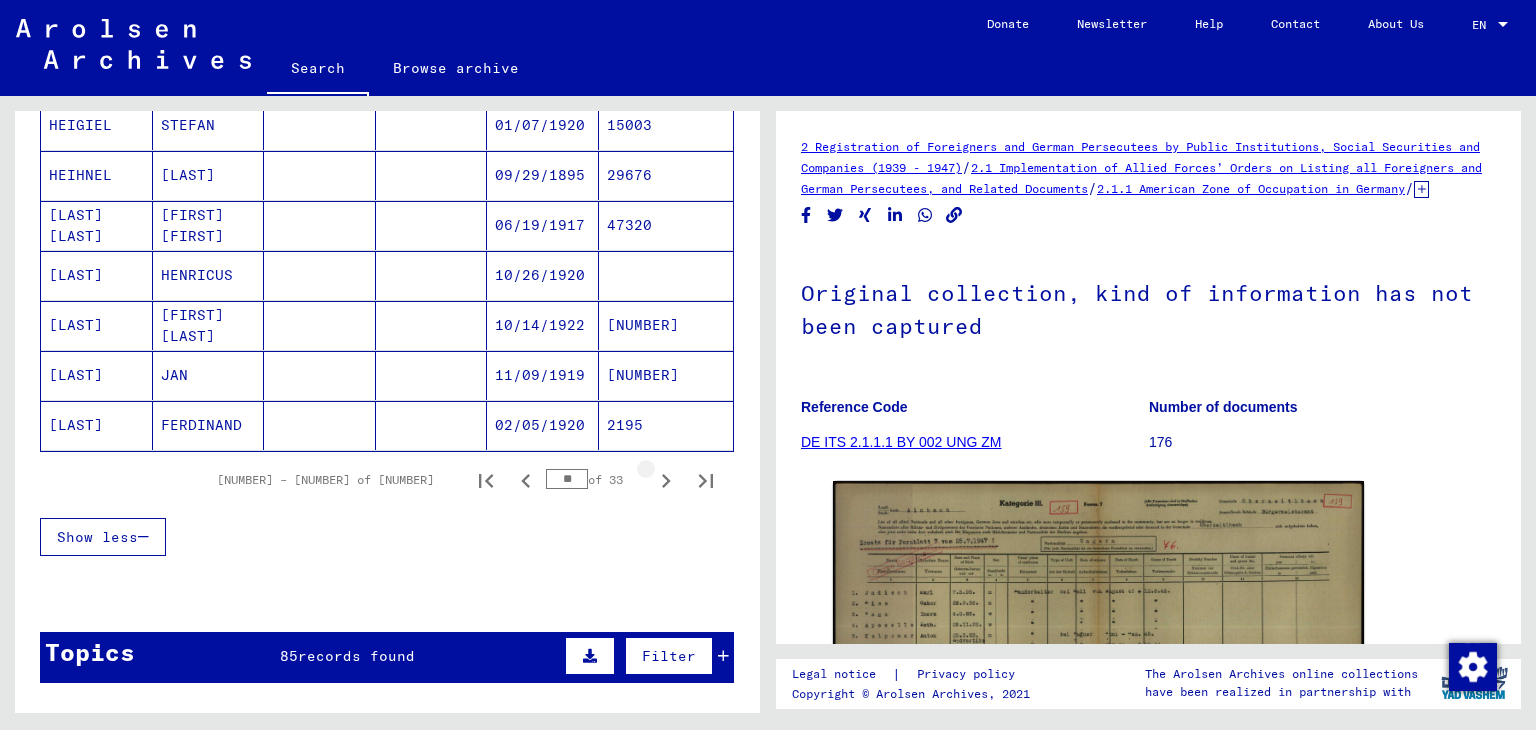 click 